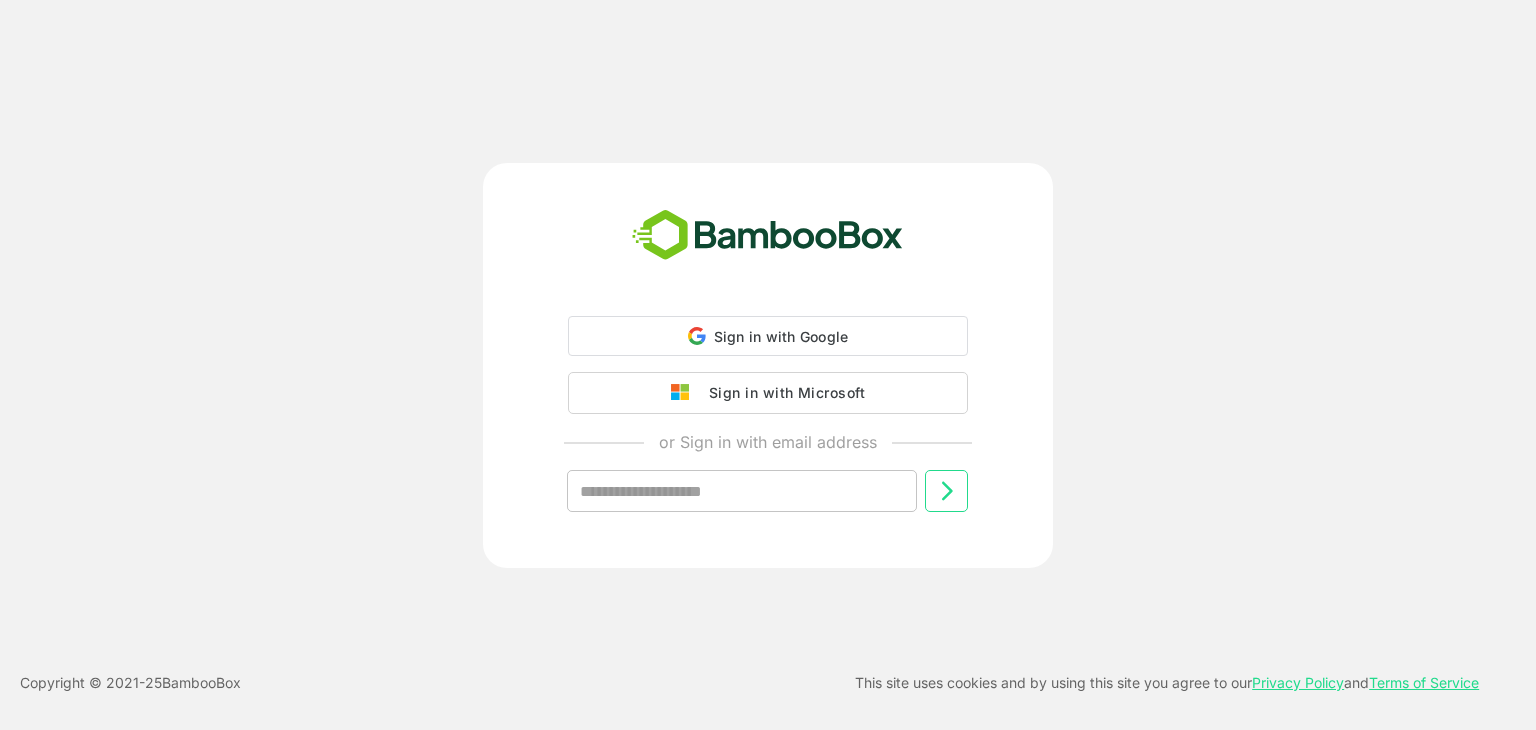 scroll, scrollTop: 0, scrollLeft: 0, axis: both 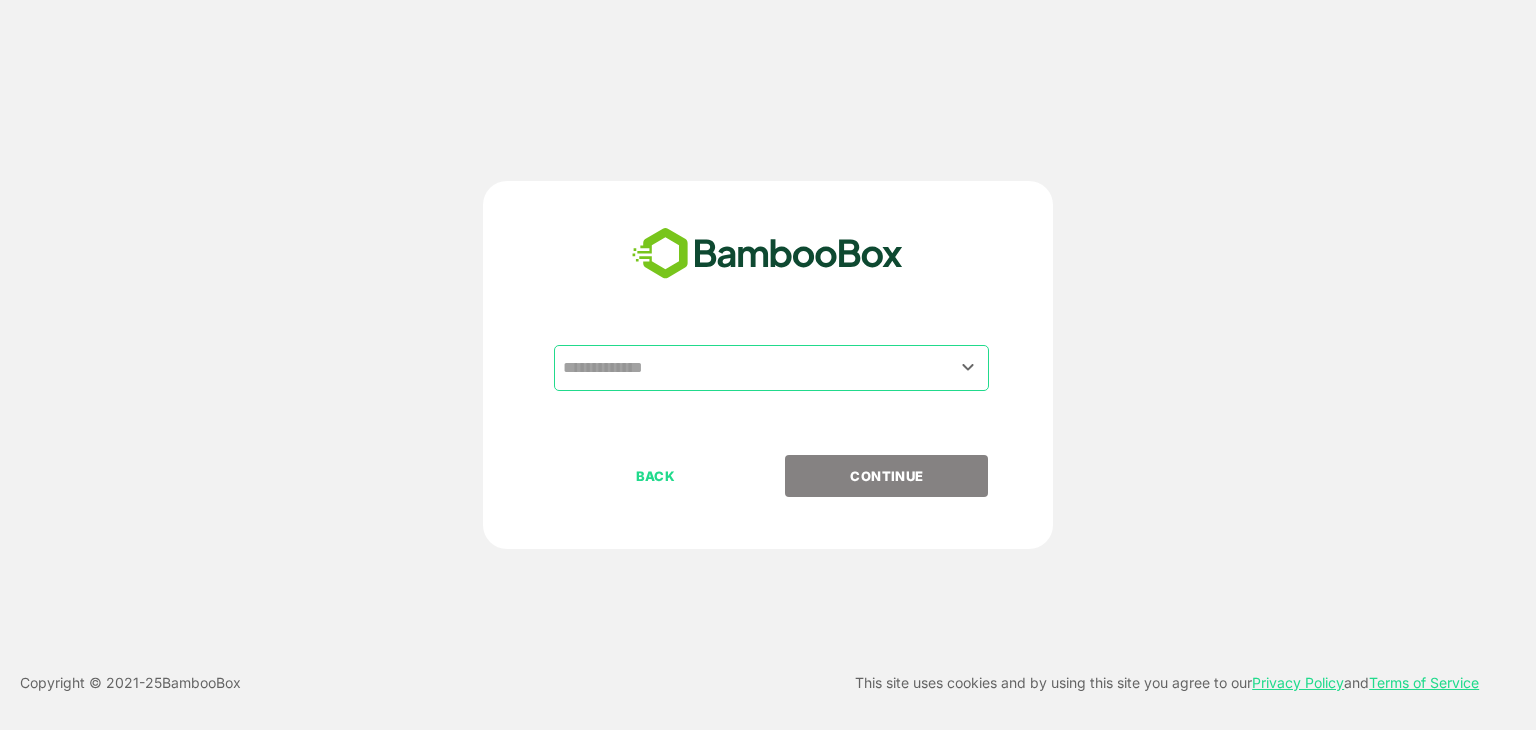 click at bounding box center [771, 368] 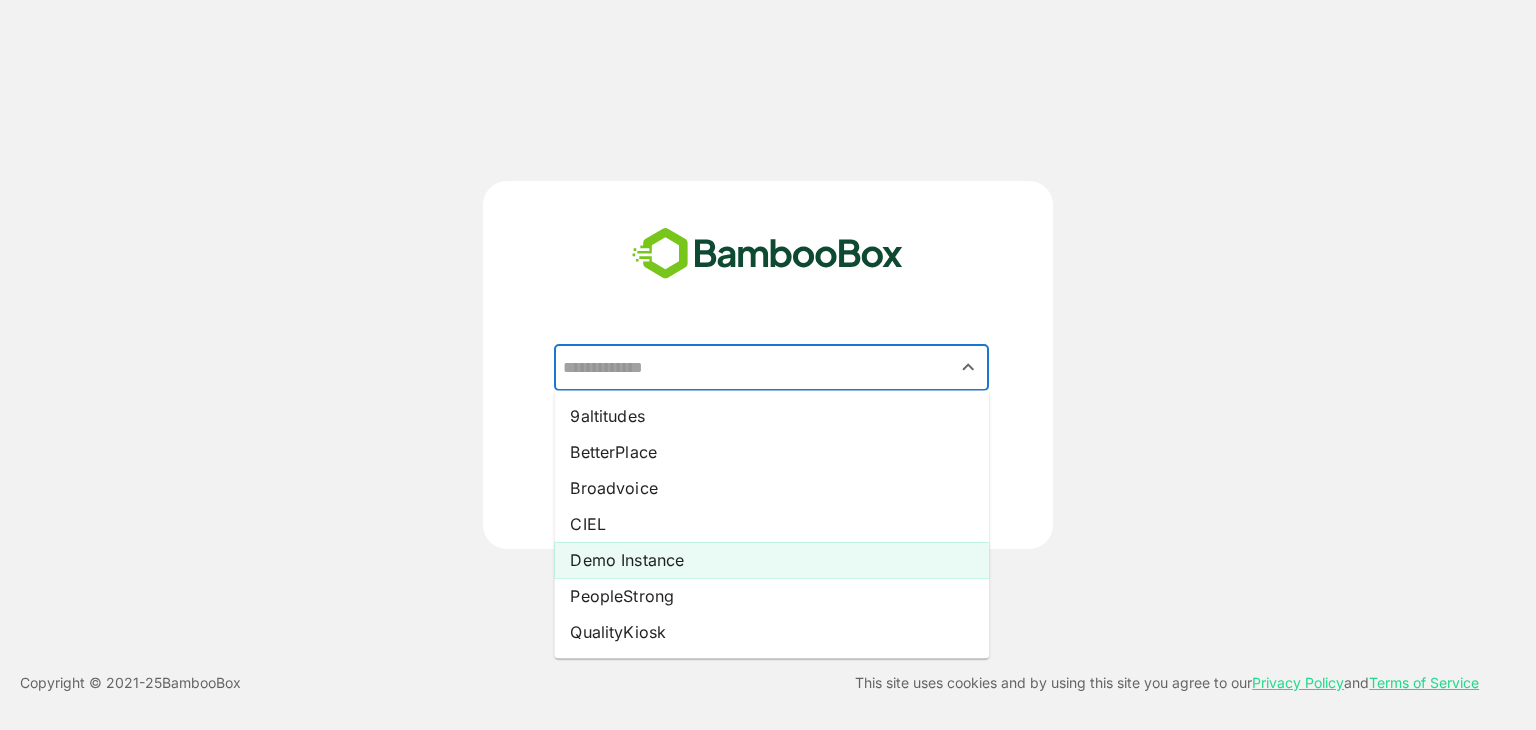 click on "Demo Instance" at bounding box center [771, 560] 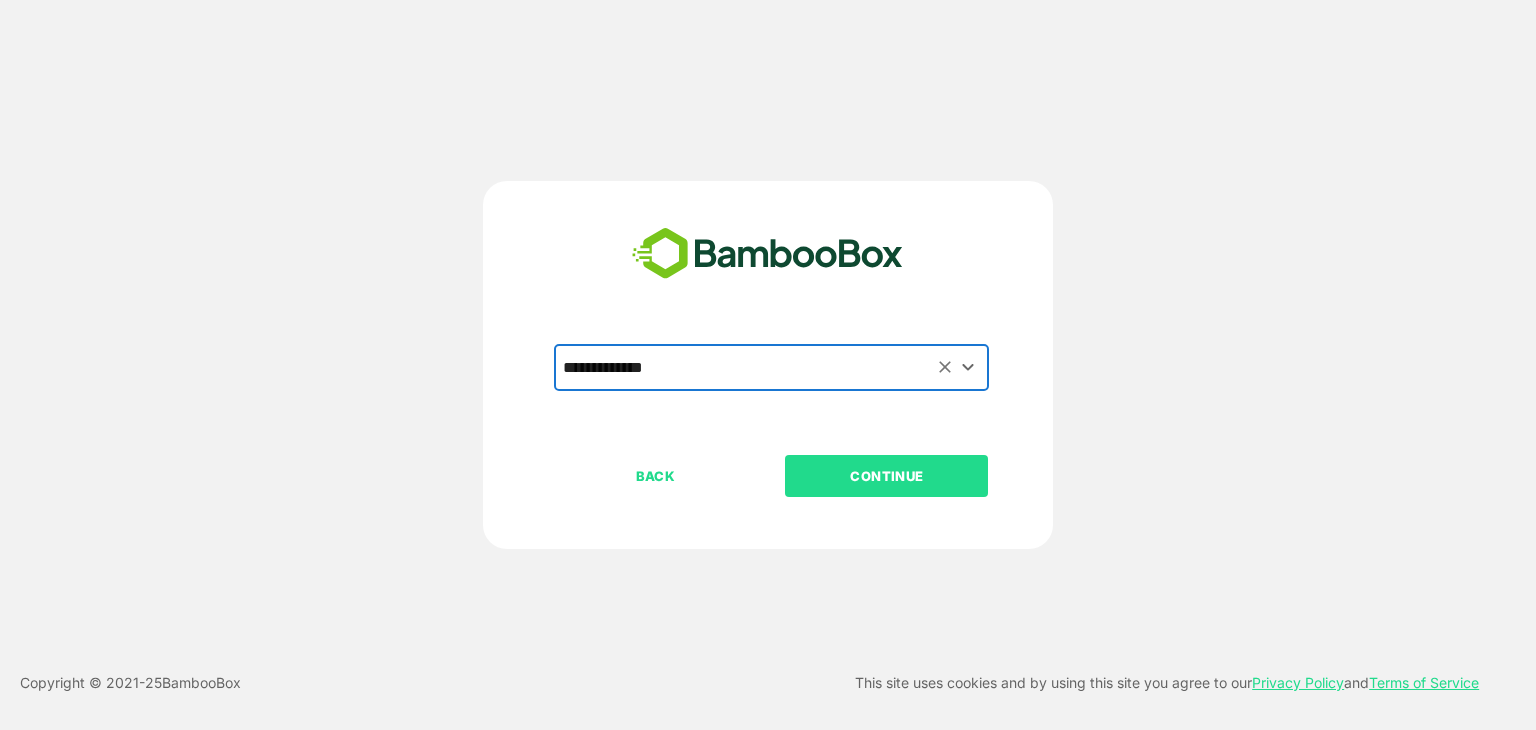 click on "CONTINUE" at bounding box center (886, 476) 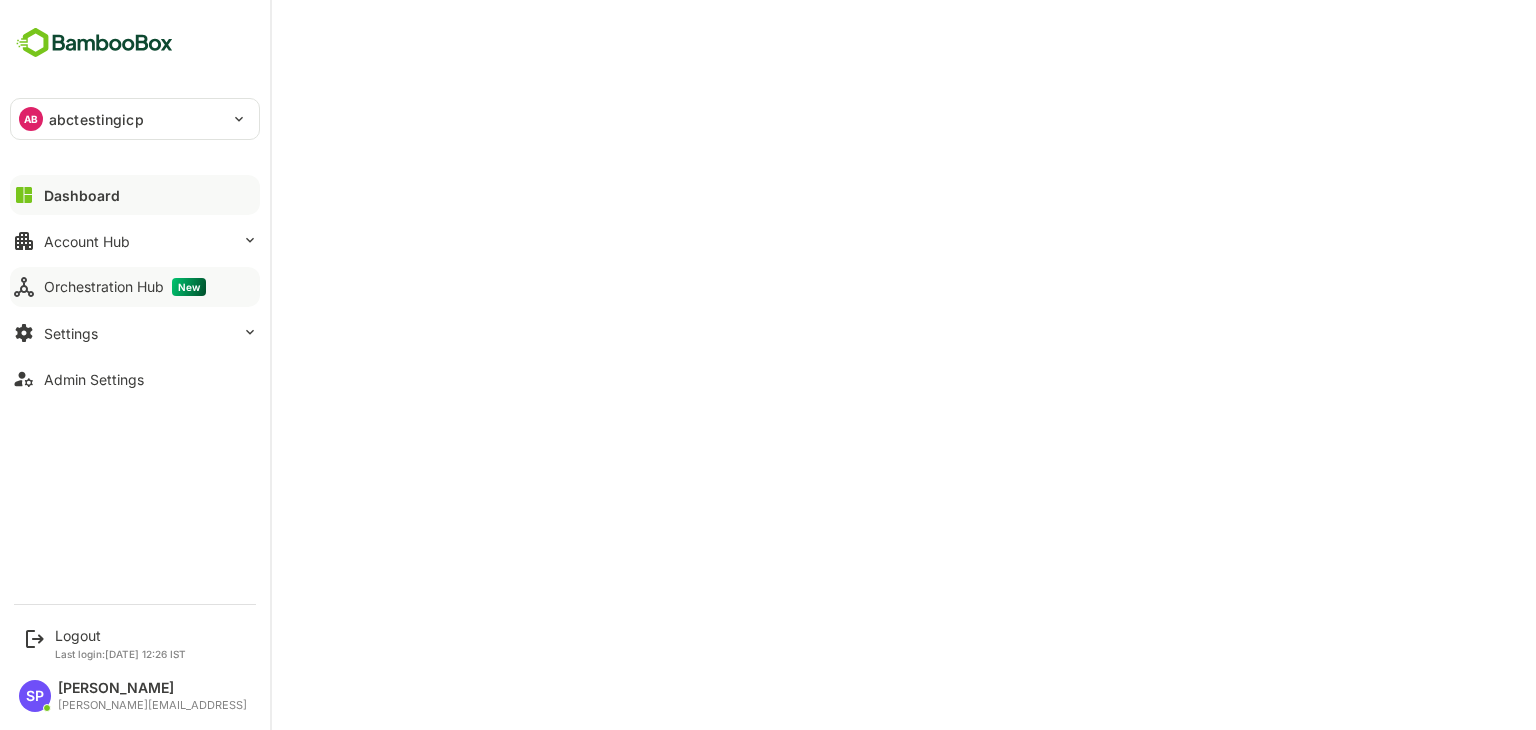 scroll, scrollTop: 0, scrollLeft: 0, axis: both 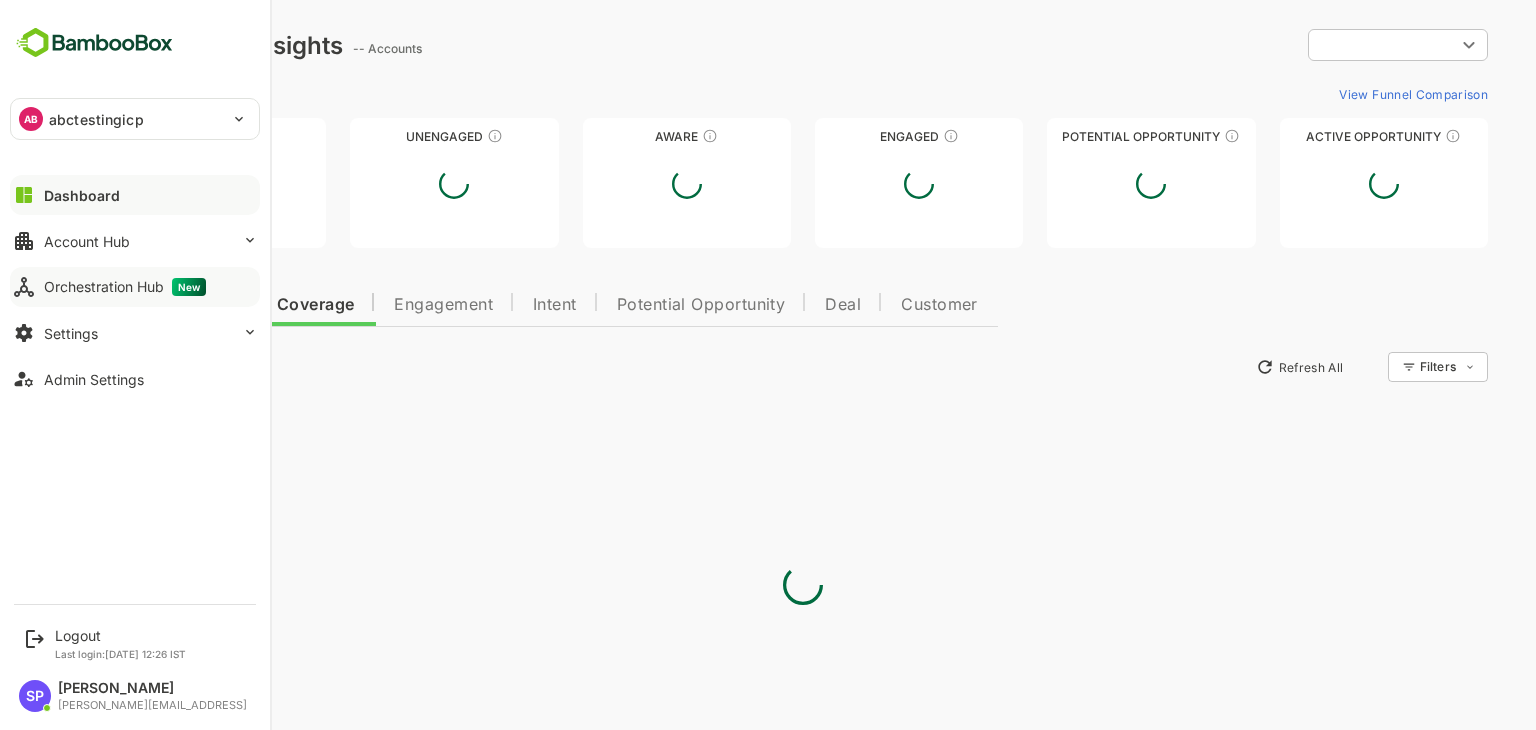 click on "Orchestration Hub New" at bounding box center [135, 287] 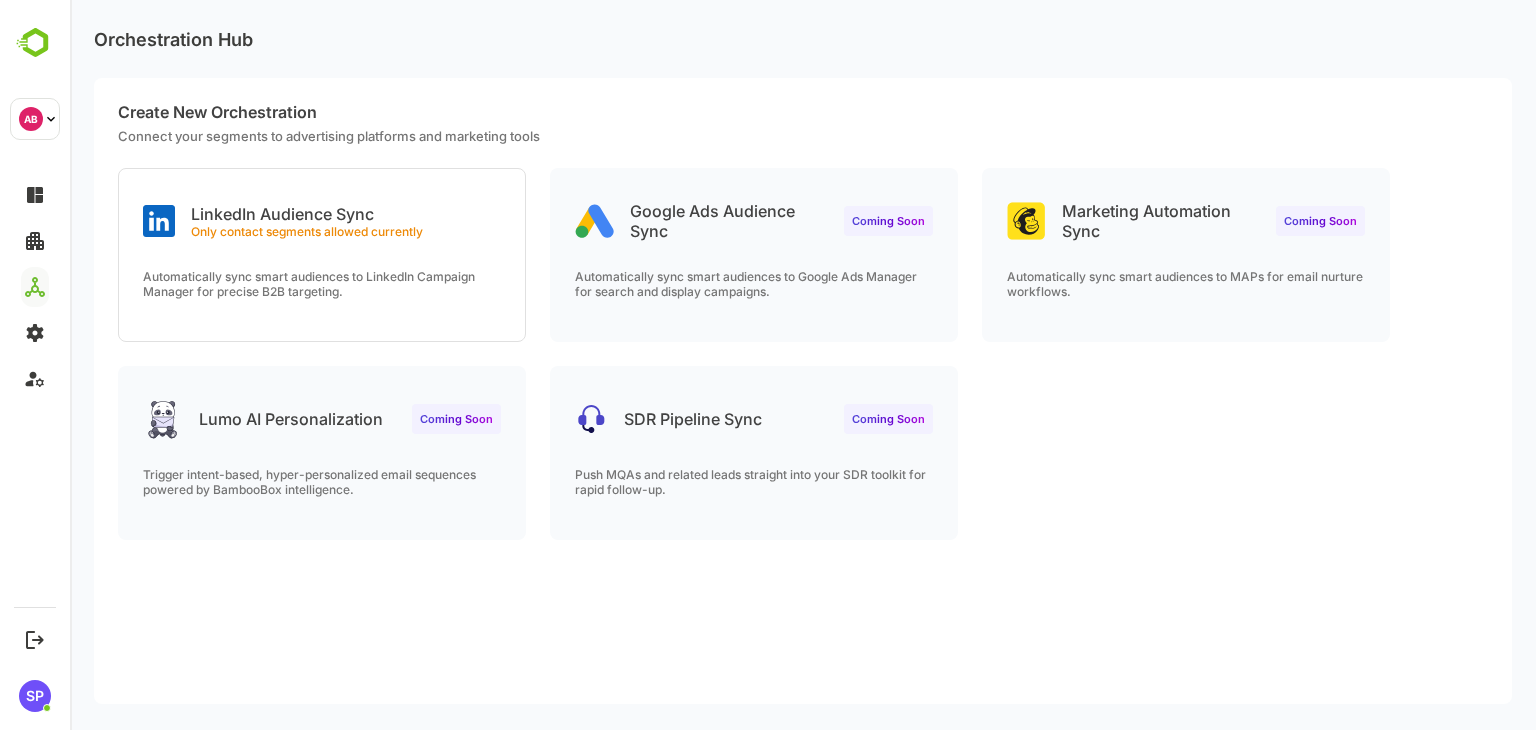 scroll, scrollTop: 0, scrollLeft: 0, axis: both 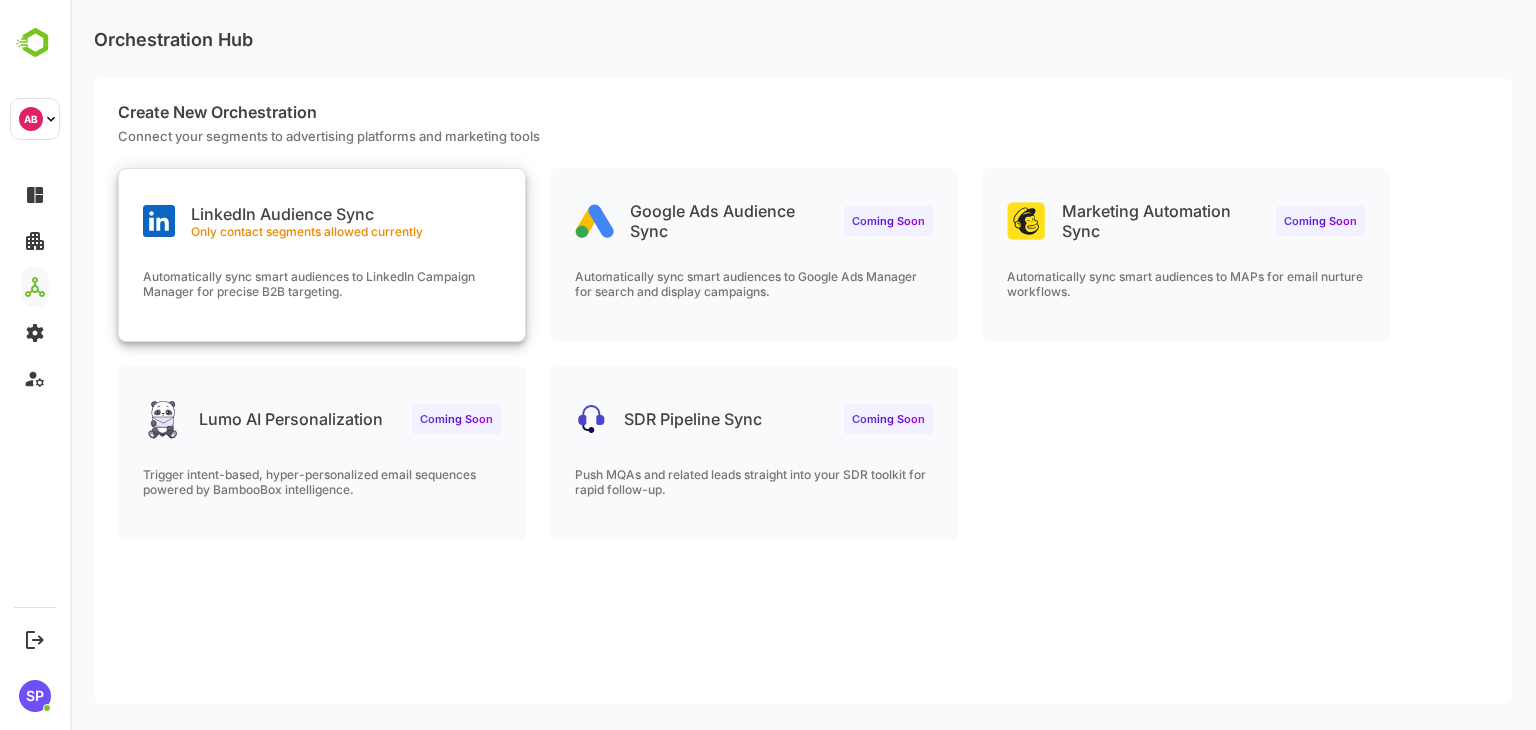 click on "LinkedIn Audience Sync Only contact segments allowed currently" at bounding box center (322, 205) 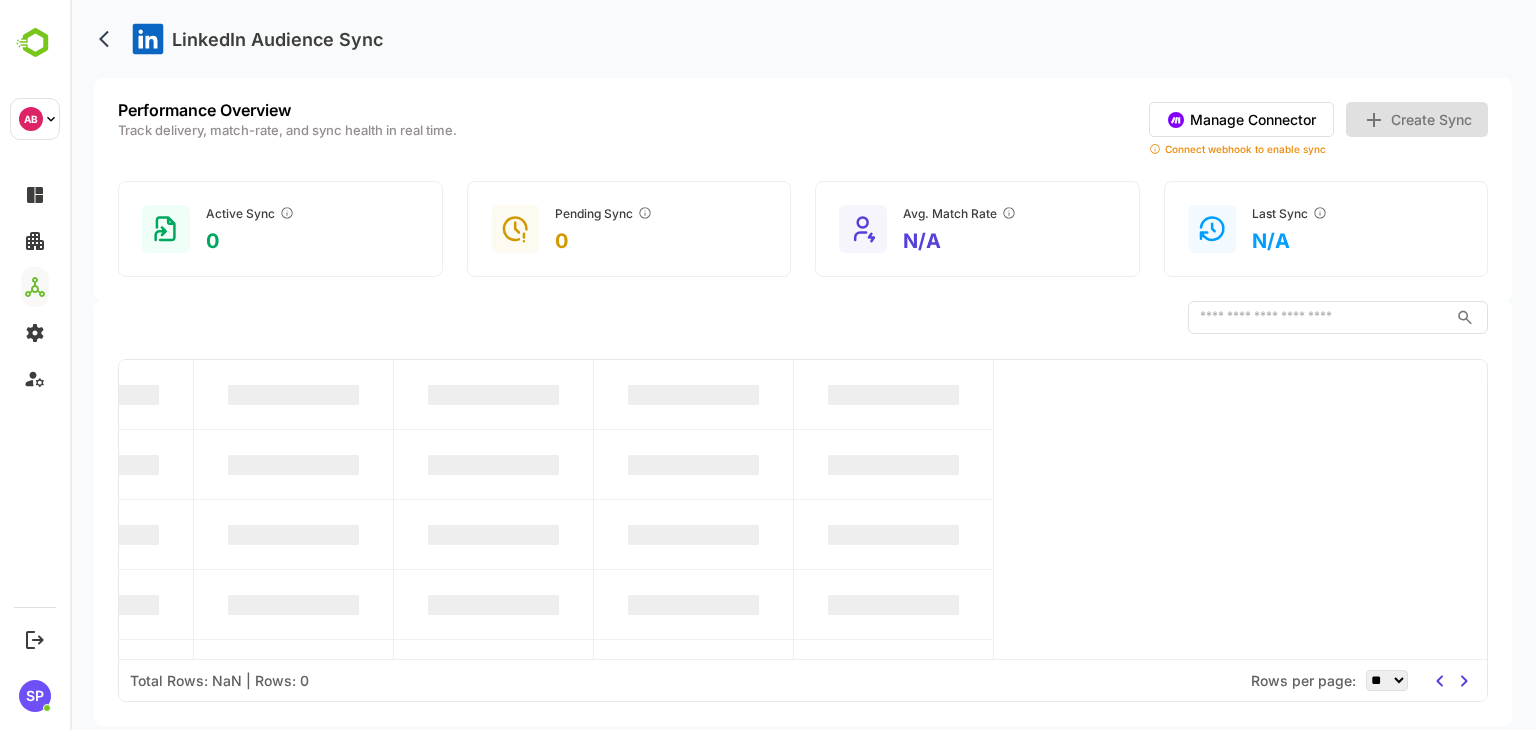 click on "Active Sync 0" at bounding box center (280, 229) 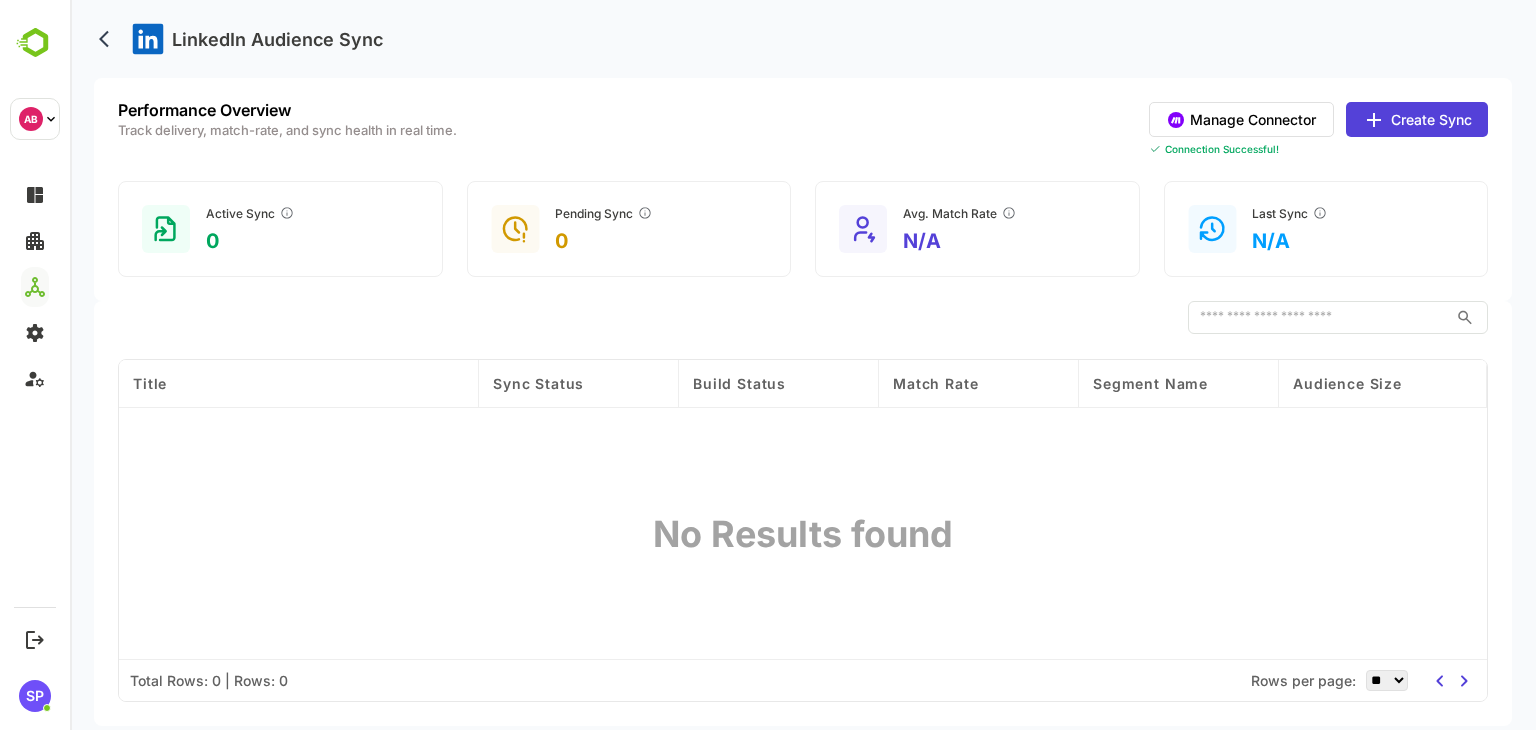 click on "Create Sync" at bounding box center [1417, 119] 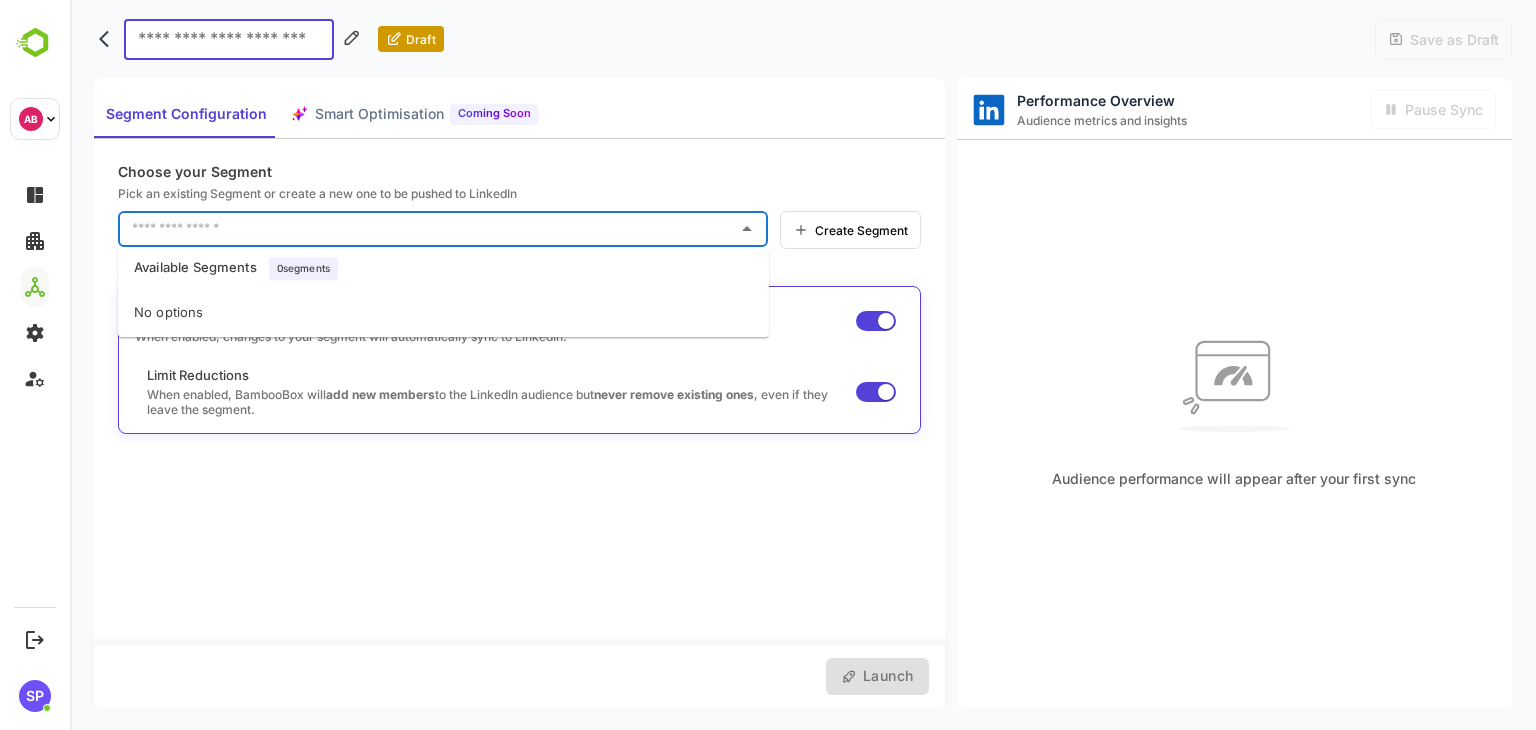 click at bounding box center [428, 229] 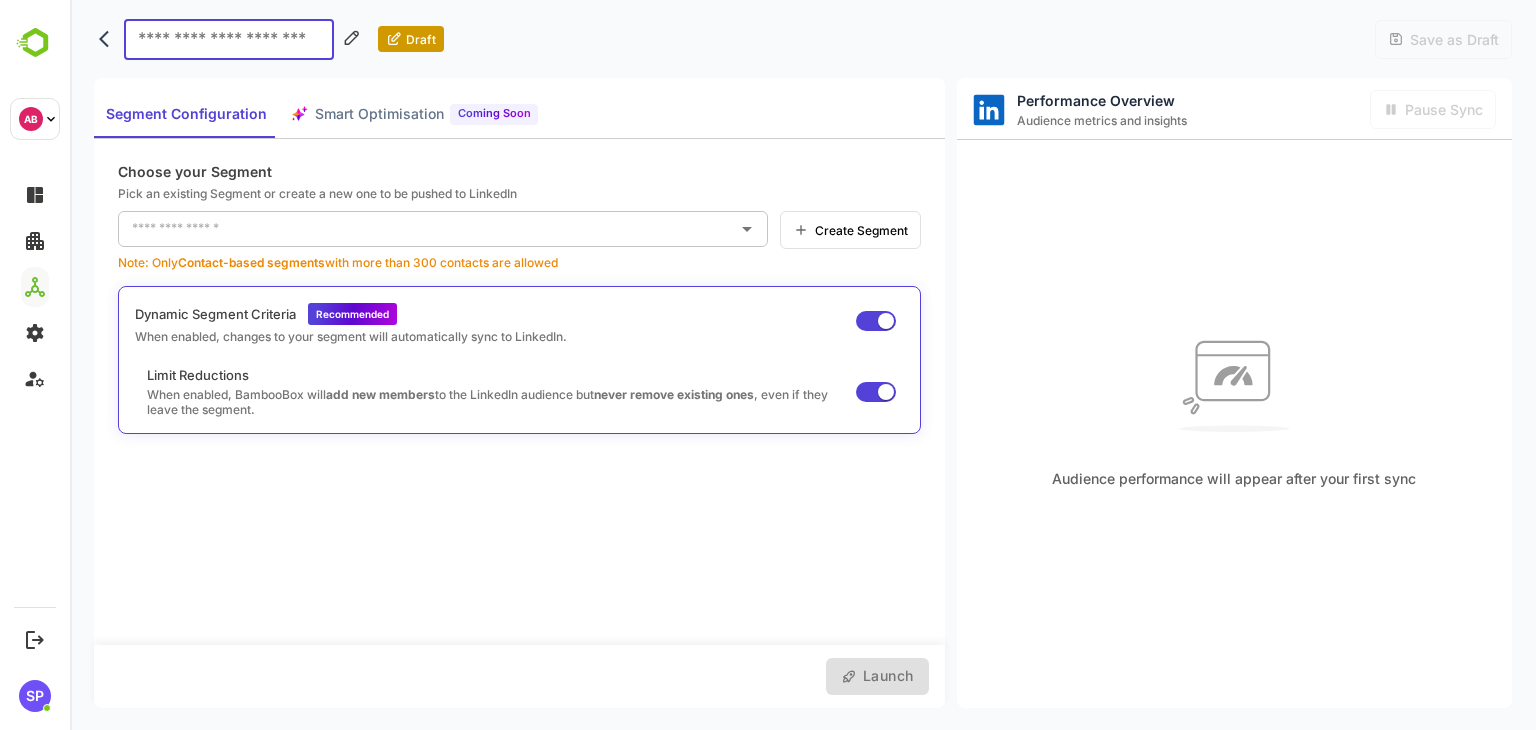 click on "Create Segment" at bounding box center [858, 230] 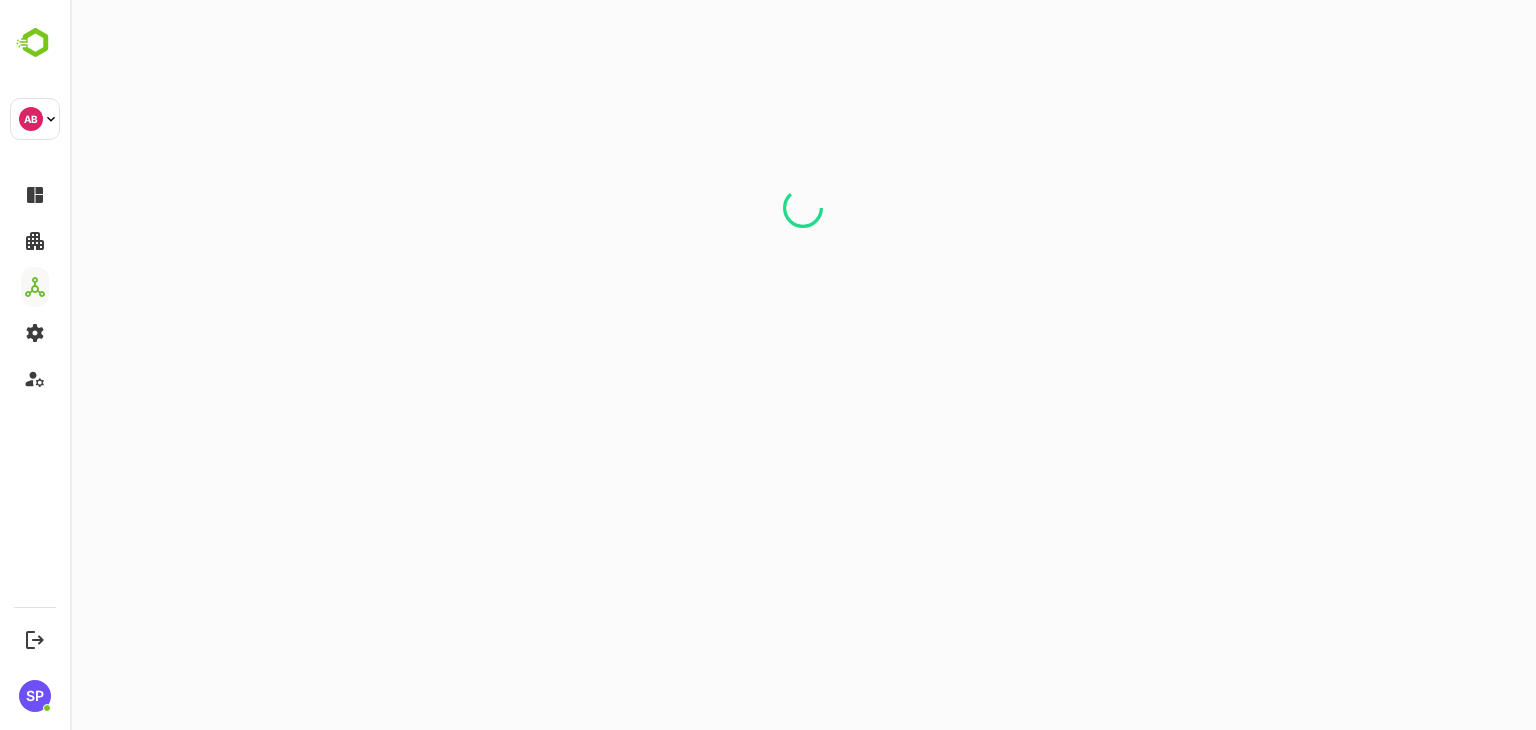 scroll, scrollTop: 0, scrollLeft: 0, axis: both 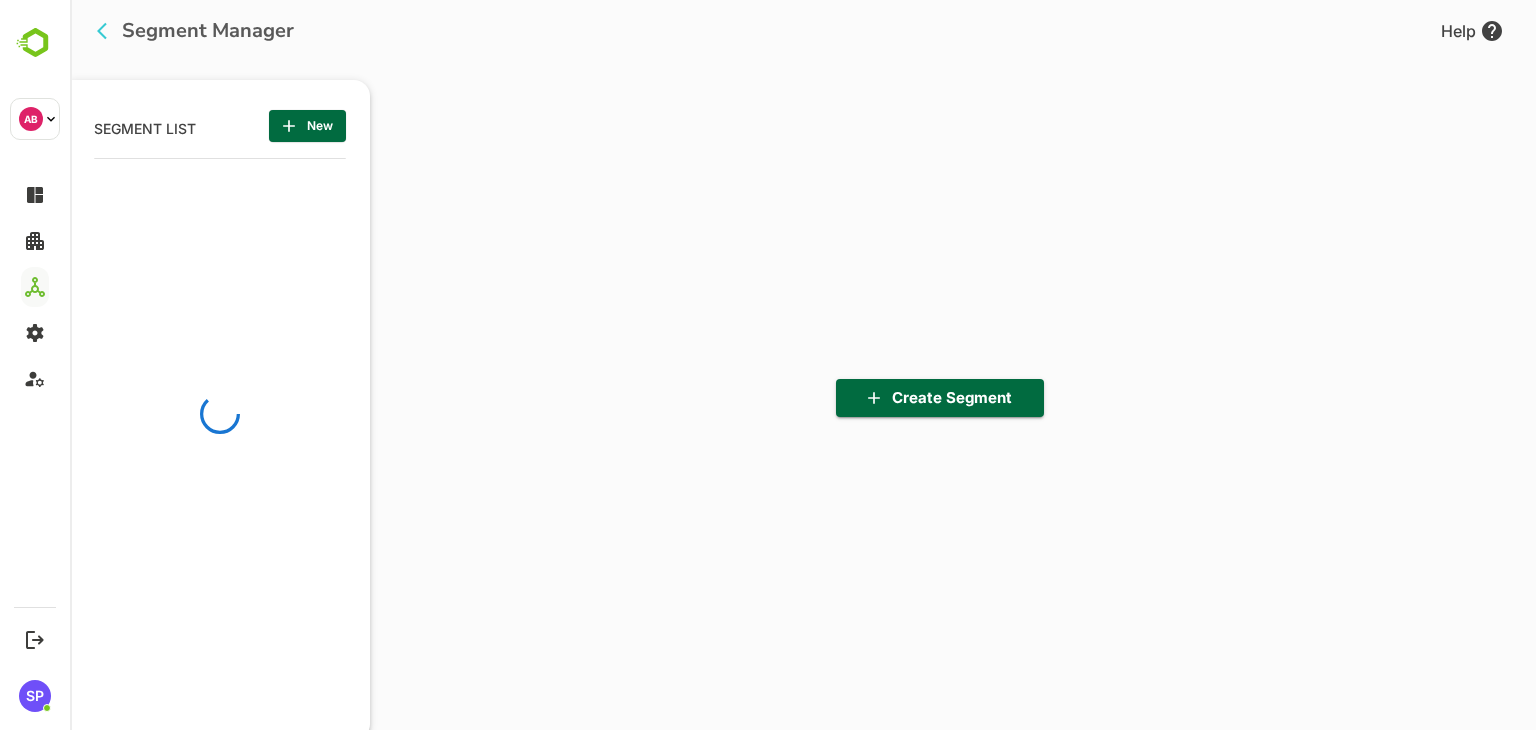 click on "New" at bounding box center (307, 126) 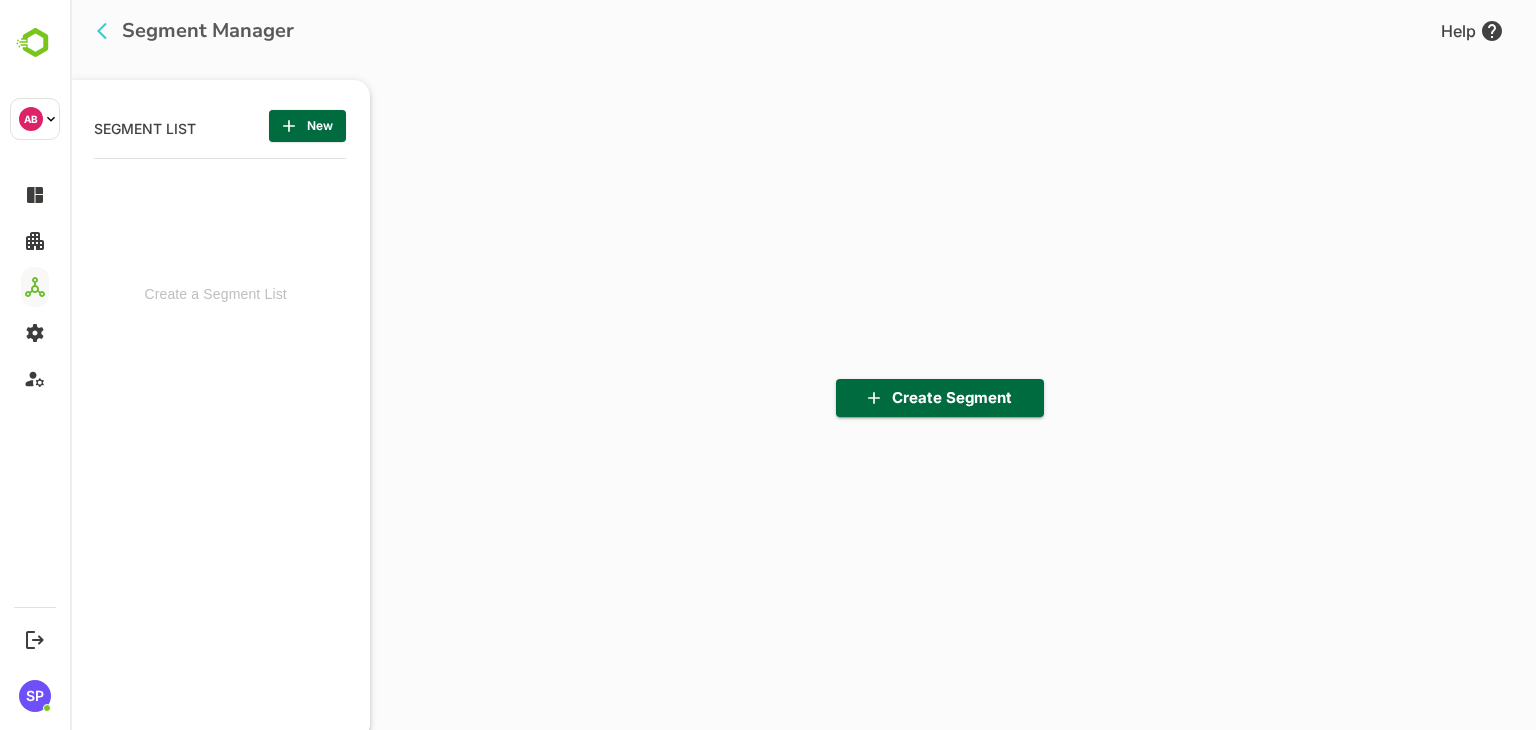 click on "Create Segment" at bounding box center [940, 398] 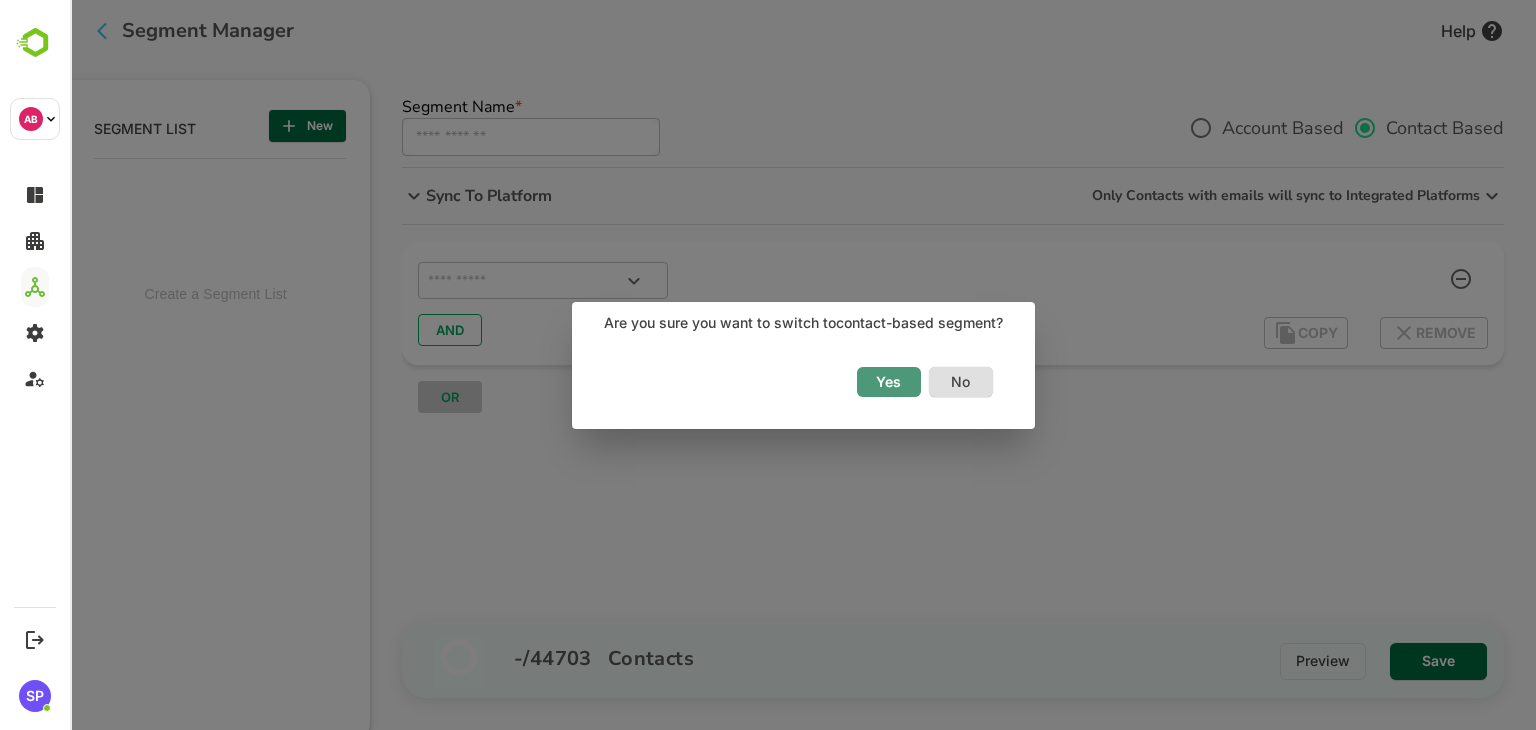 click on "Yes" at bounding box center [889, 382] 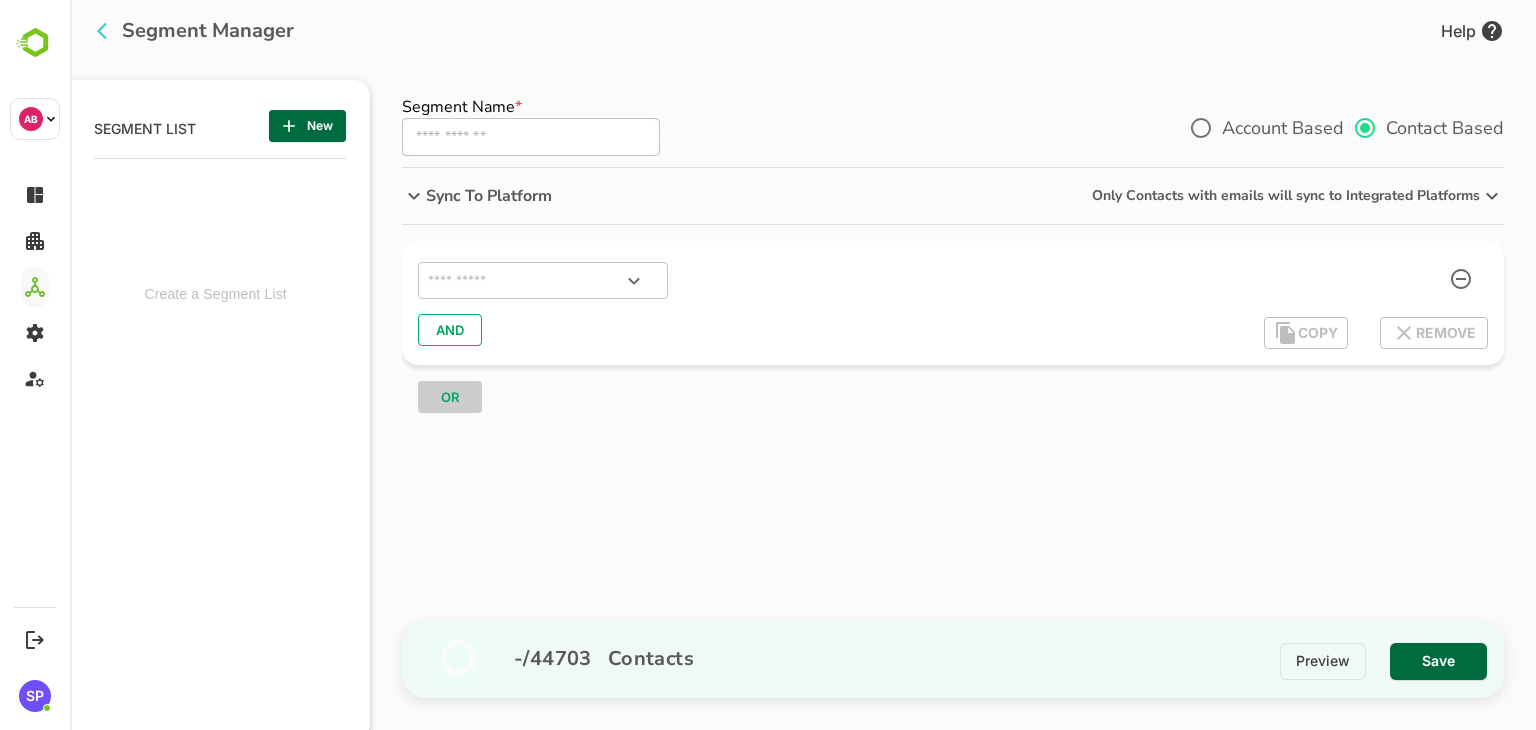click at bounding box center (531, 137) 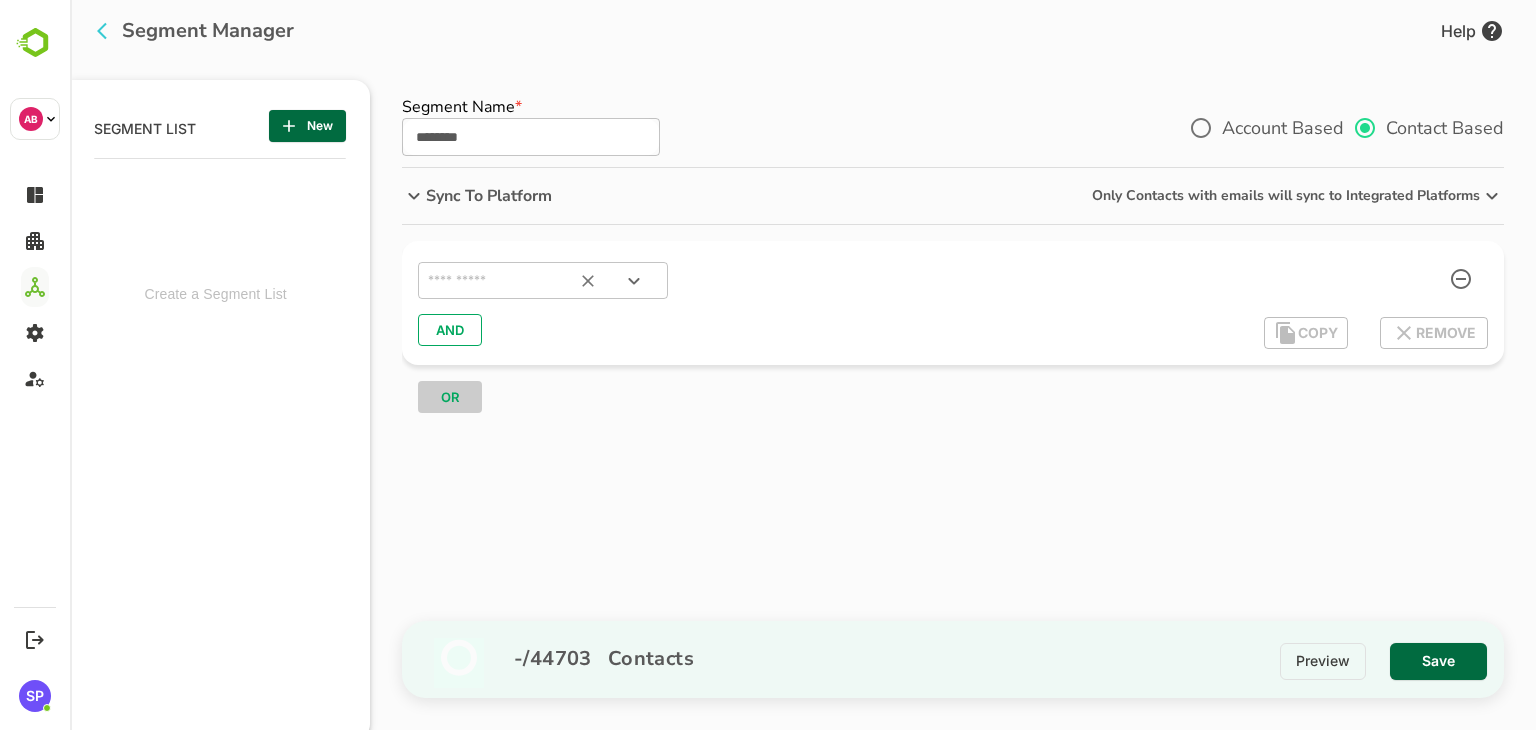 type on "********" 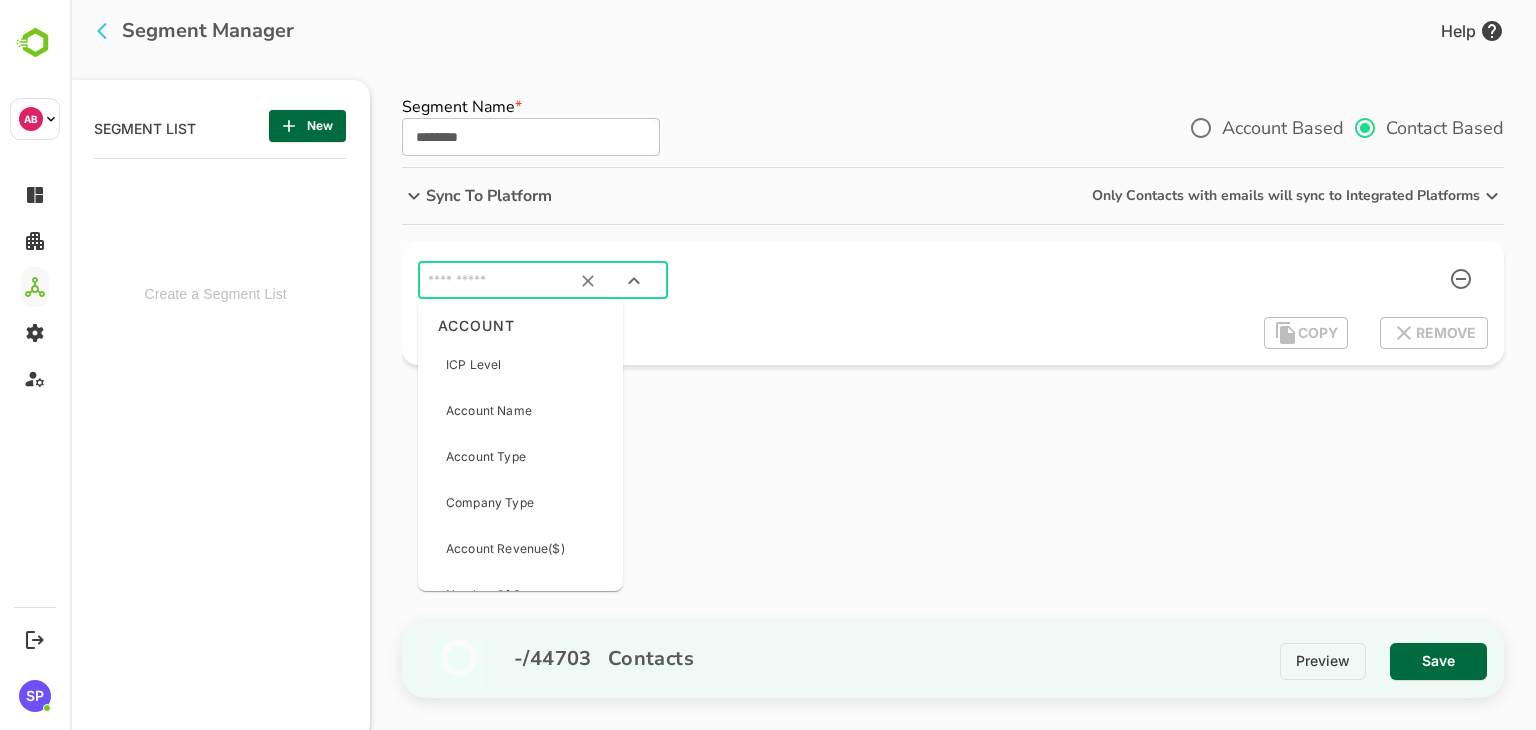 click at bounding box center [518, 281] 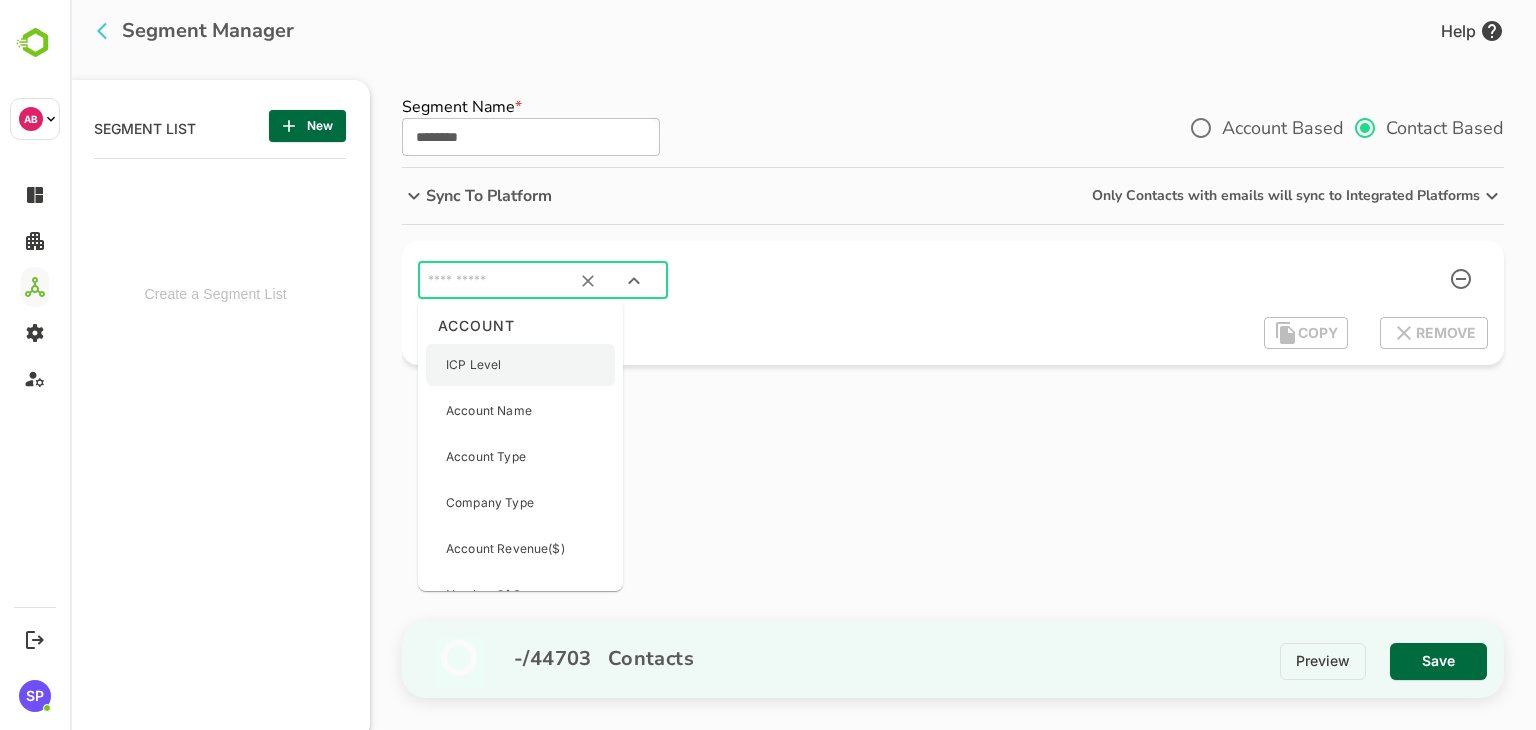 click on "ICP Level" at bounding box center (520, 365) 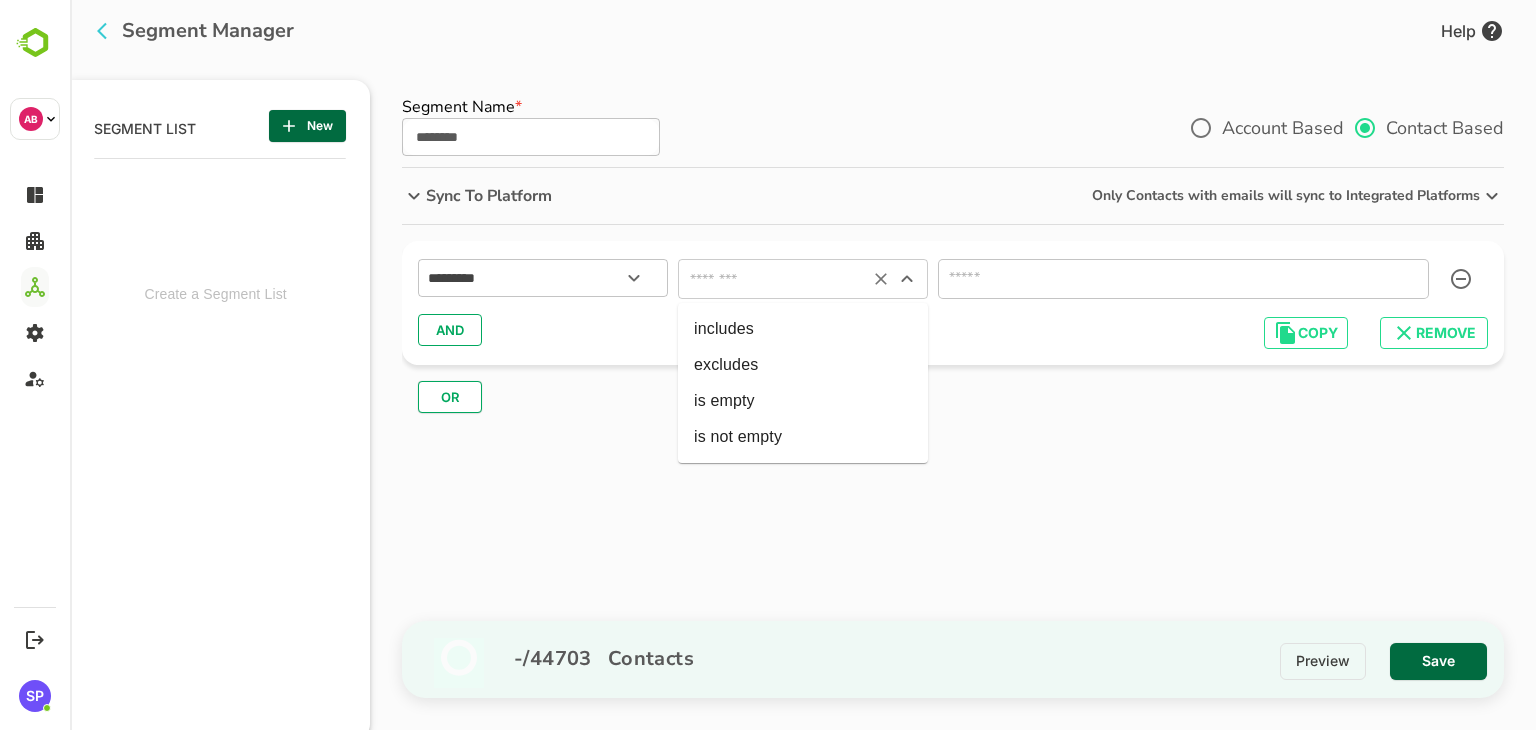 click at bounding box center (773, 279) 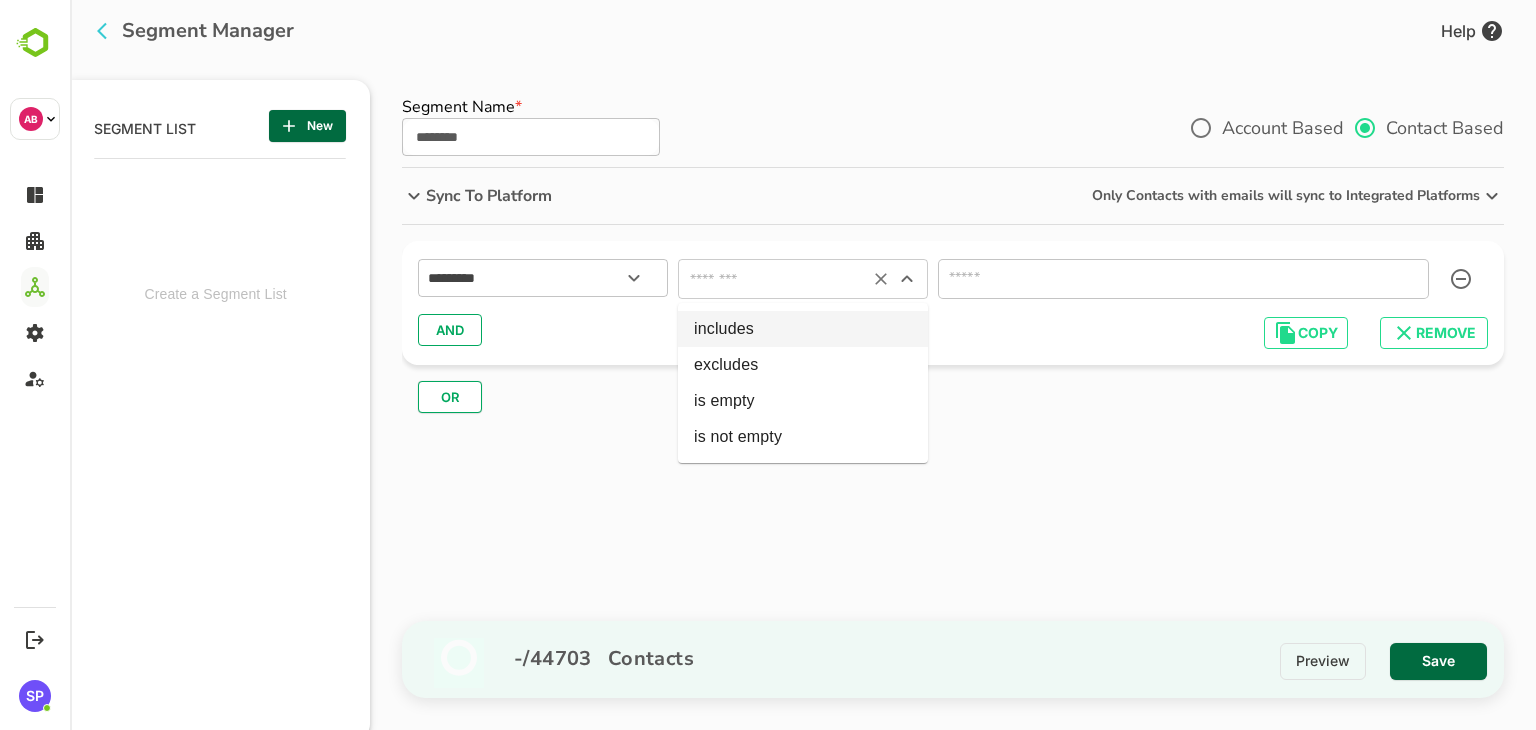 click on "includes" at bounding box center (803, 329) 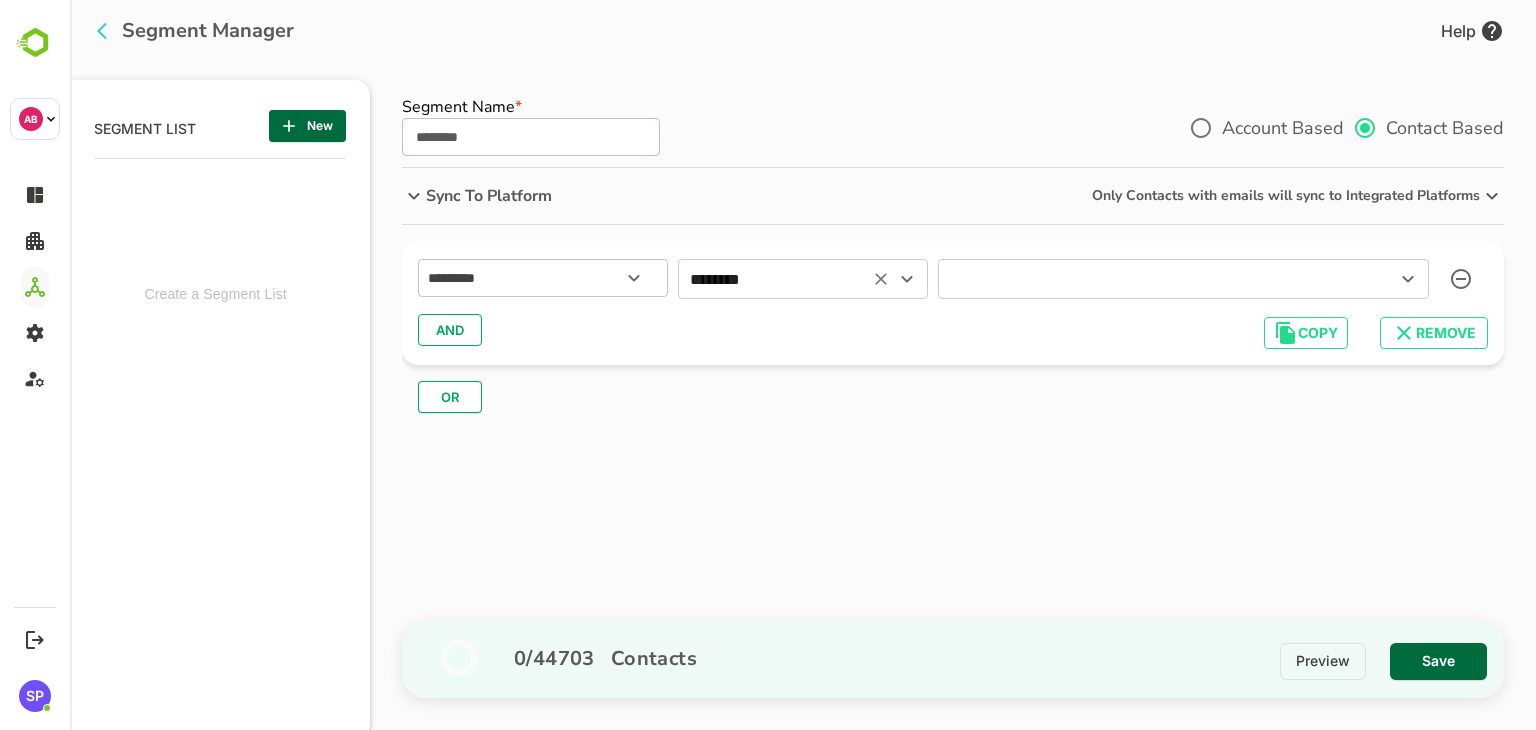 click at bounding box center (1154, 279) 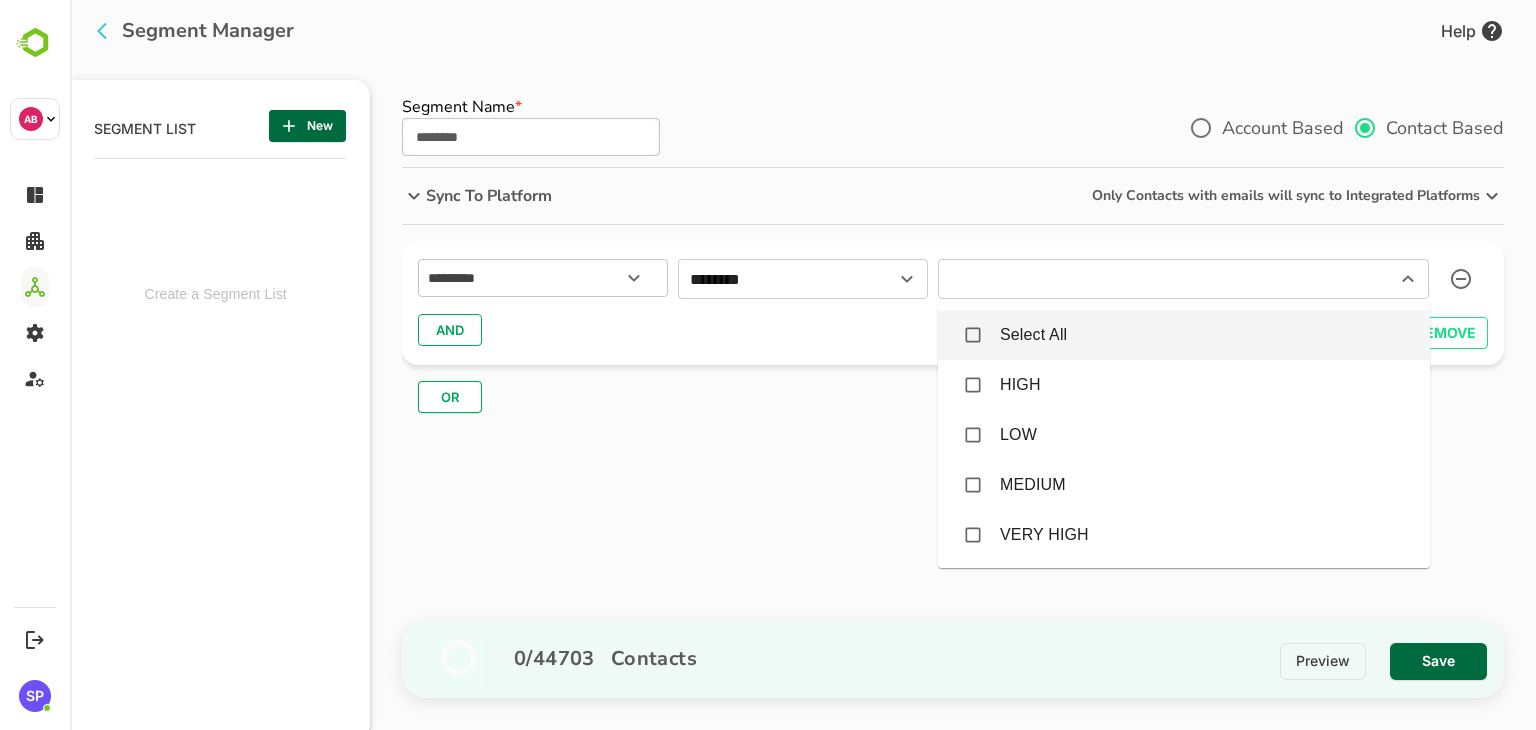 click on "Select All" at bounding box center (1033, 335) 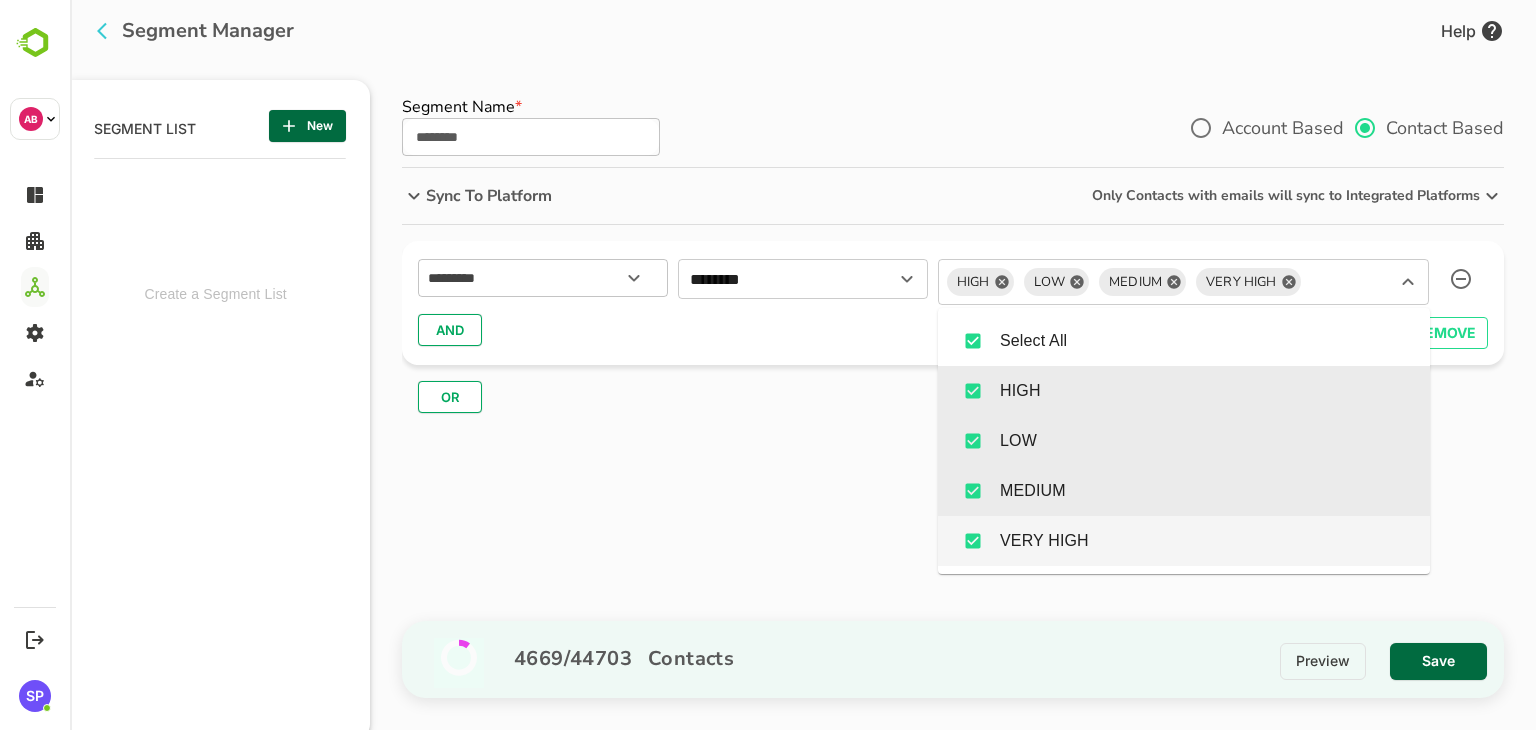 click on "Save" at bounding box center [1438, 661] 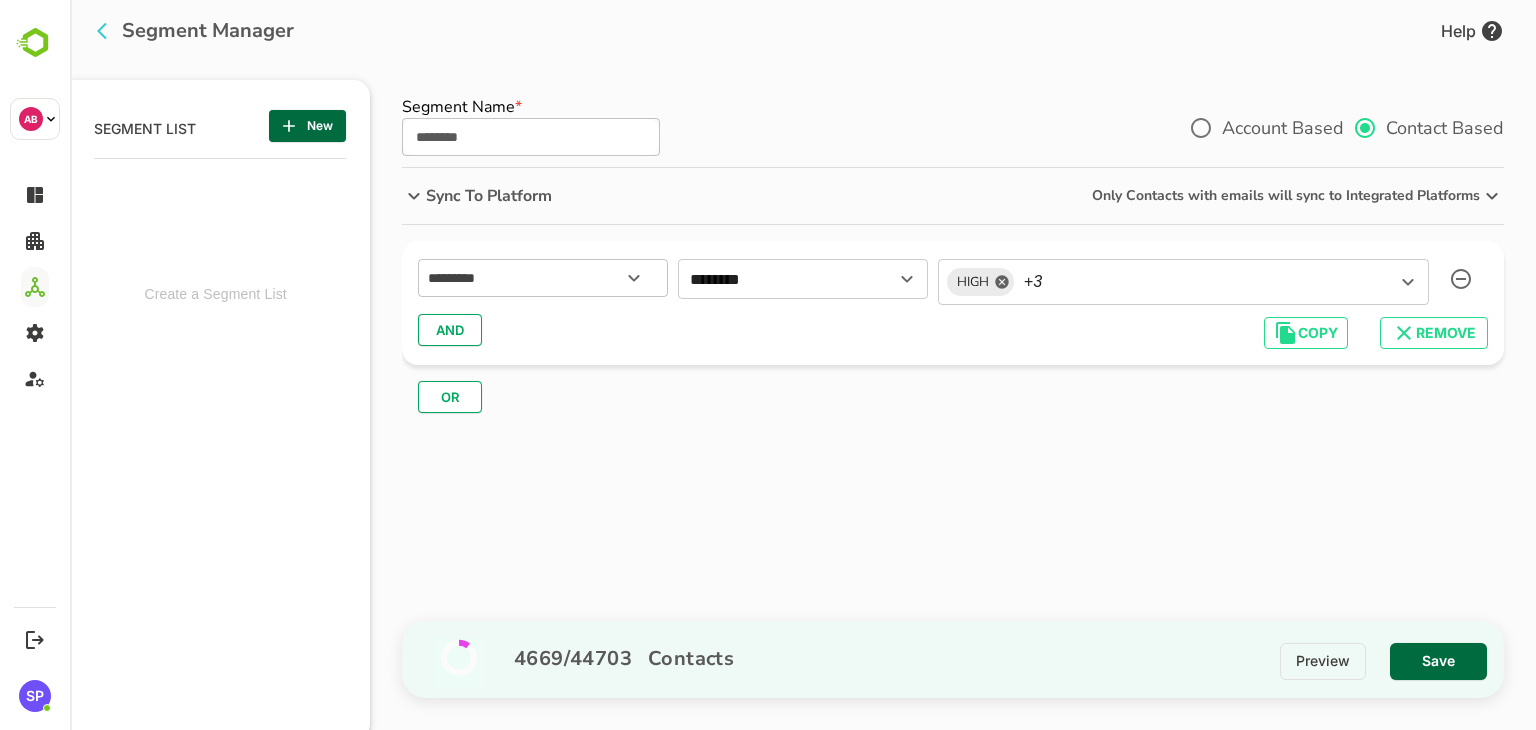 type 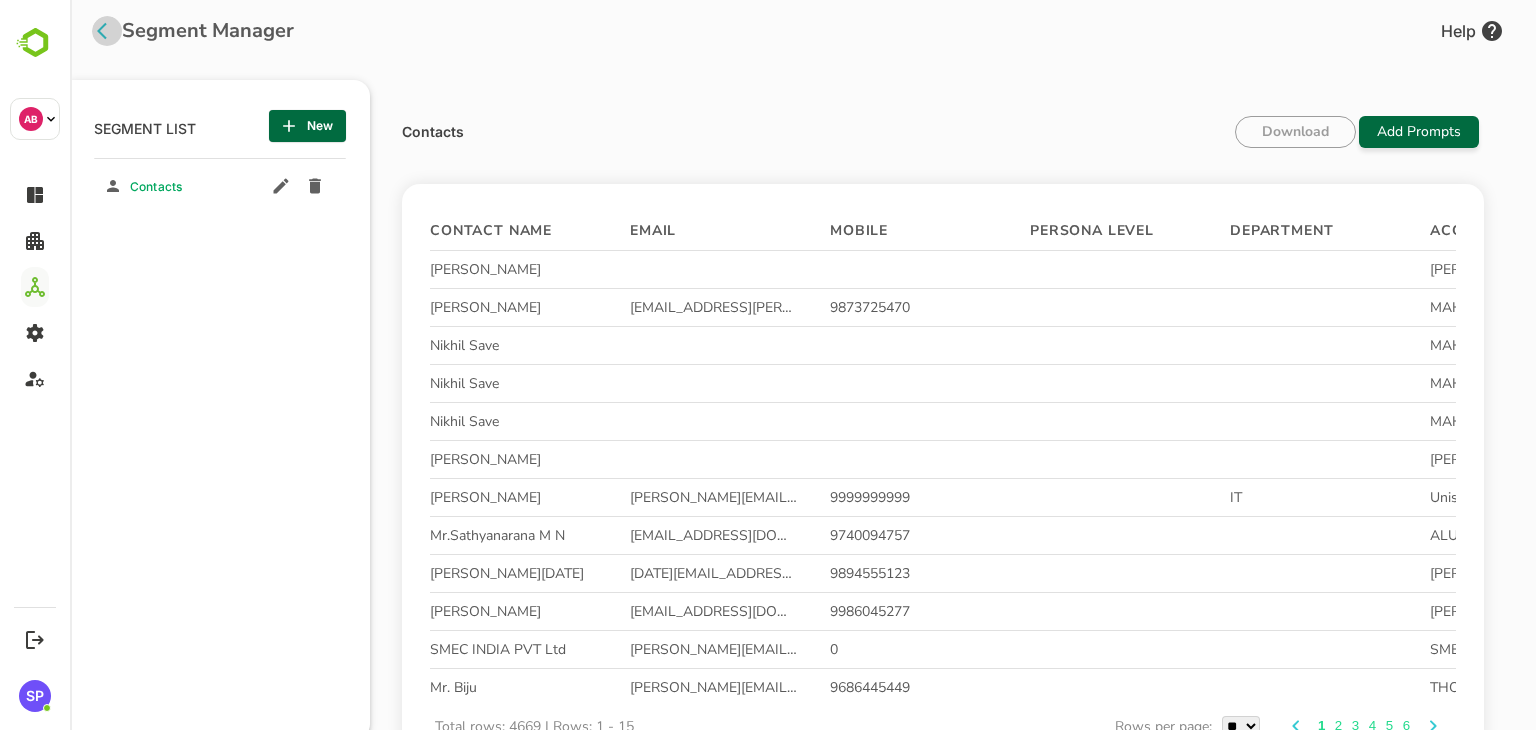 click 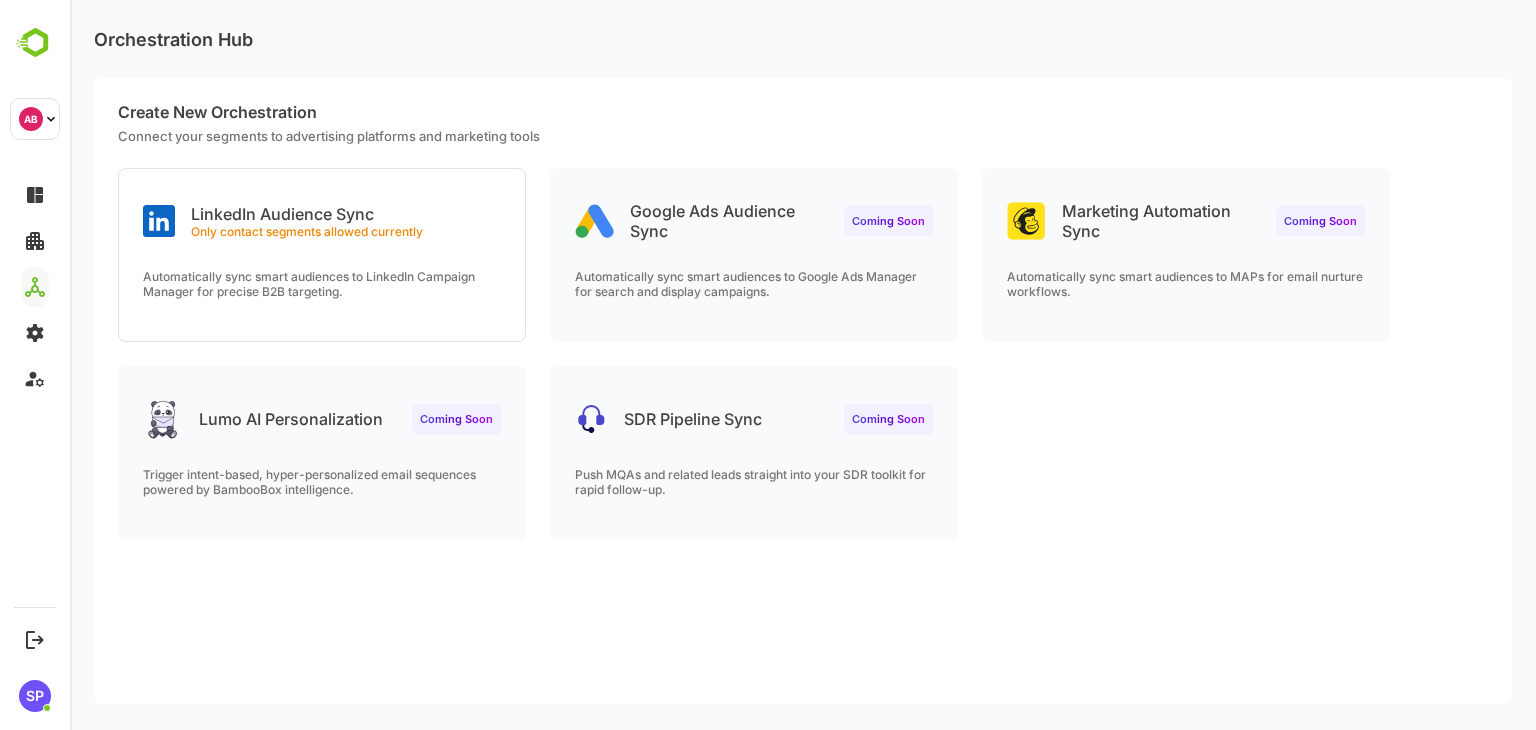 scroll, scrollTop: 0, scrollLeft: 0, axis: both 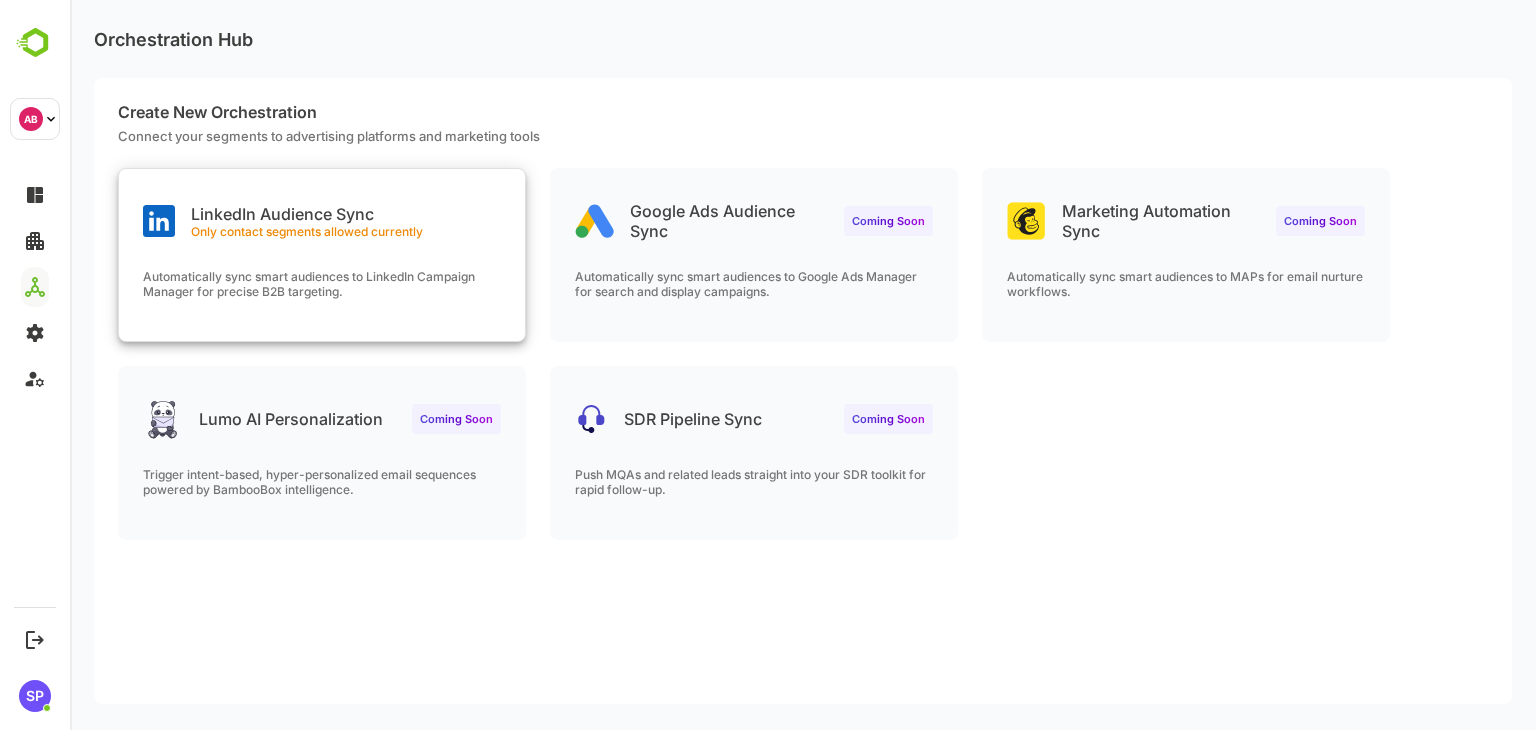 click on "Automatically sync smart audiences to LinkedIn Campaign Manager for precise B2B targeting." at bounding box center (322, 284) 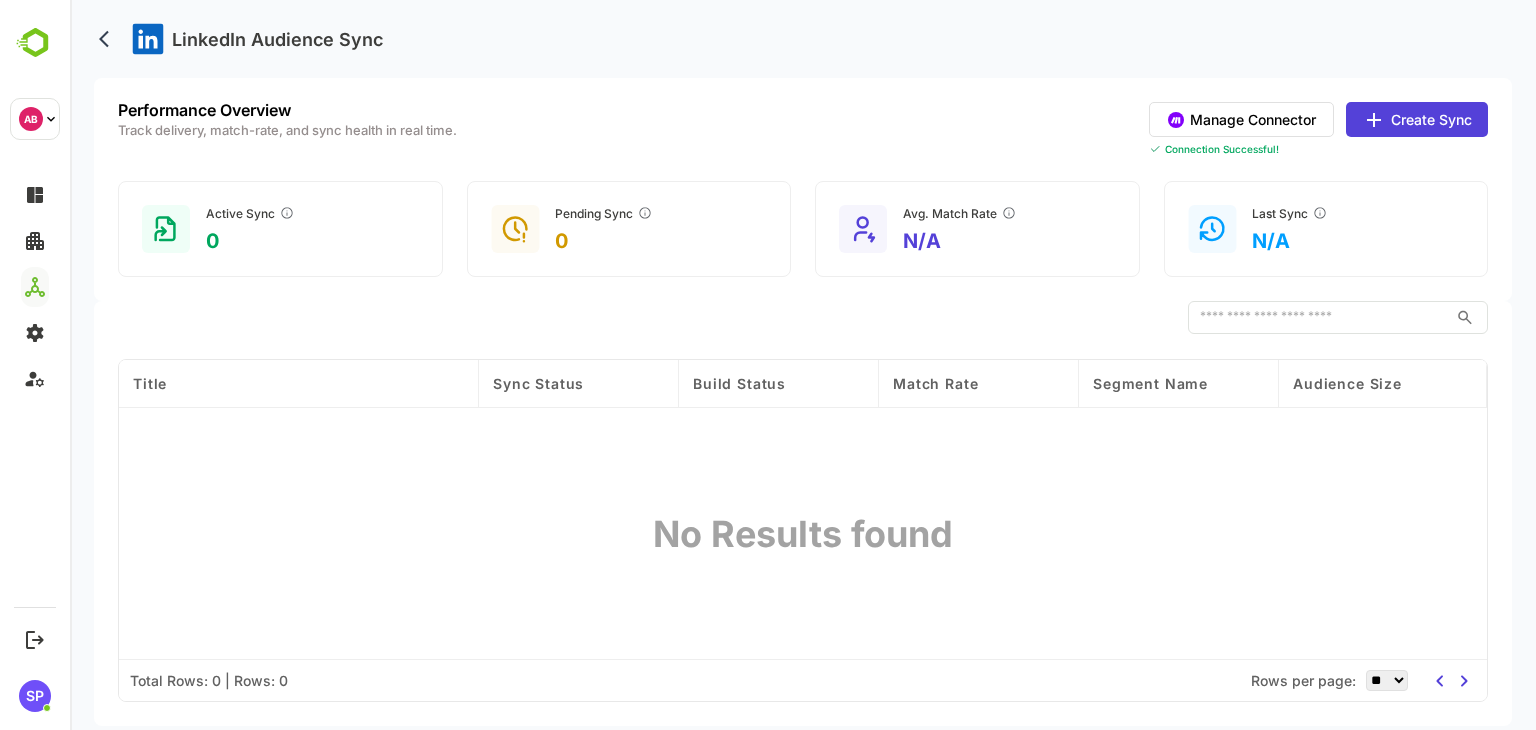 click on "Create Sync" at bounding box center [1417, 119] 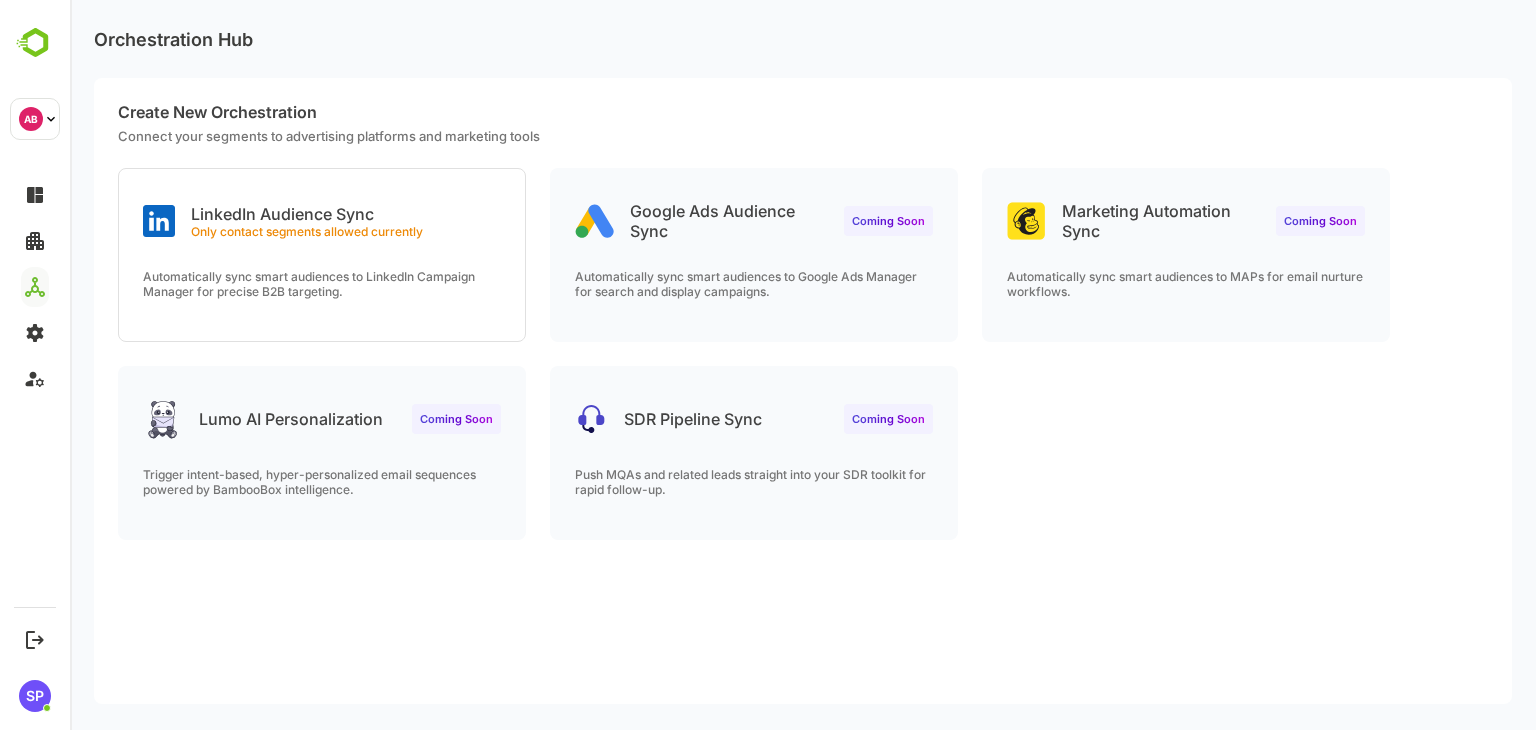 scroll, scrollTop: 0, scrollLeft: 0, axis: both 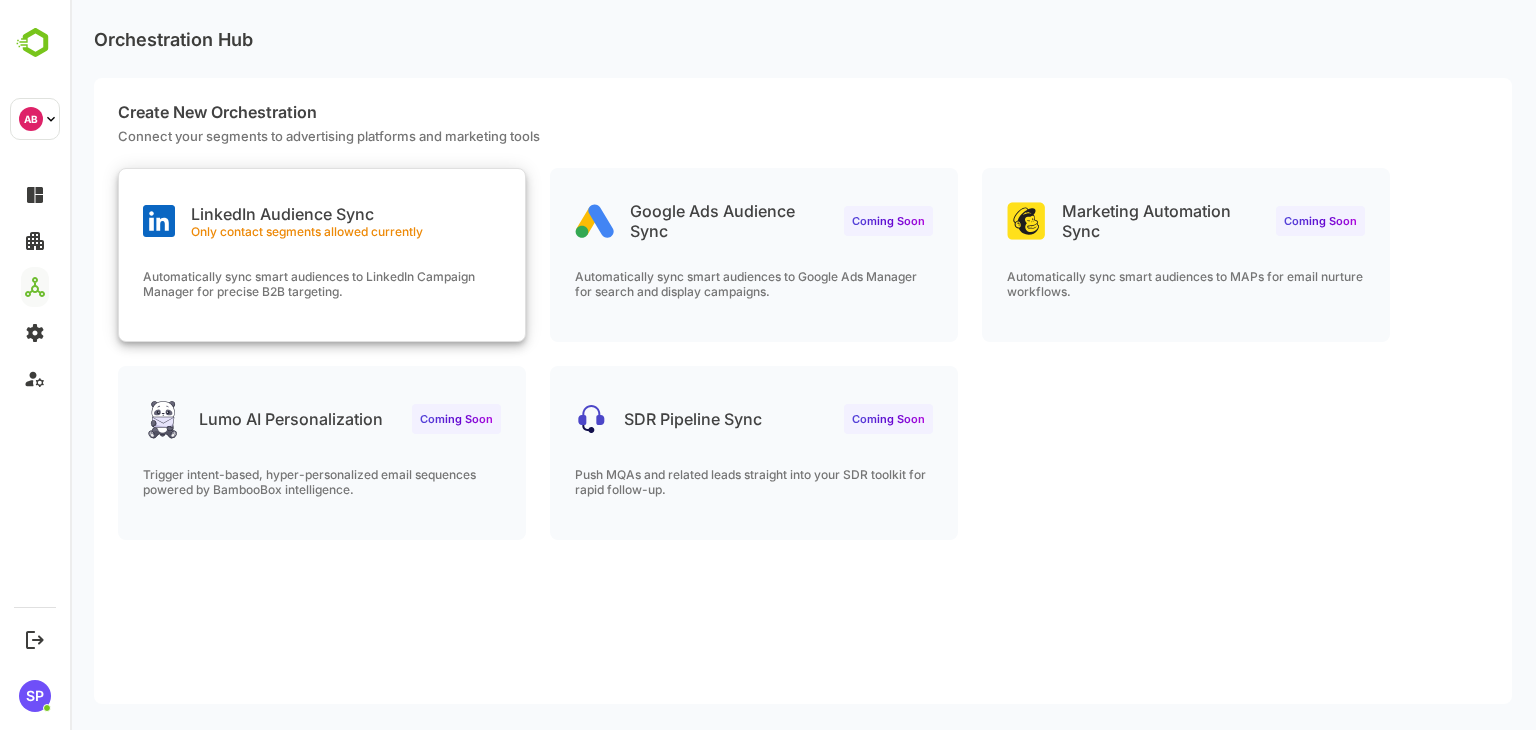click on "Automatically sync smart audiences to LinkedIn Campaign Manager for precise B2B targeting." at bounding box center (322, 284) 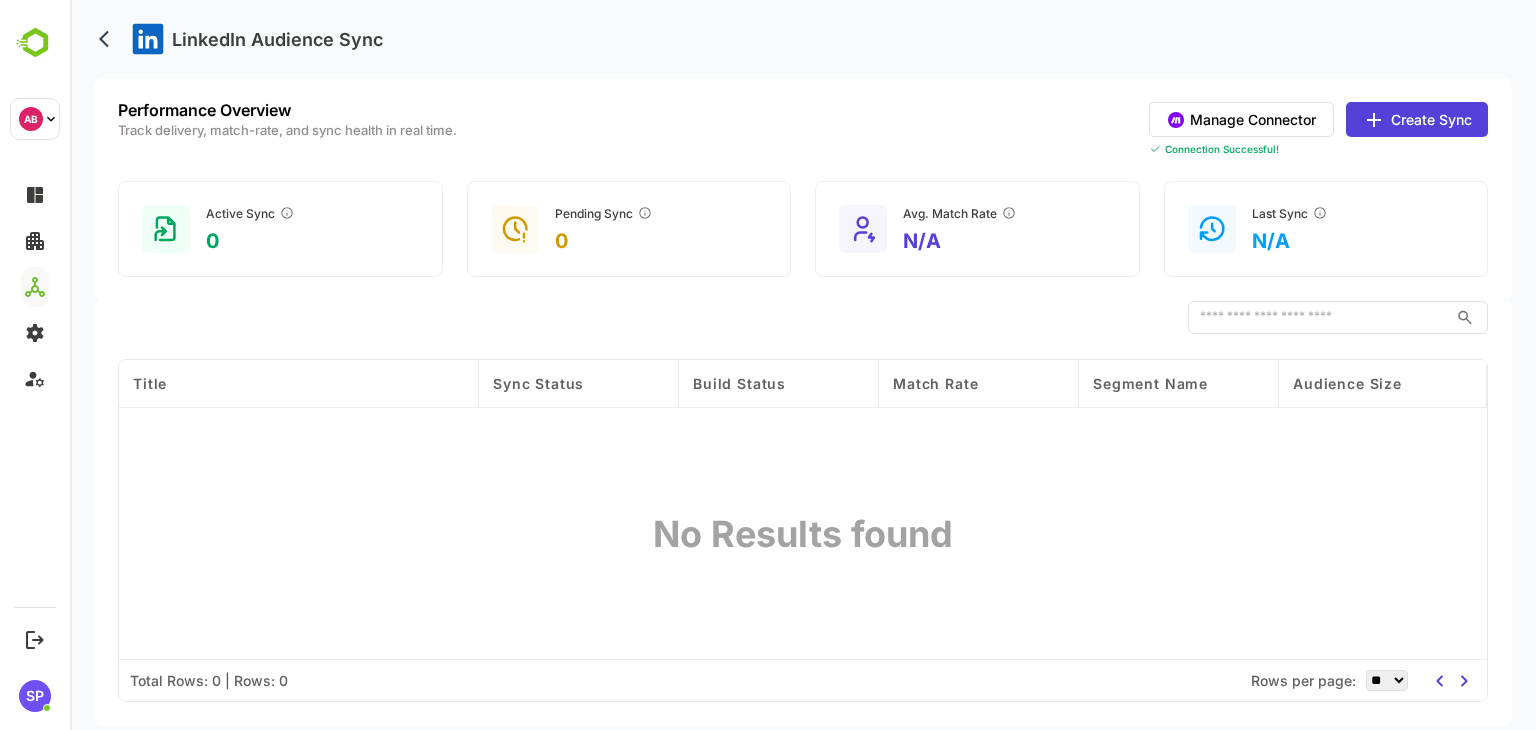 click on "Create Sync" at bounding box center (1417, 119) 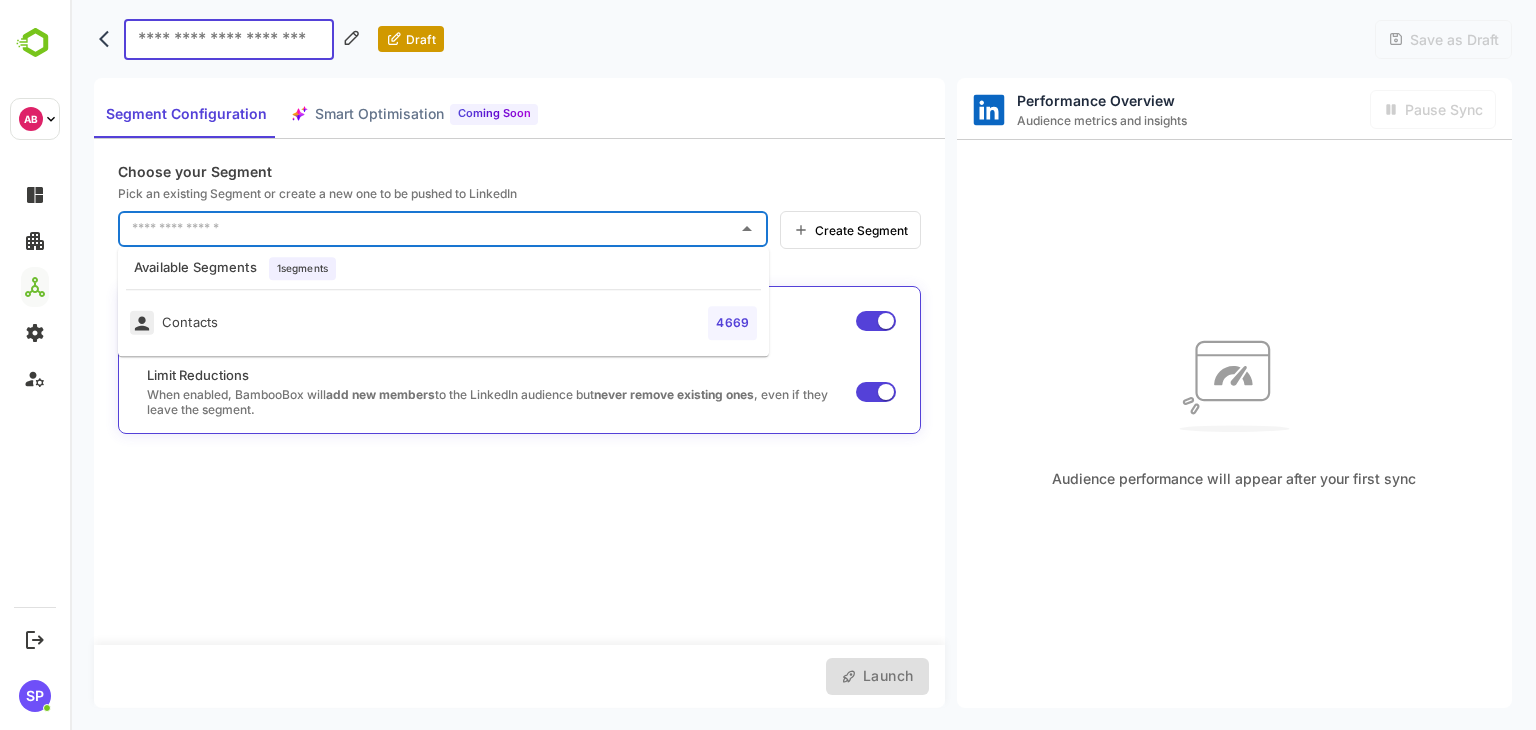 click at bounding box center (428, 229) 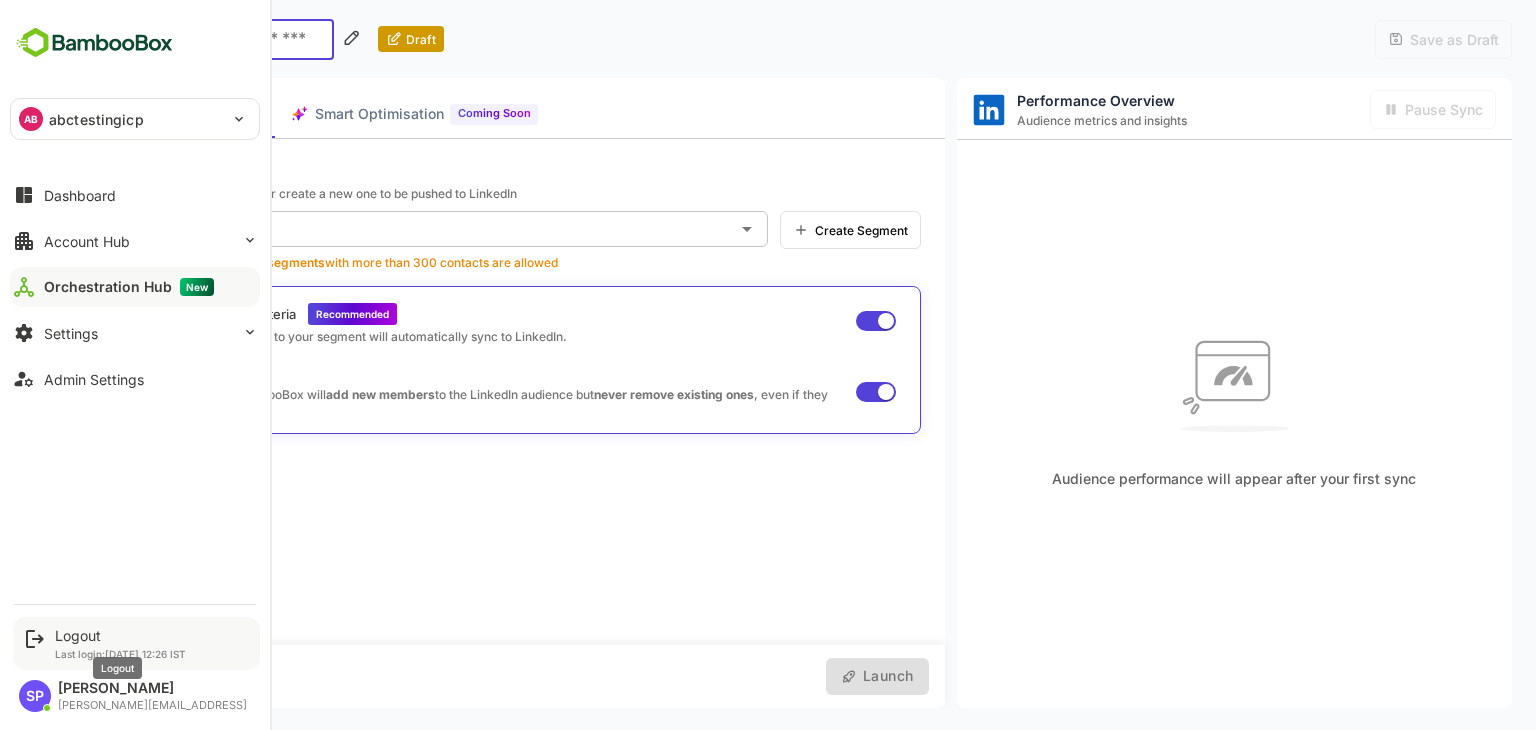 click on "Logout" at bounding box center [120, 635] 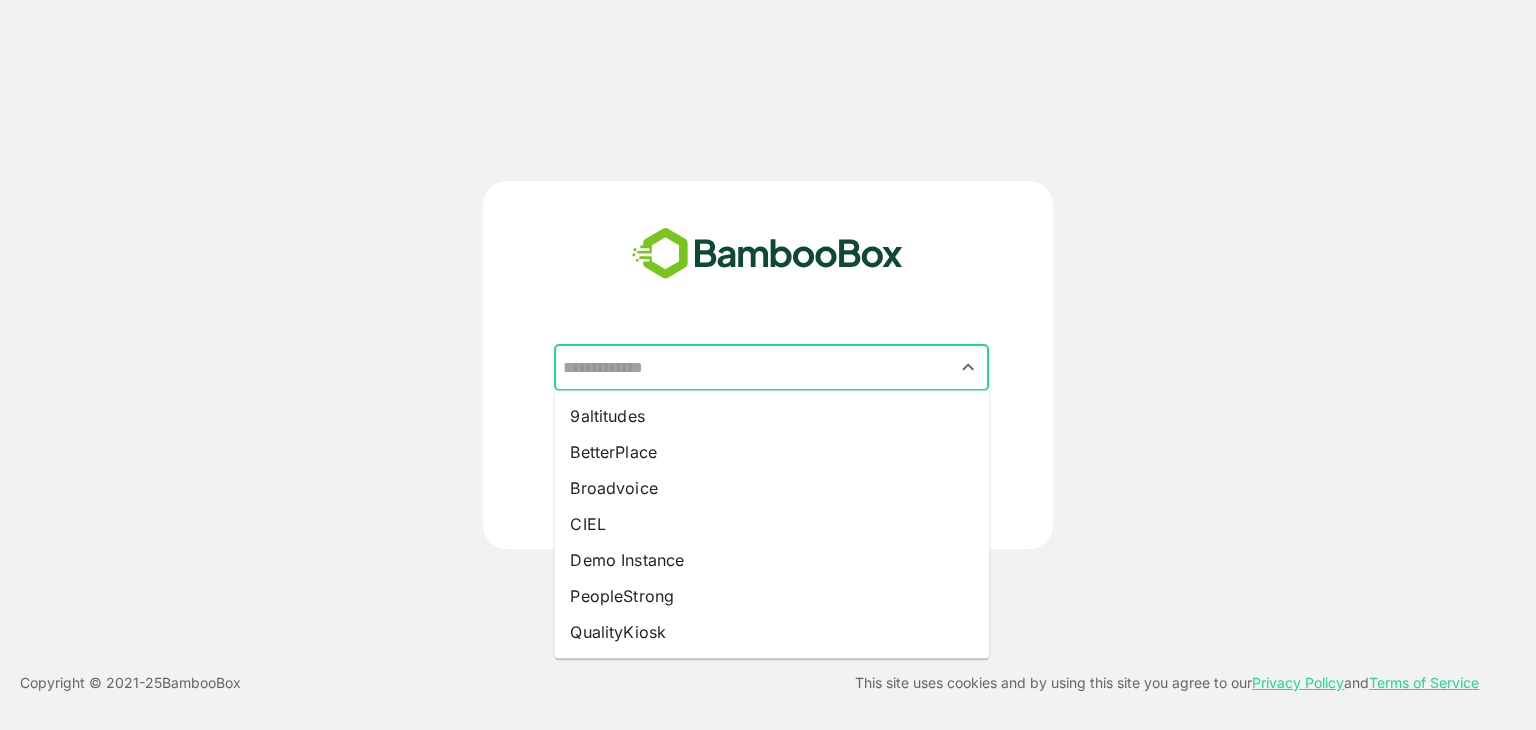 click at bounding box center [771, 368] 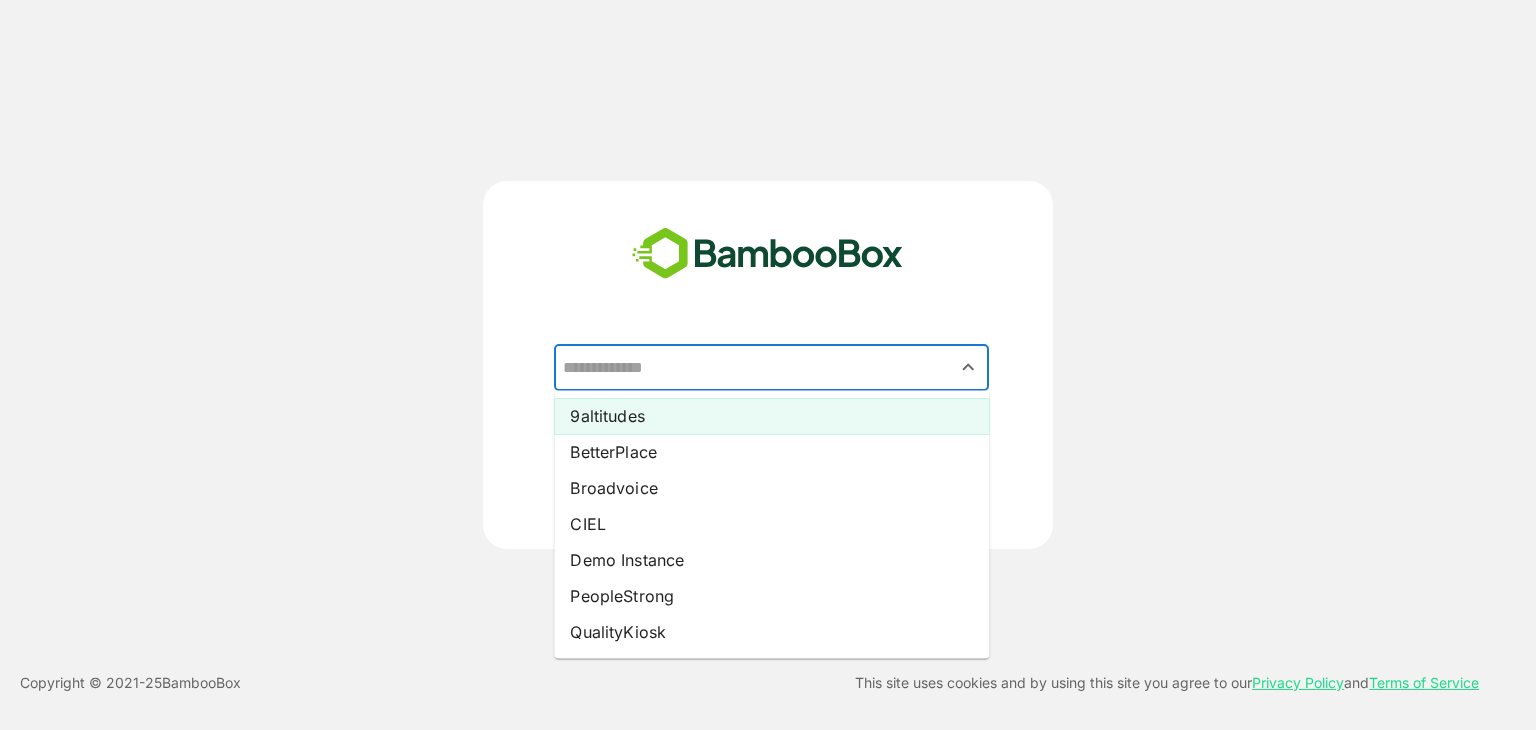 click on "9altitudes" at bounding box center [771, 416] 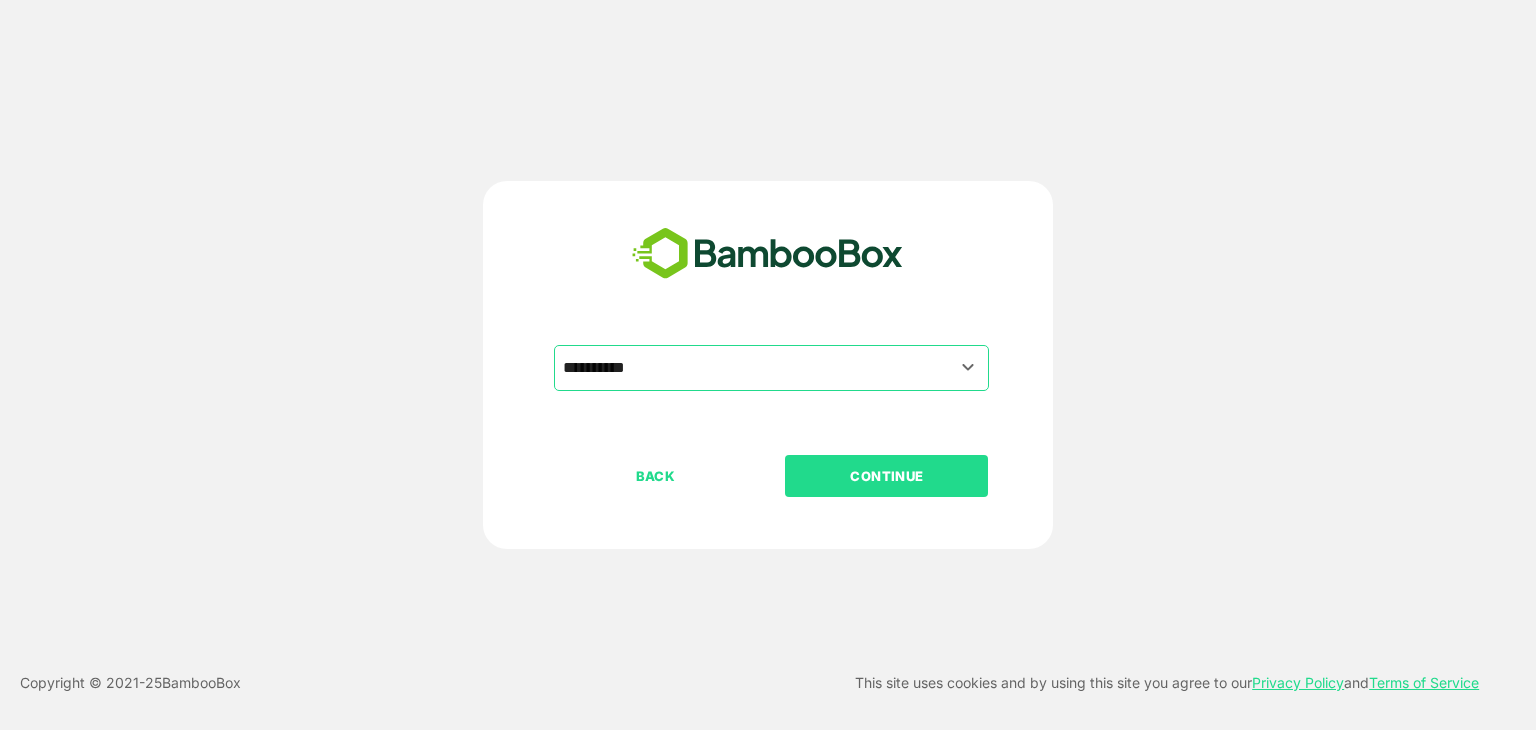 click on "CONTINUE" at bounding box center [887, 476] 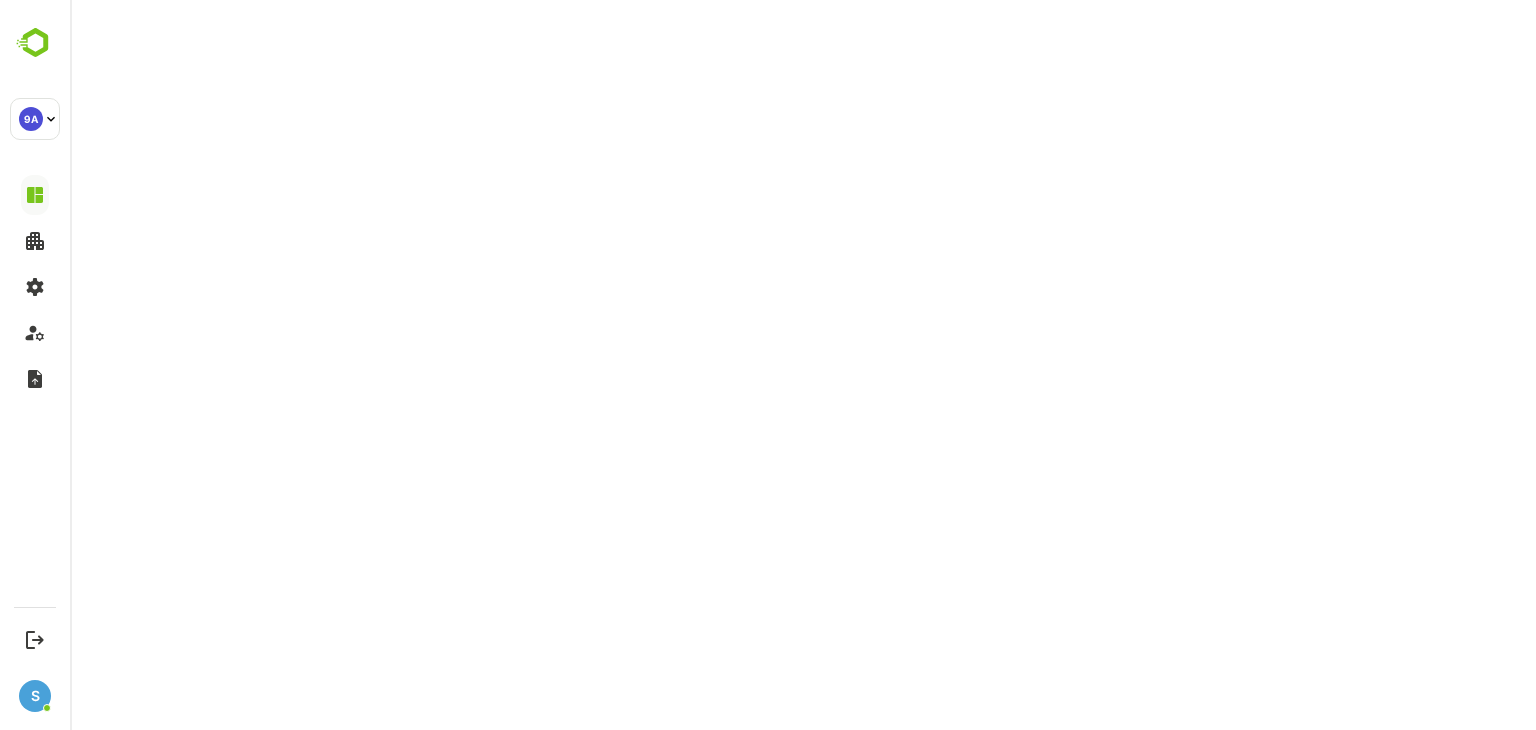 scroll, scrollTop: 0, scrollLeft: 0, axis: both 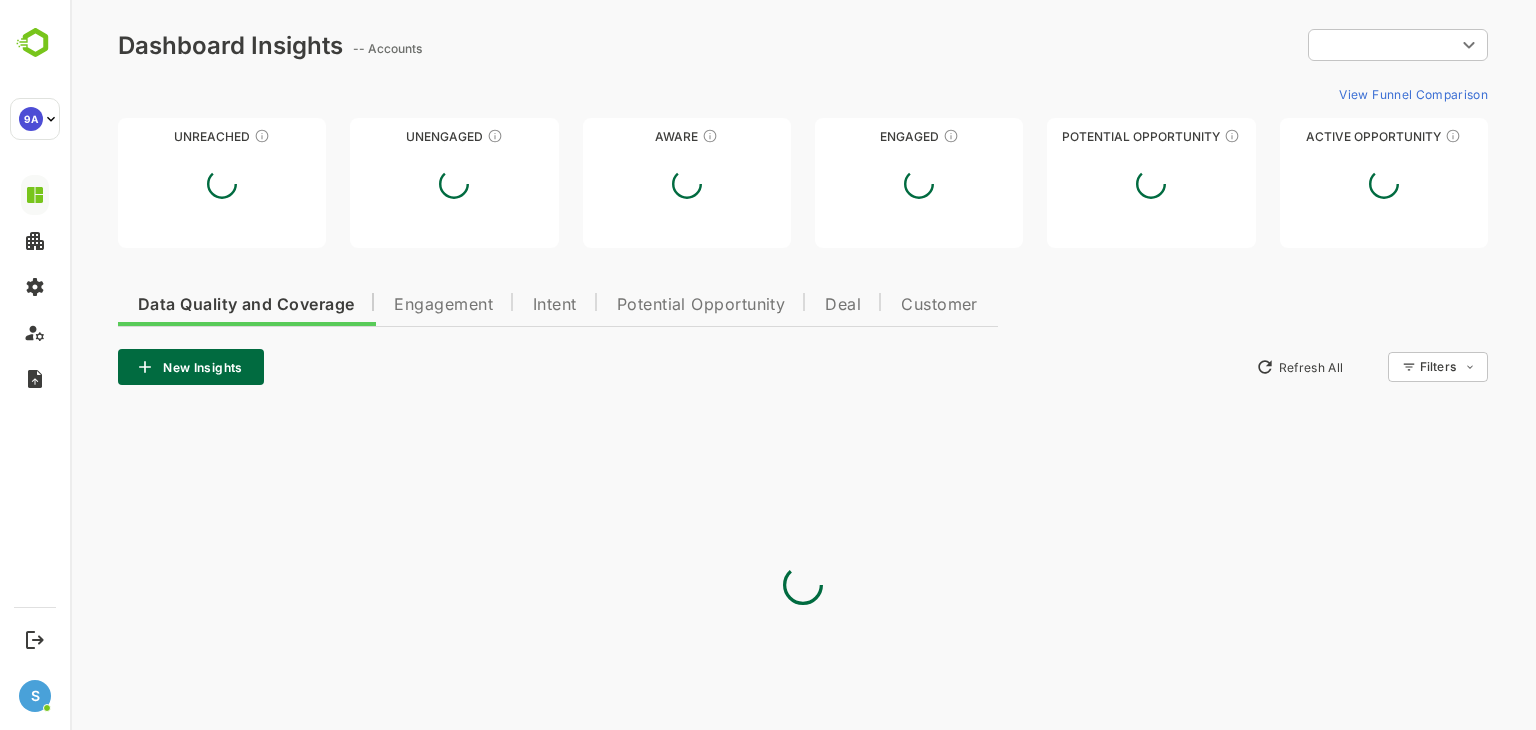 type on "**********" 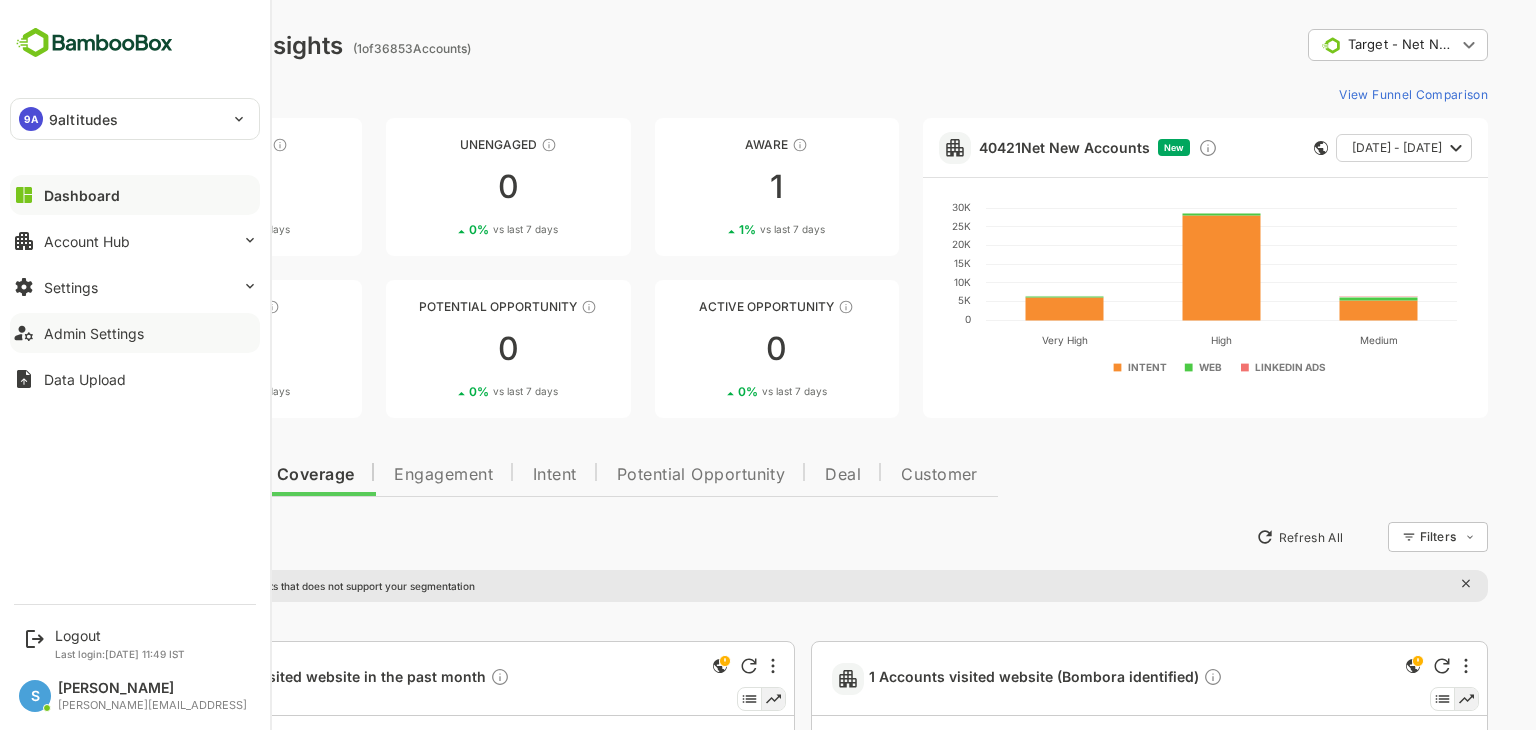 click on "Admin Settings" at bounding box center [135, 333] 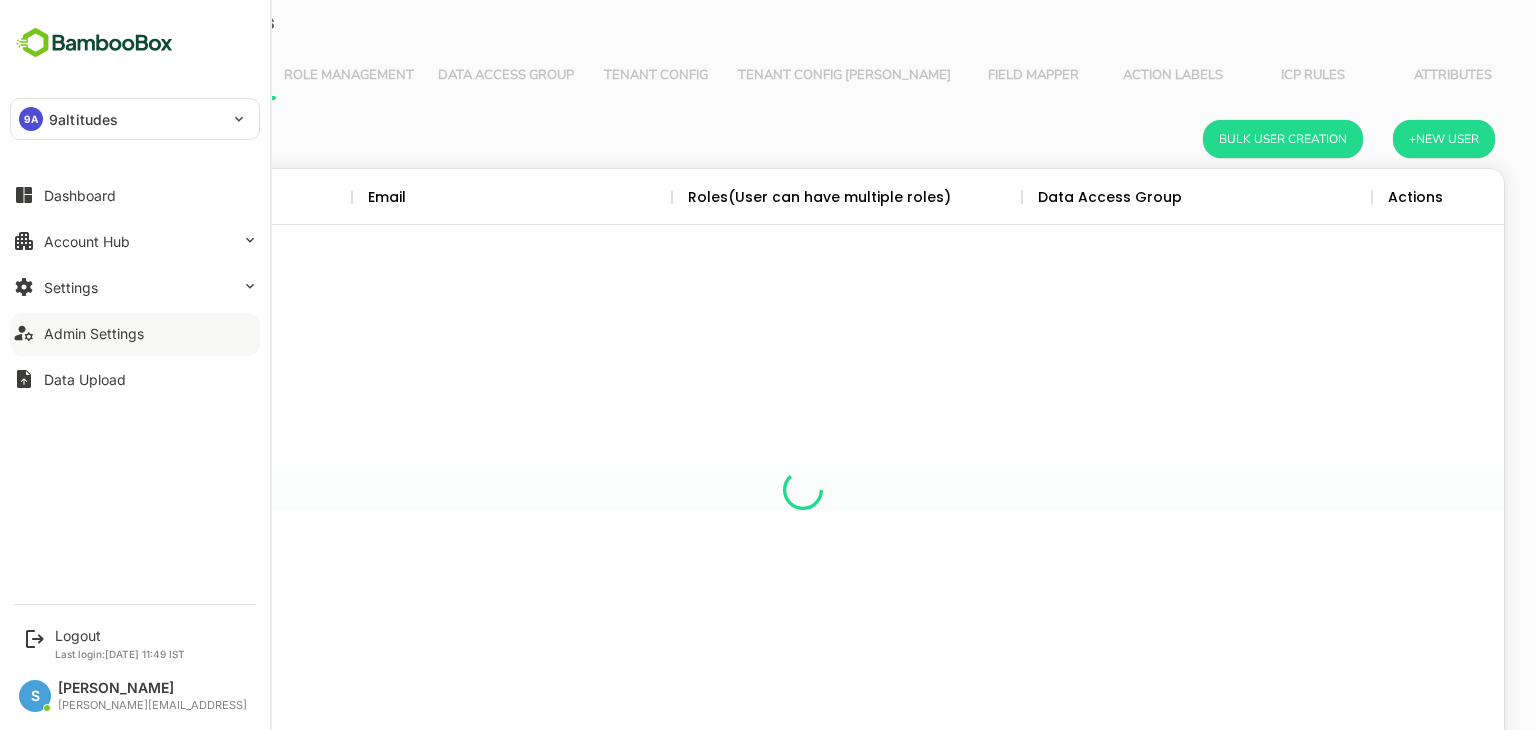 scroll, scrollTop: 0, scrollLeft: 0, axis: both 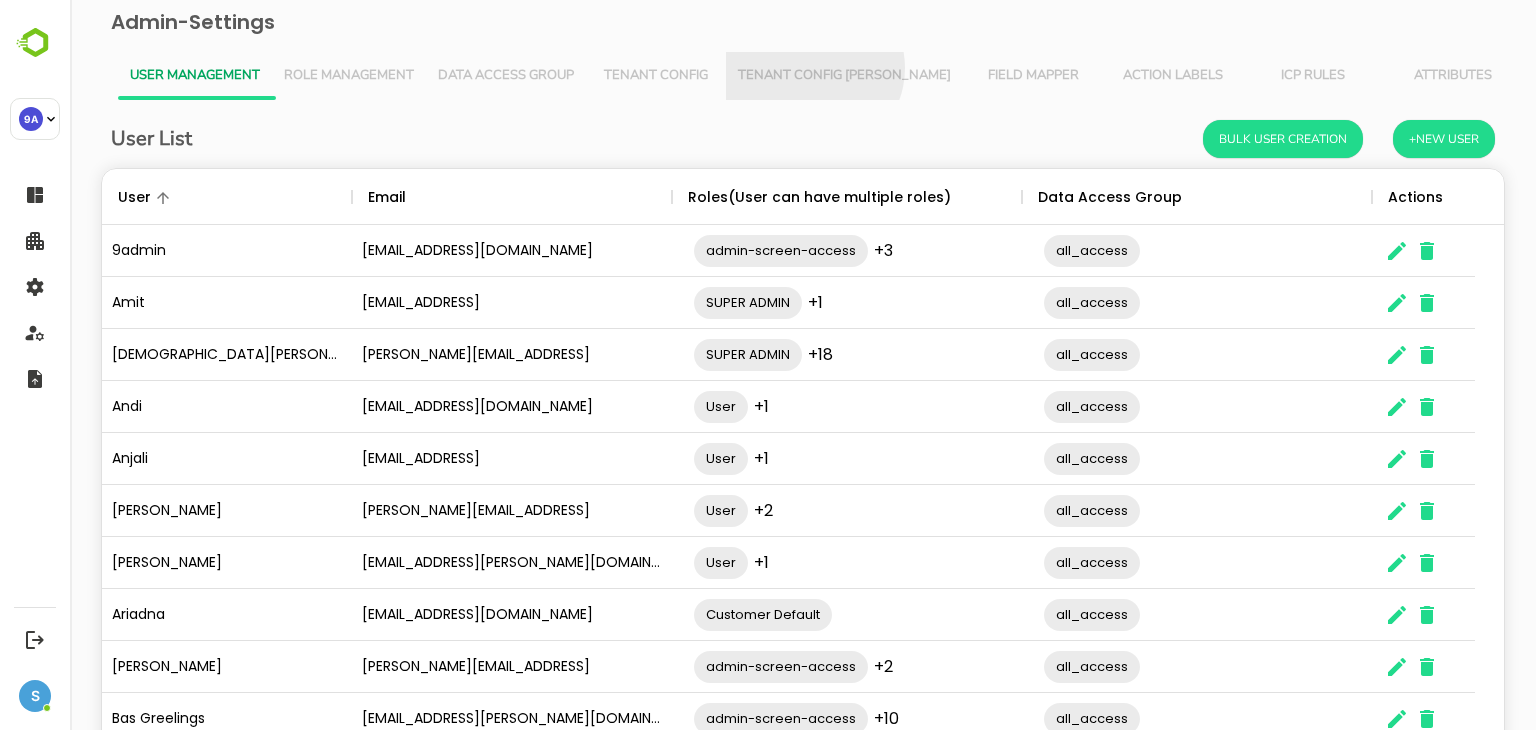 click on "Tenant Config [PERSON_NAME]" at bounding box center (844, 76) 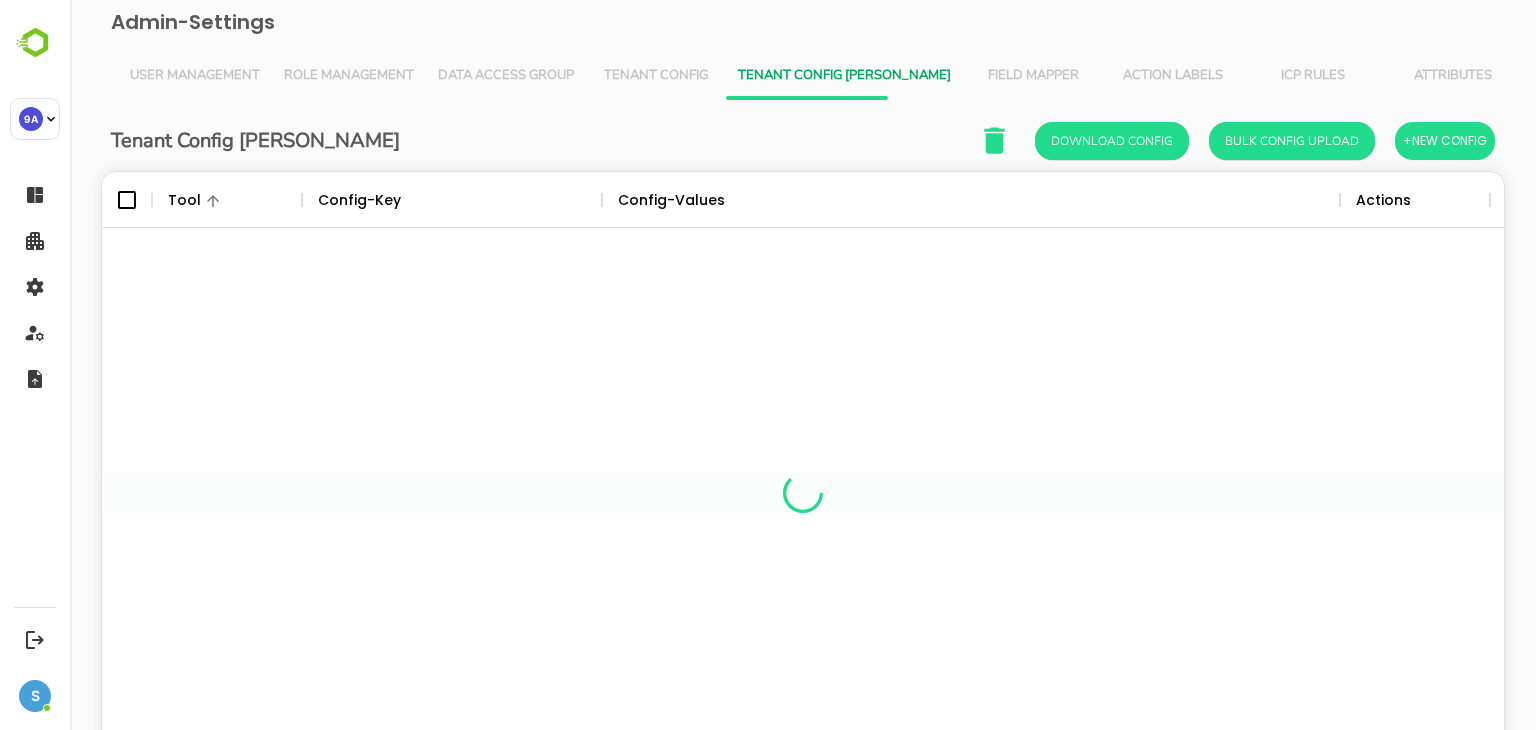 scroll, scrollTop: 16, scrollLeft: 16, axis: both 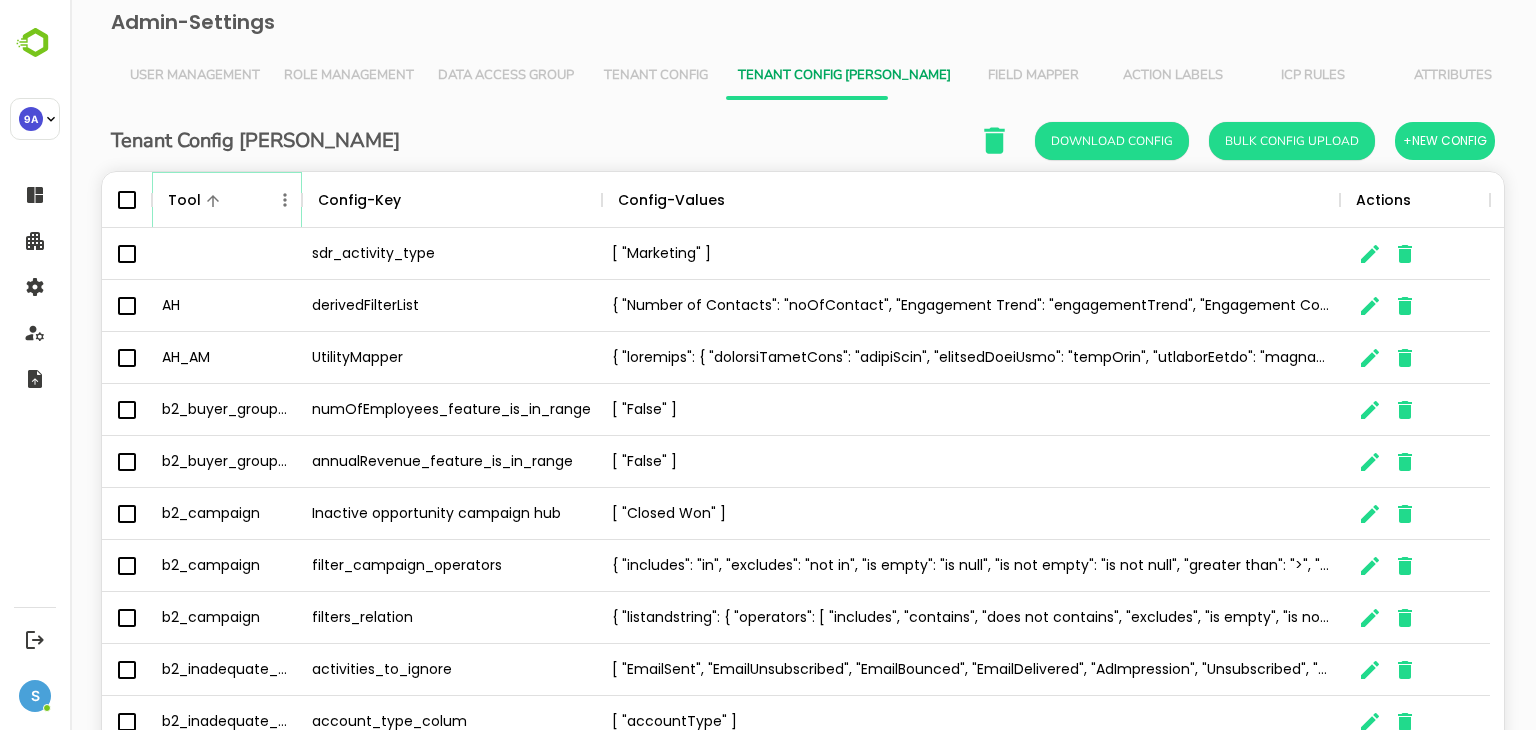 click 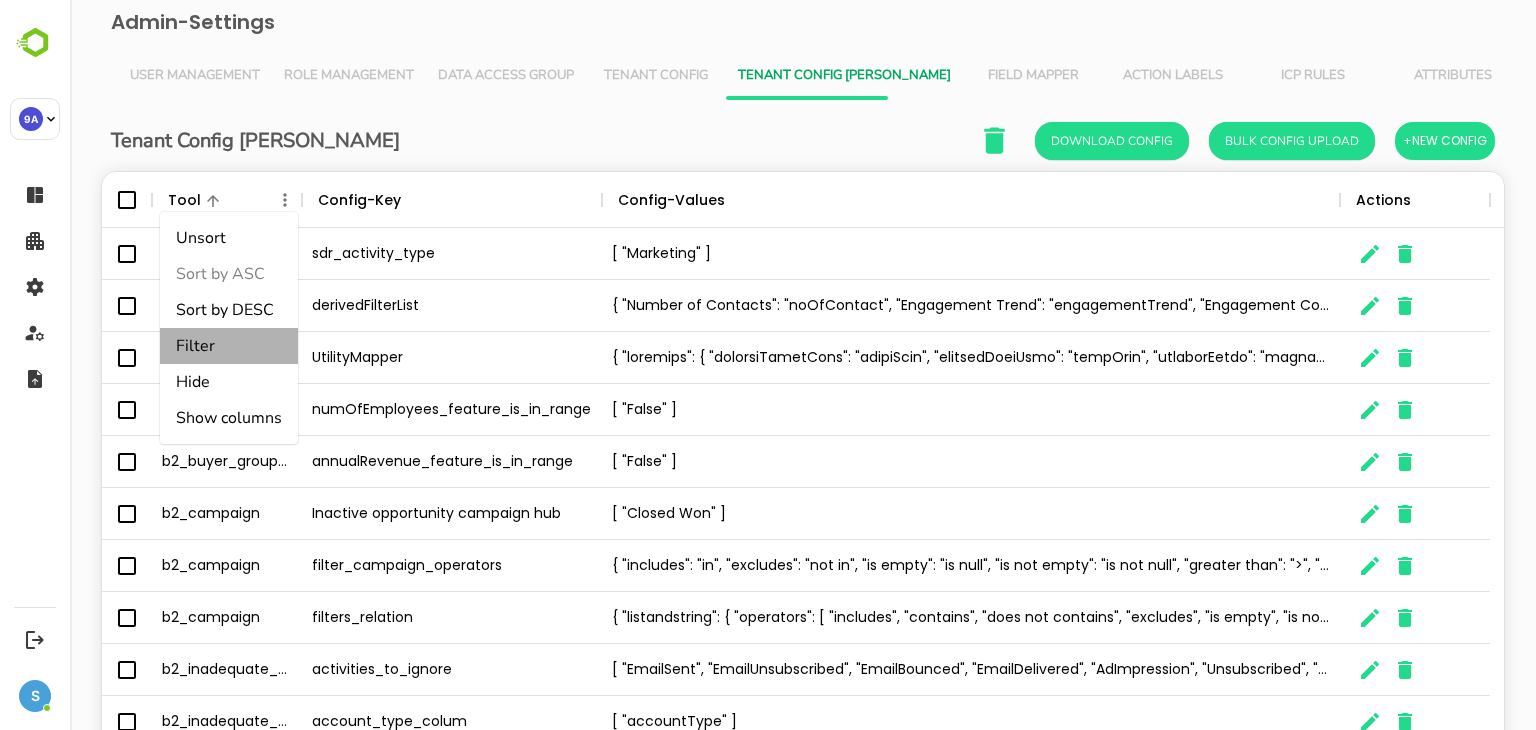 click on "Filter" at bounding box center (229, 346) 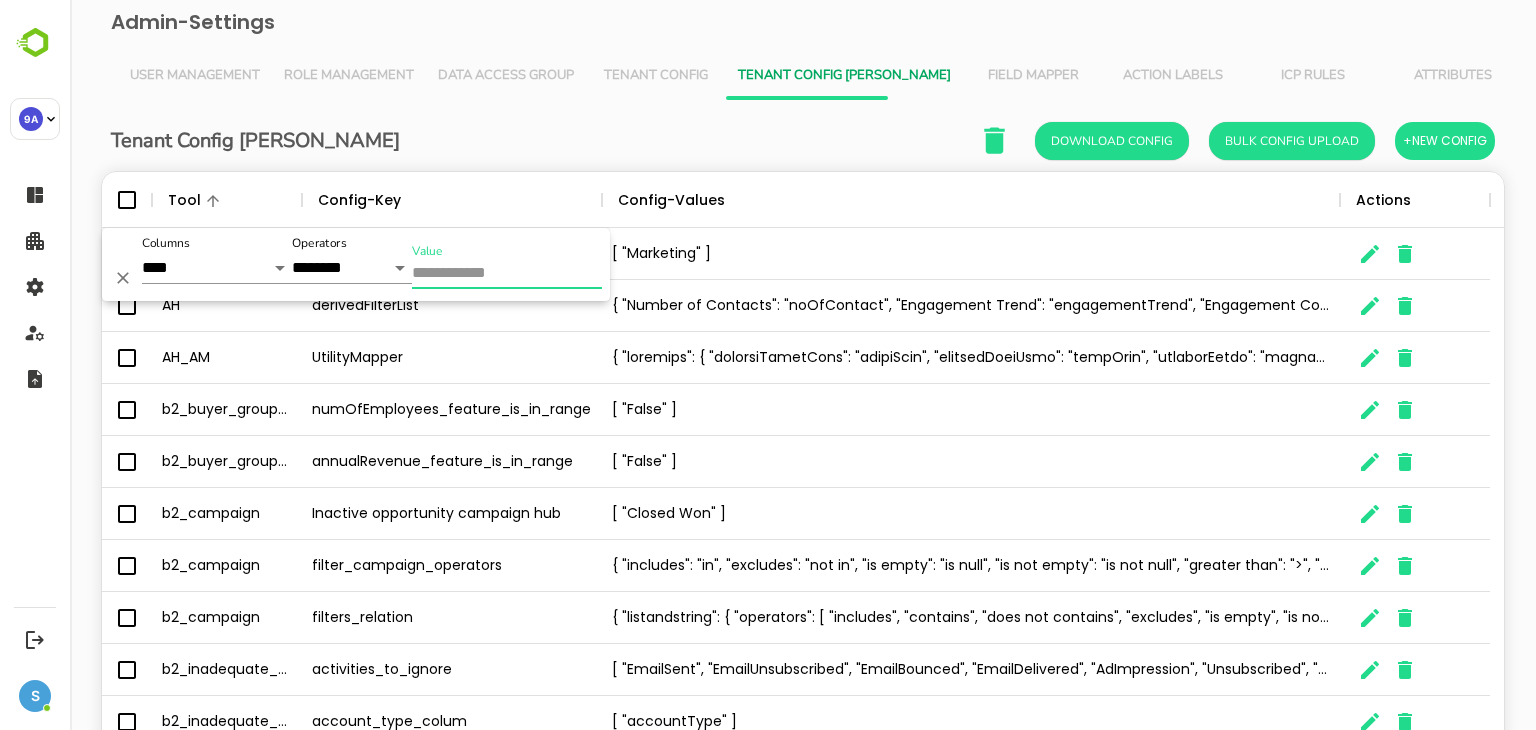 click on "Value" at bounding box center [507, 274] 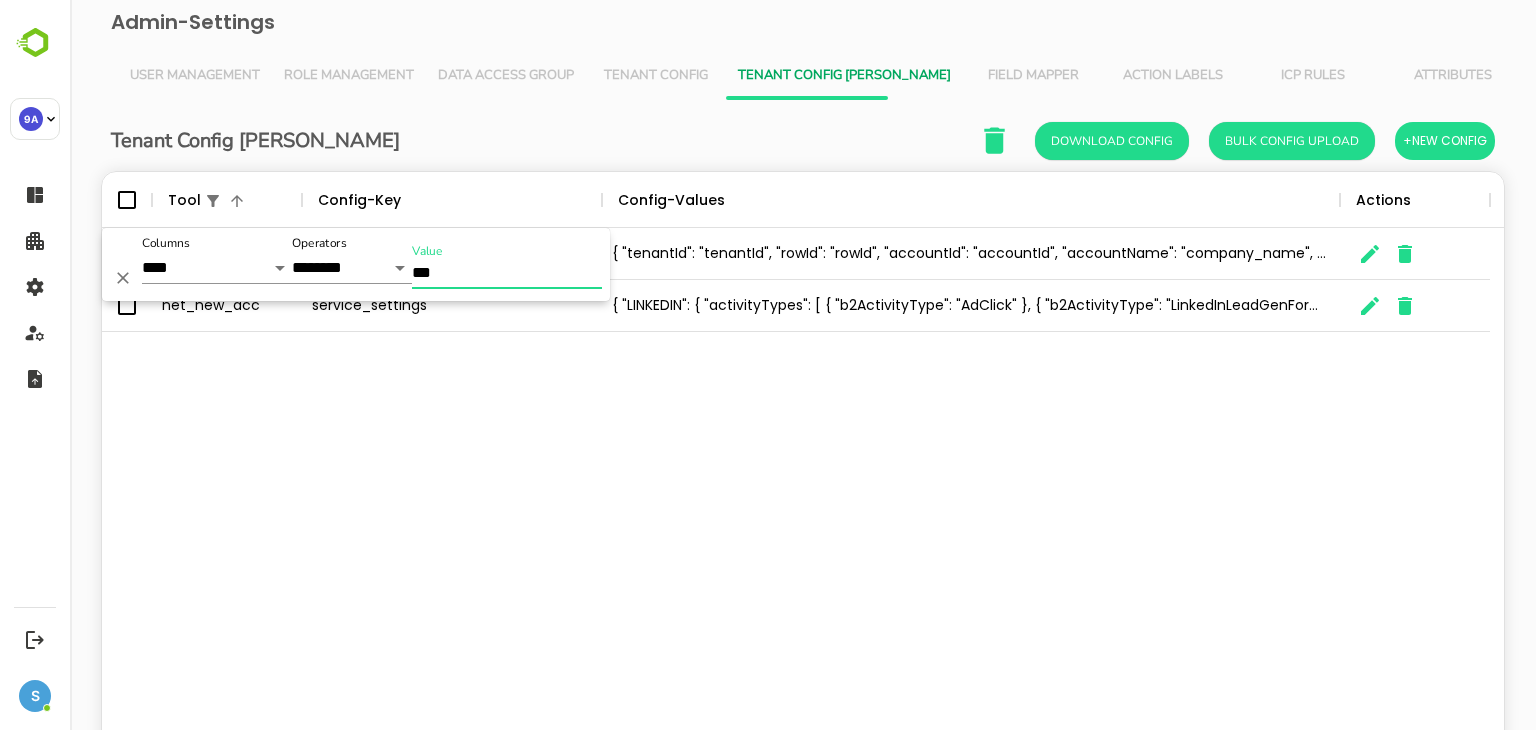 type on "***" 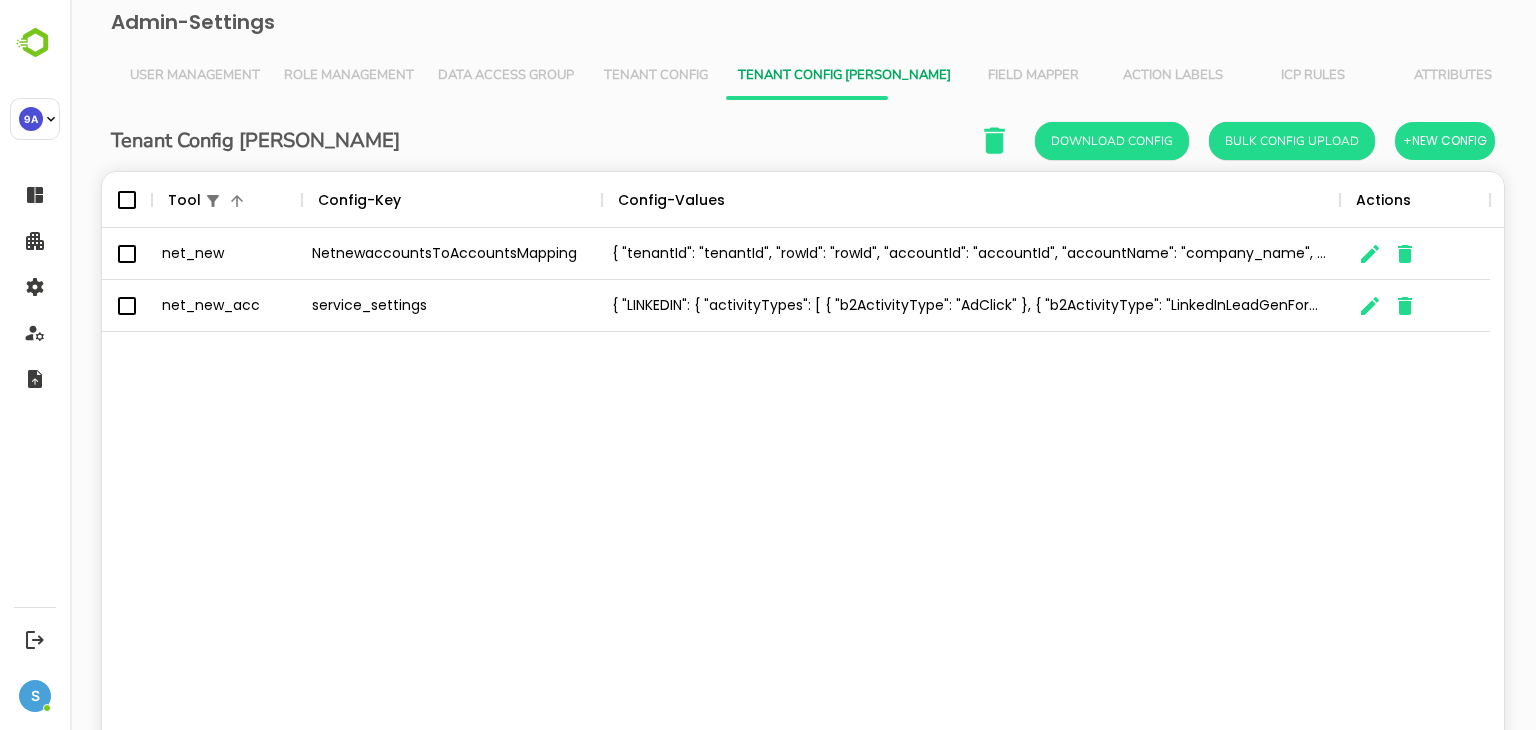 click at bounding box center [1415, 306] 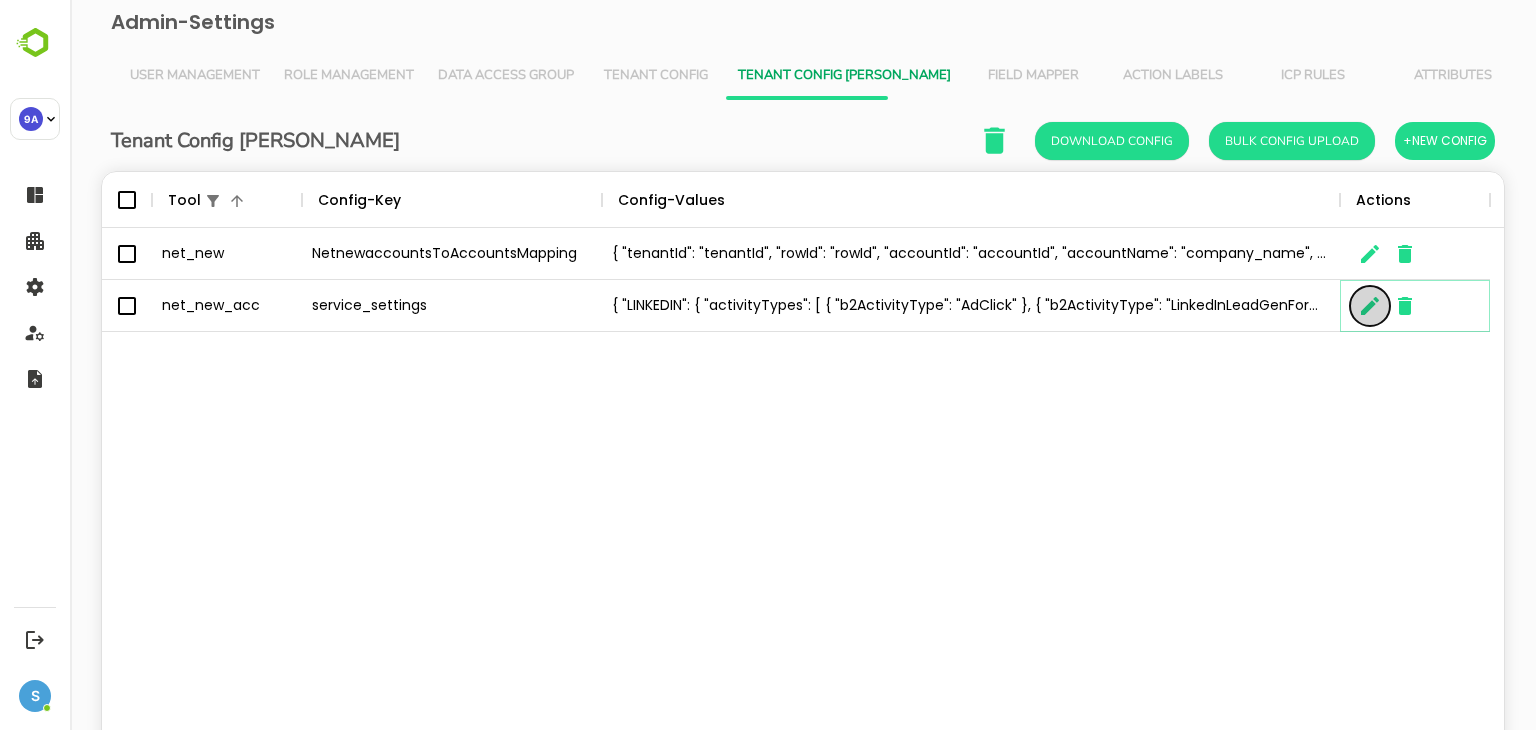 click 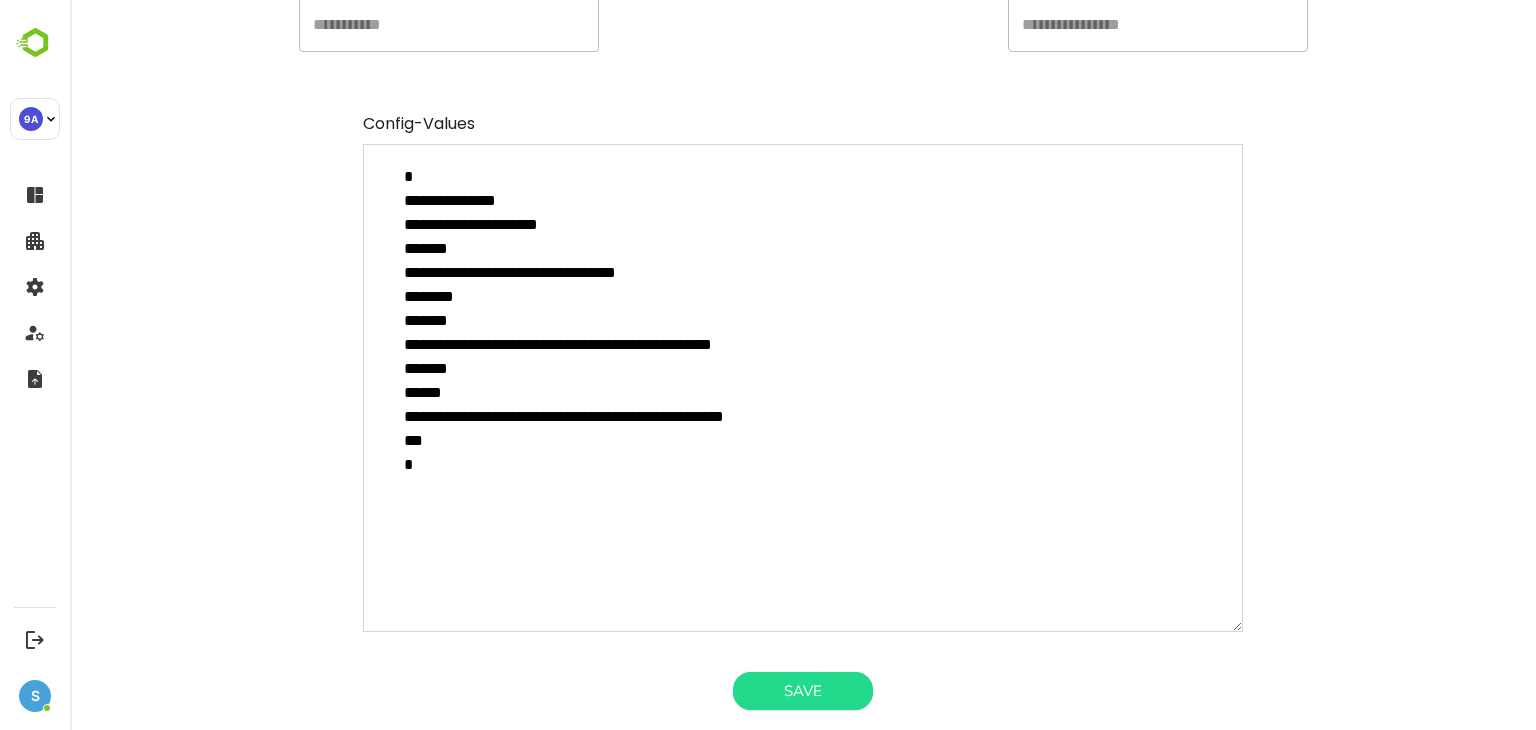 scroll, scrollTop: 0, scrollLeft: 0, axis: both 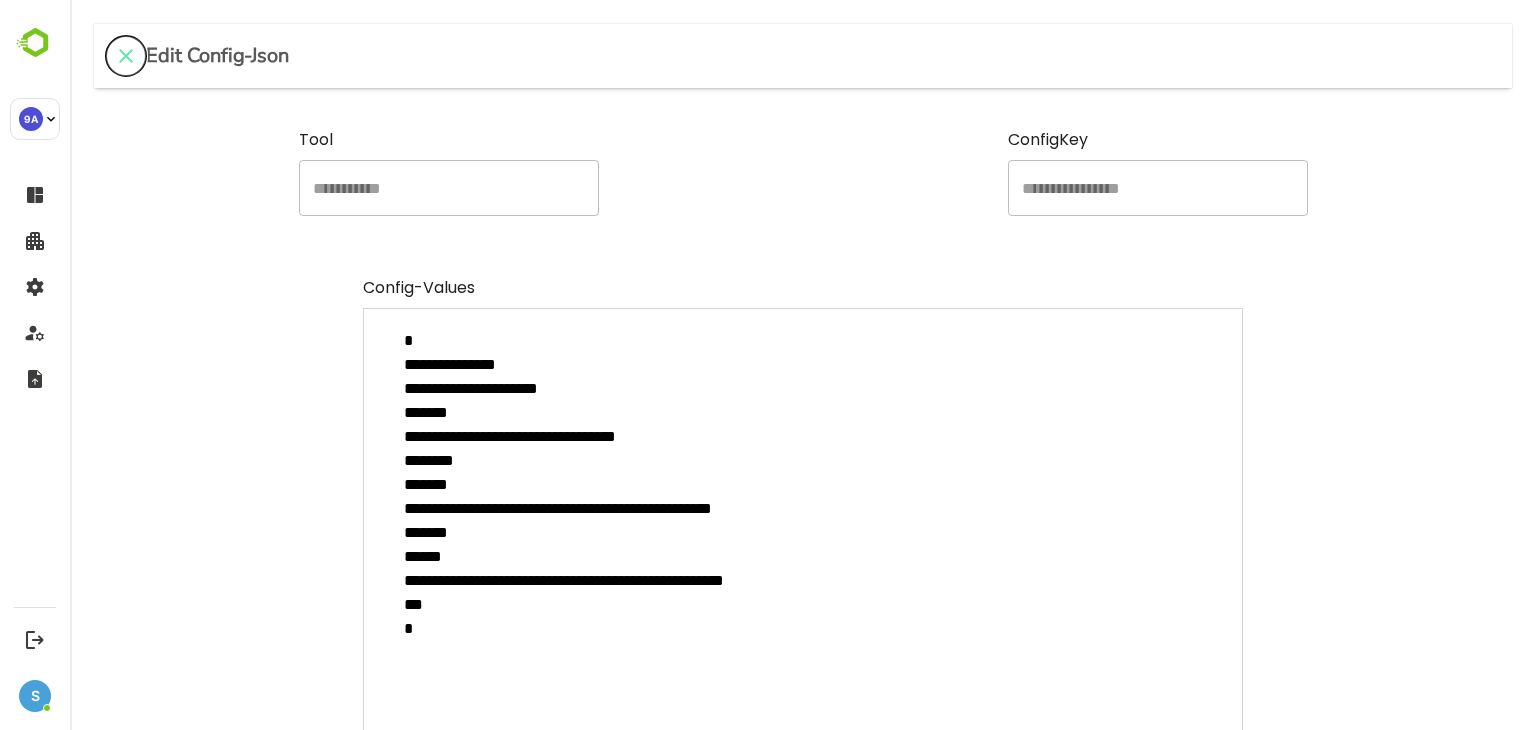 click 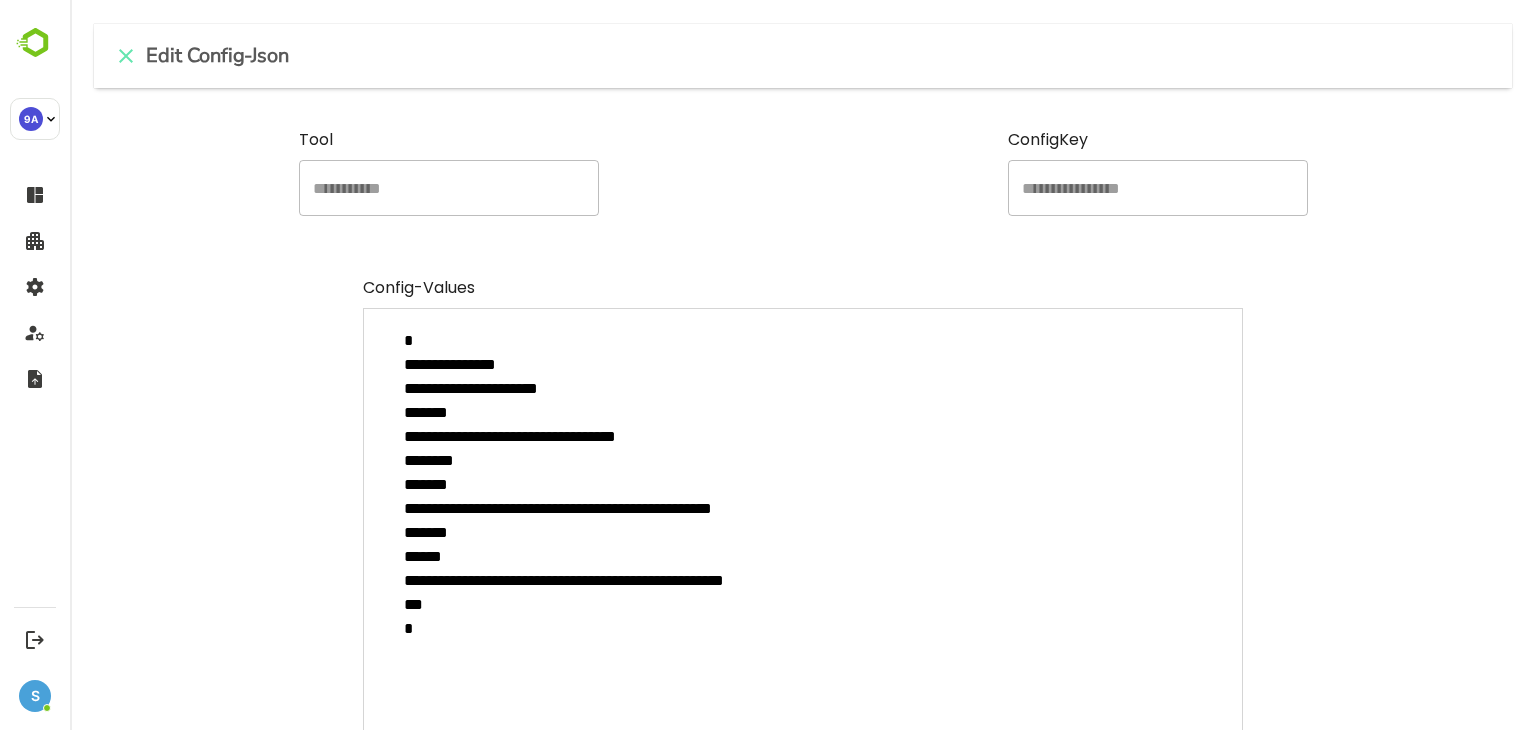 type on "*" 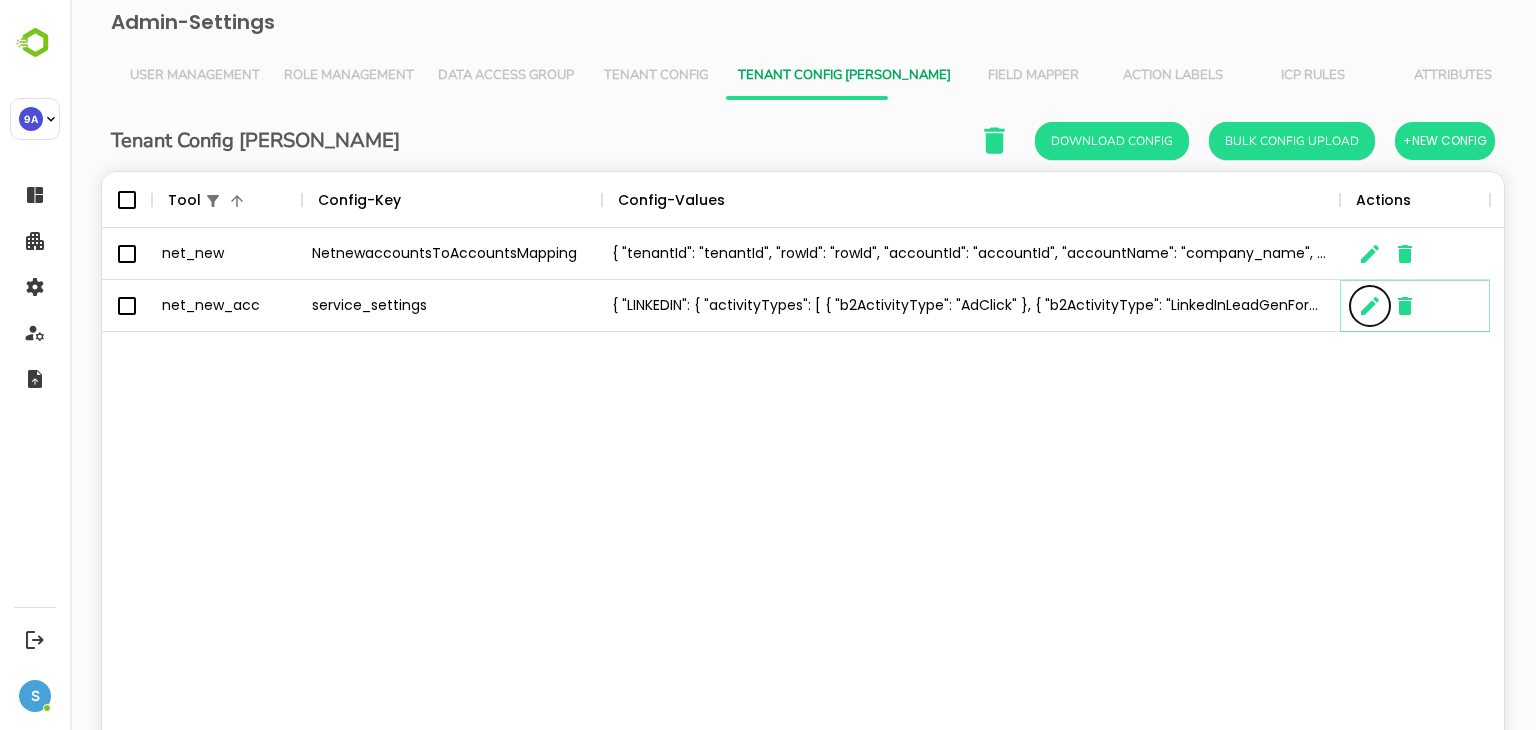 scroll, scrollTop: 16, scrollLeft: 16, axis: both 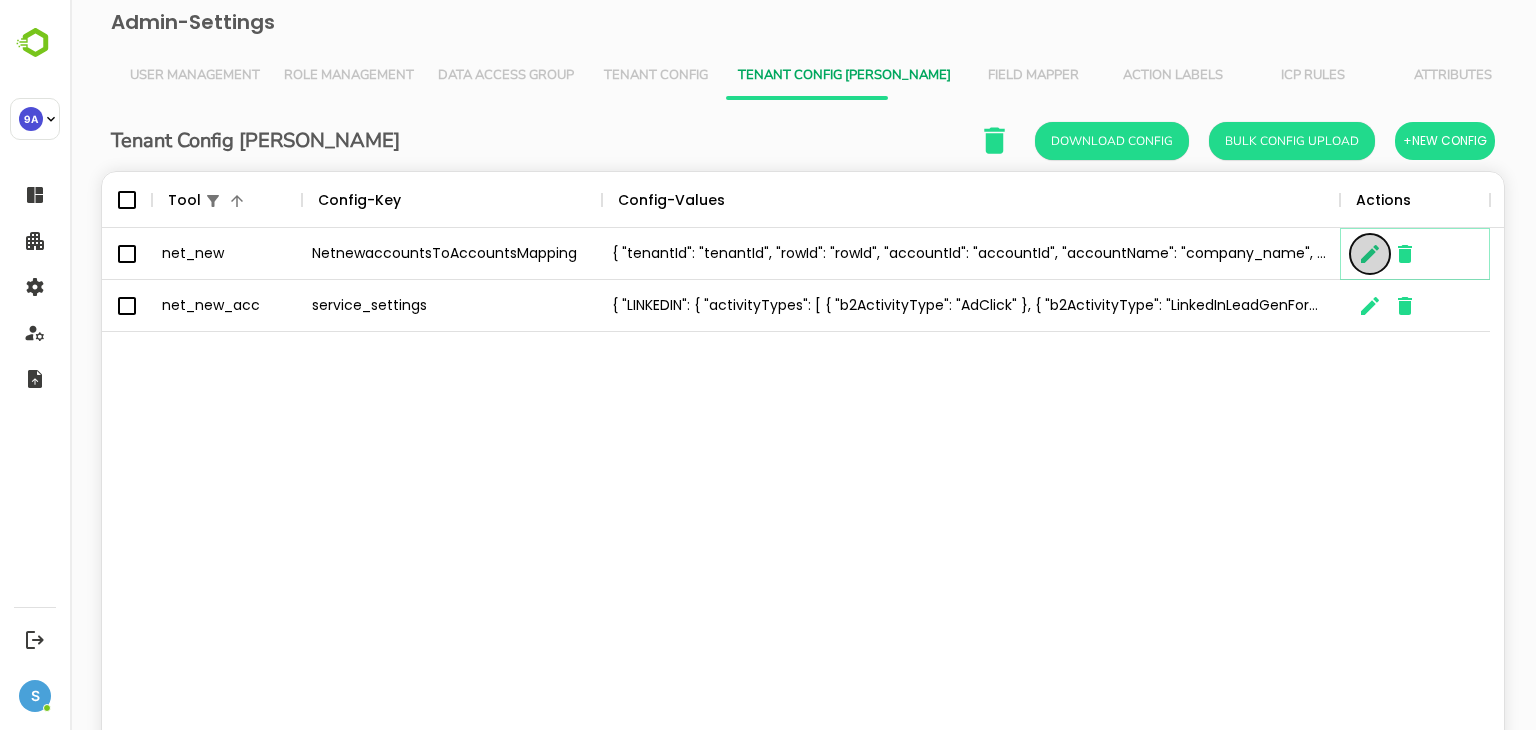 click 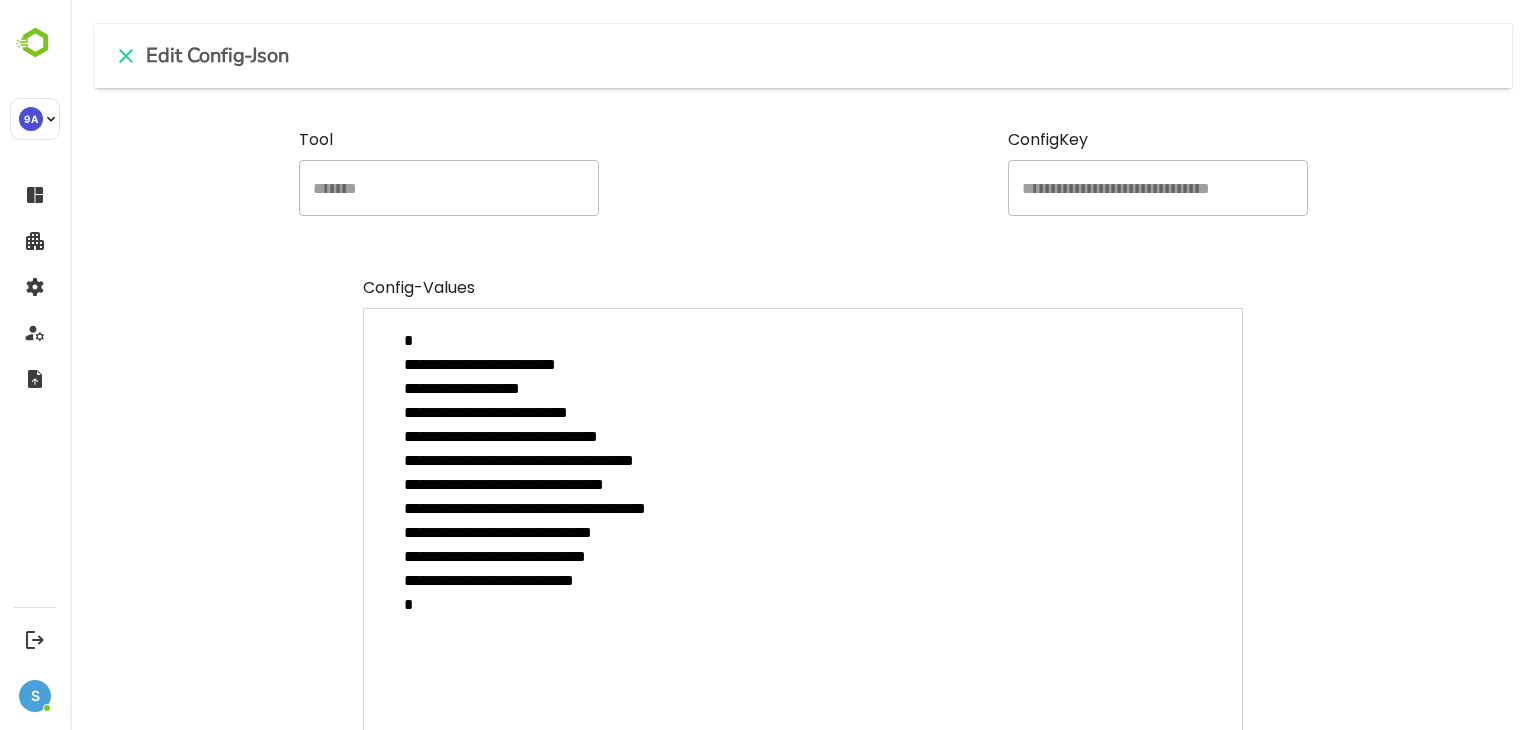 click on "**********" at bounding box center (803, 552) 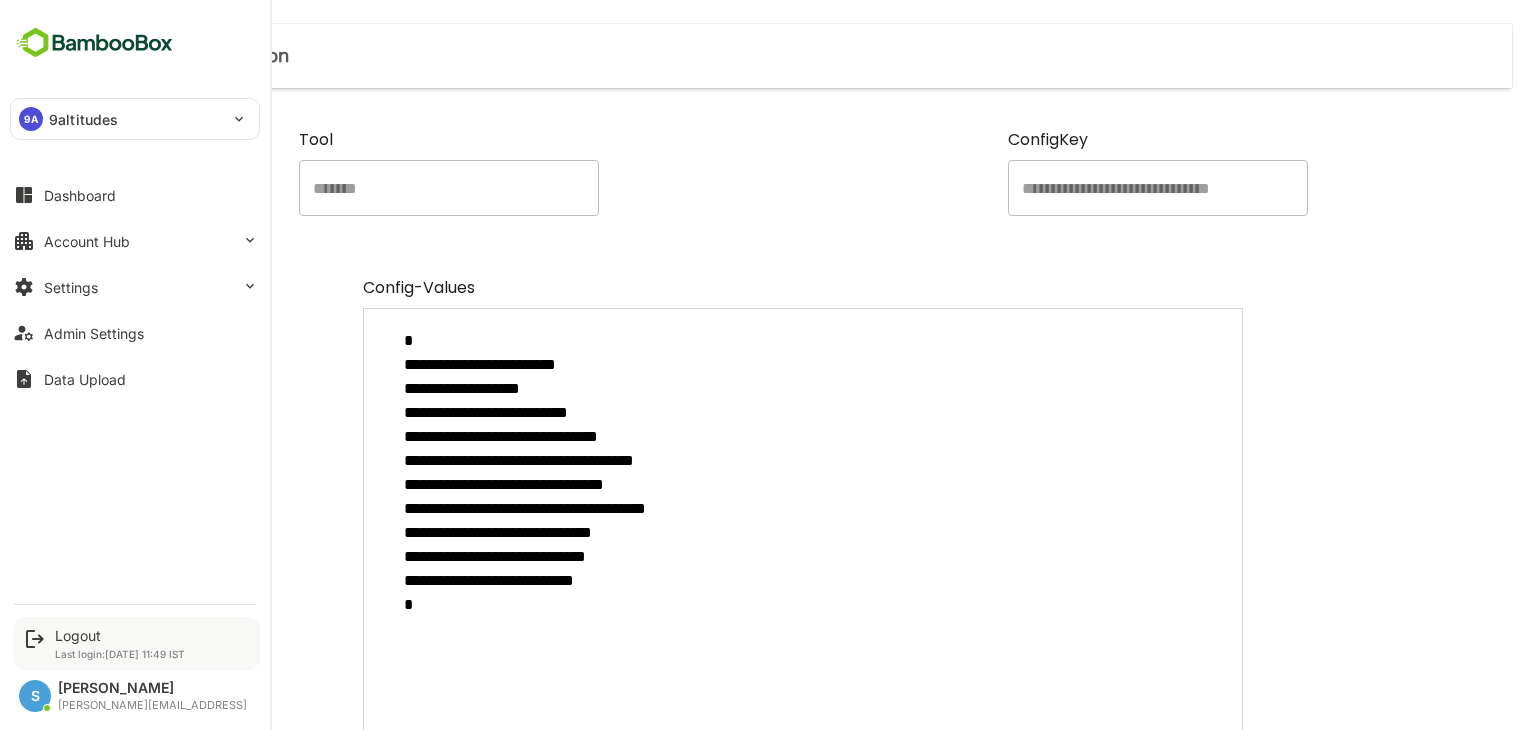 type on "*" 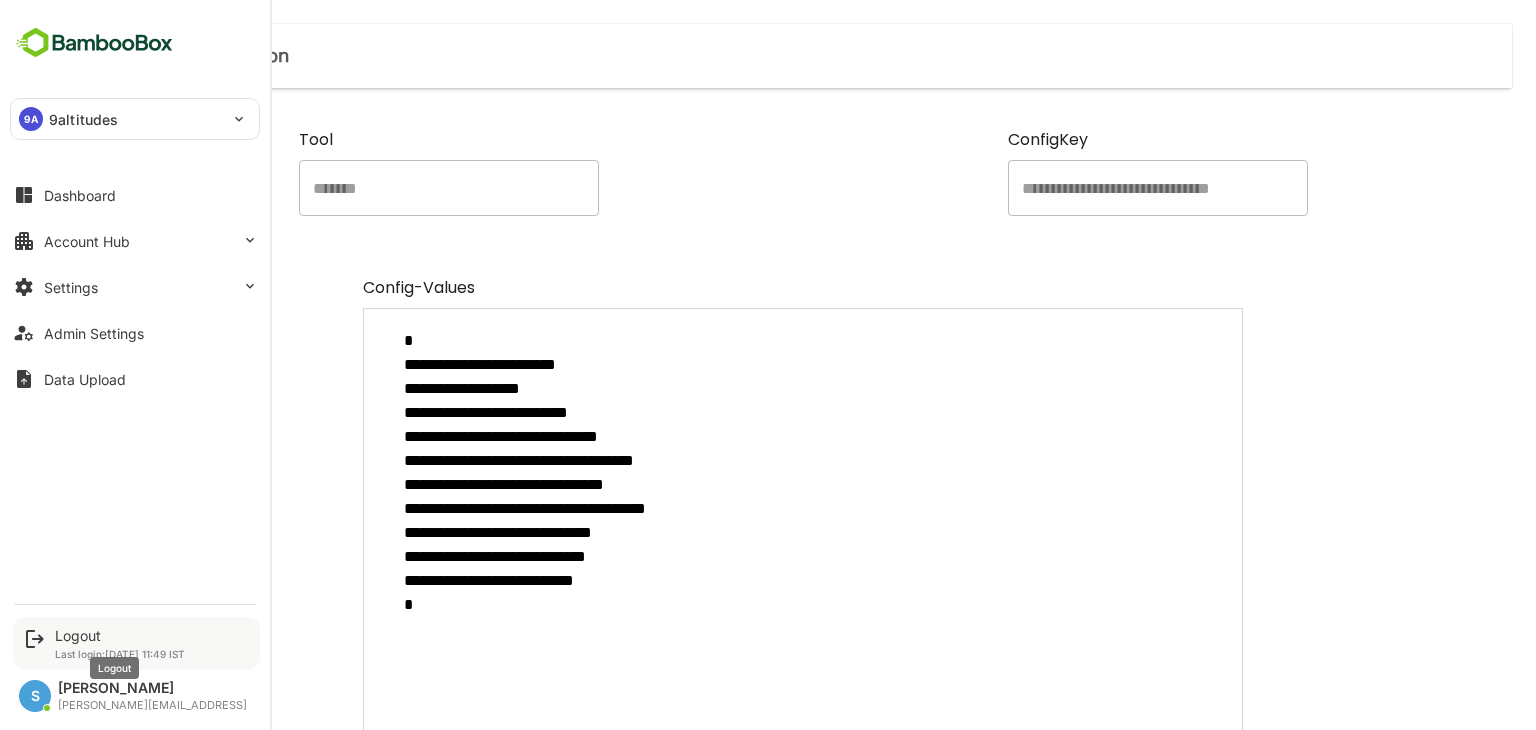 click on "Logout" at bounding box center (120, 635) 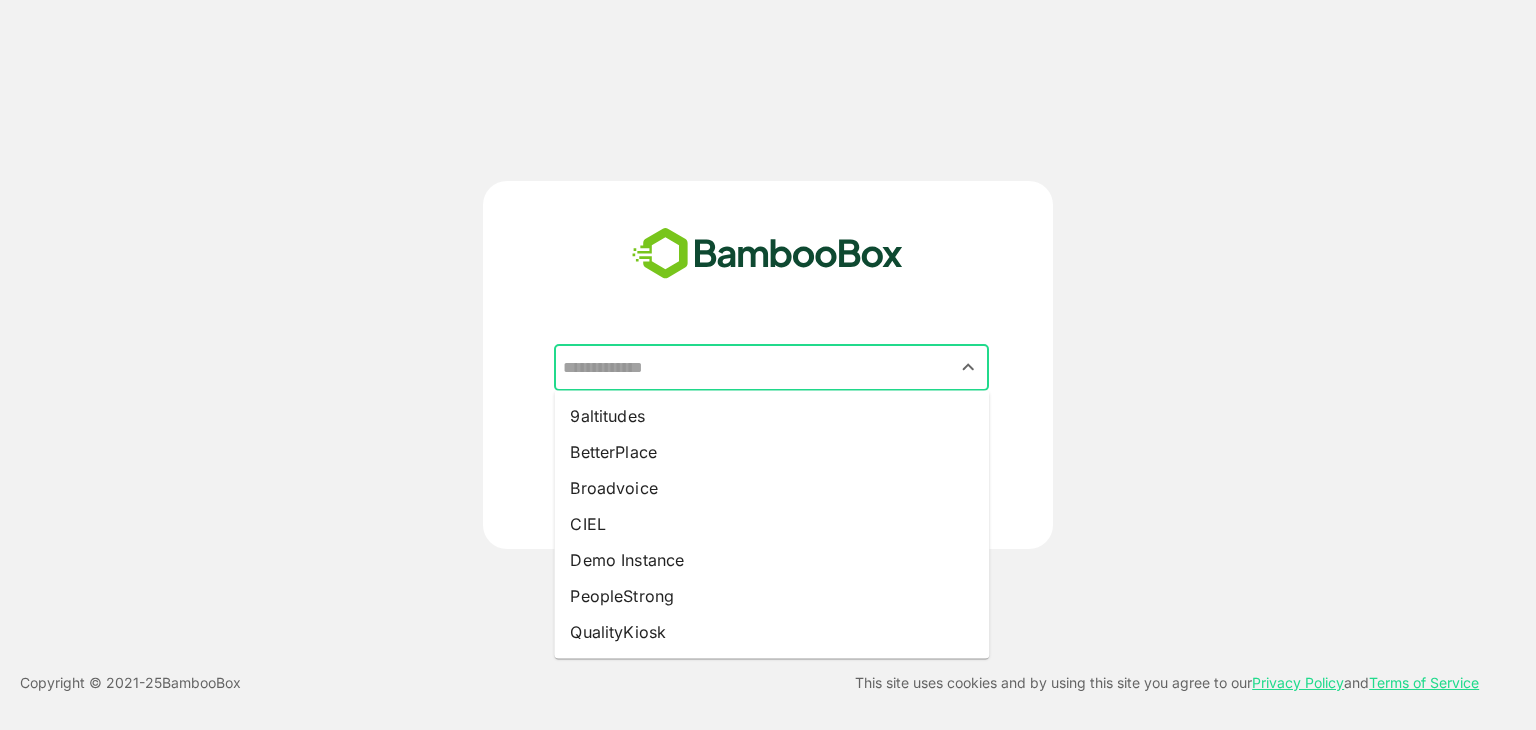 click at bounding box center (771, 368) 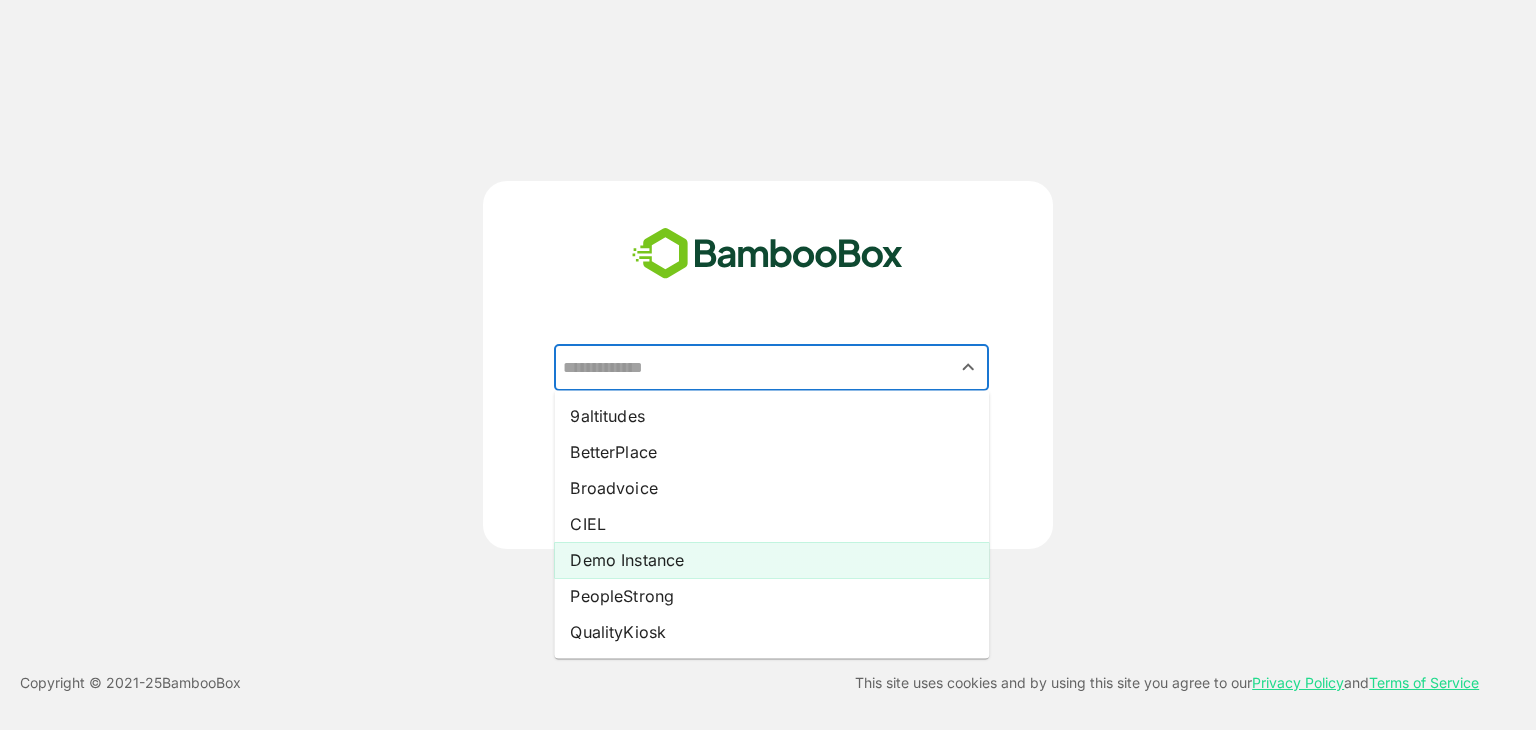 click on "Demo Instance" at bounding box center [771, 560] 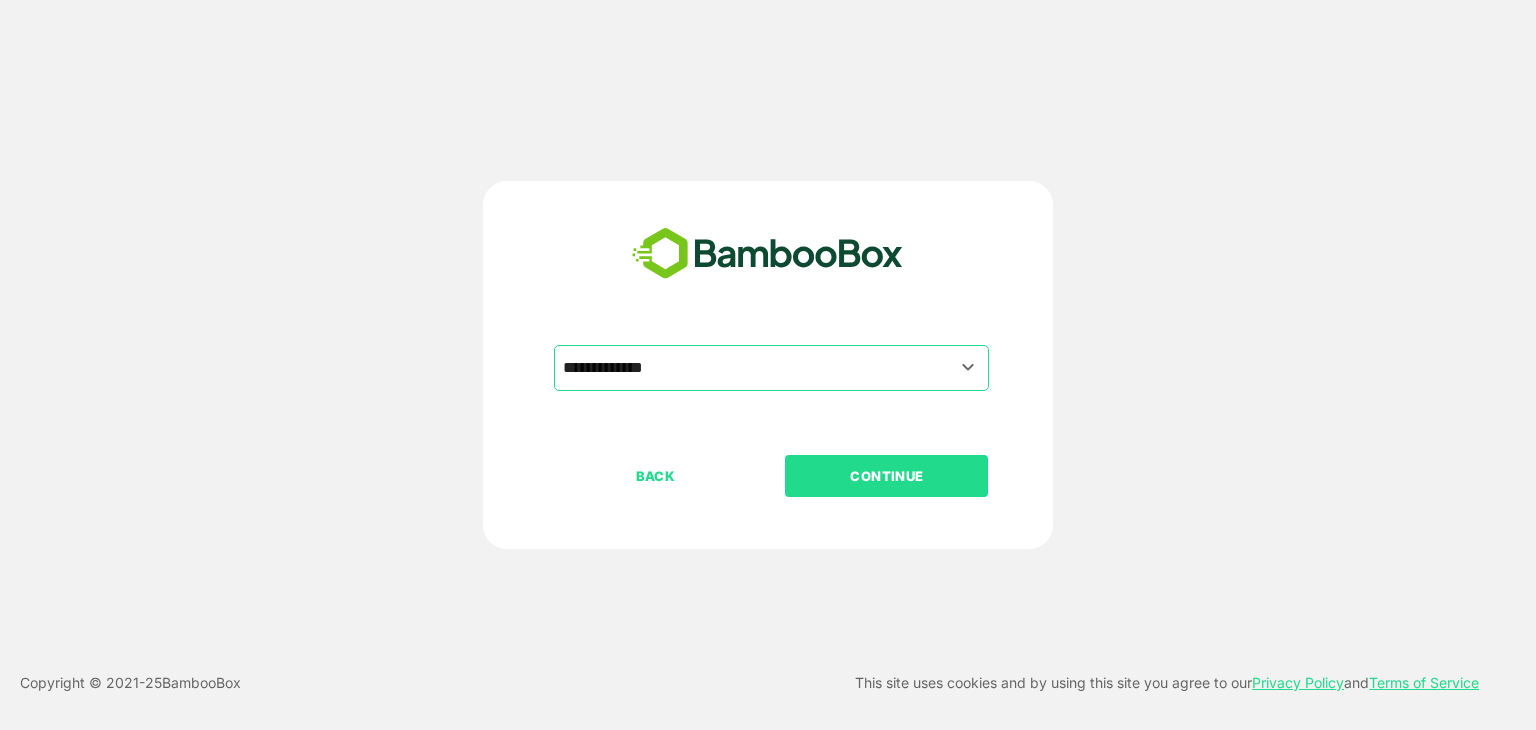 click on "CONTINUE" at bounding box center [886, 476] 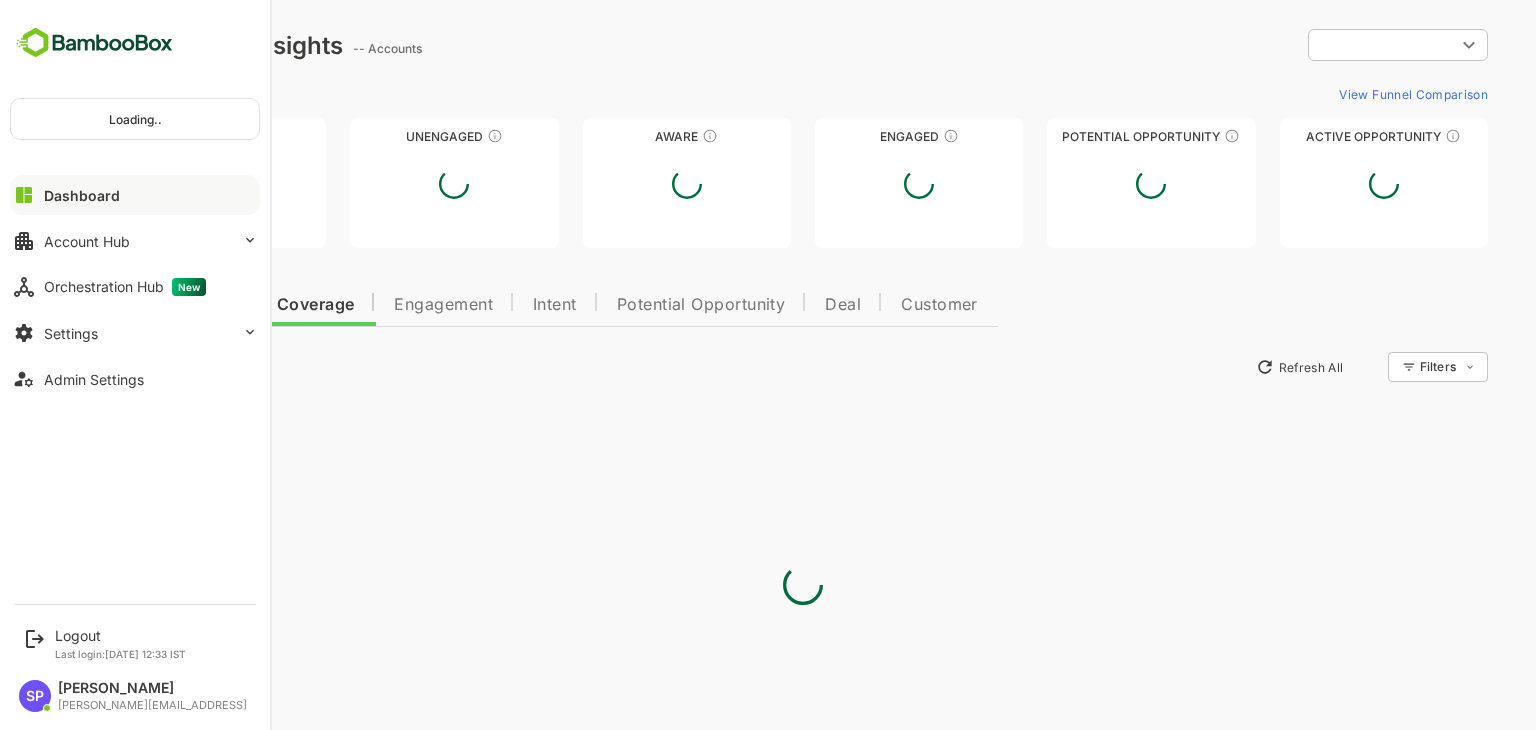 scroll, scrollTop: 0, scrollLeft: 0, axis: both 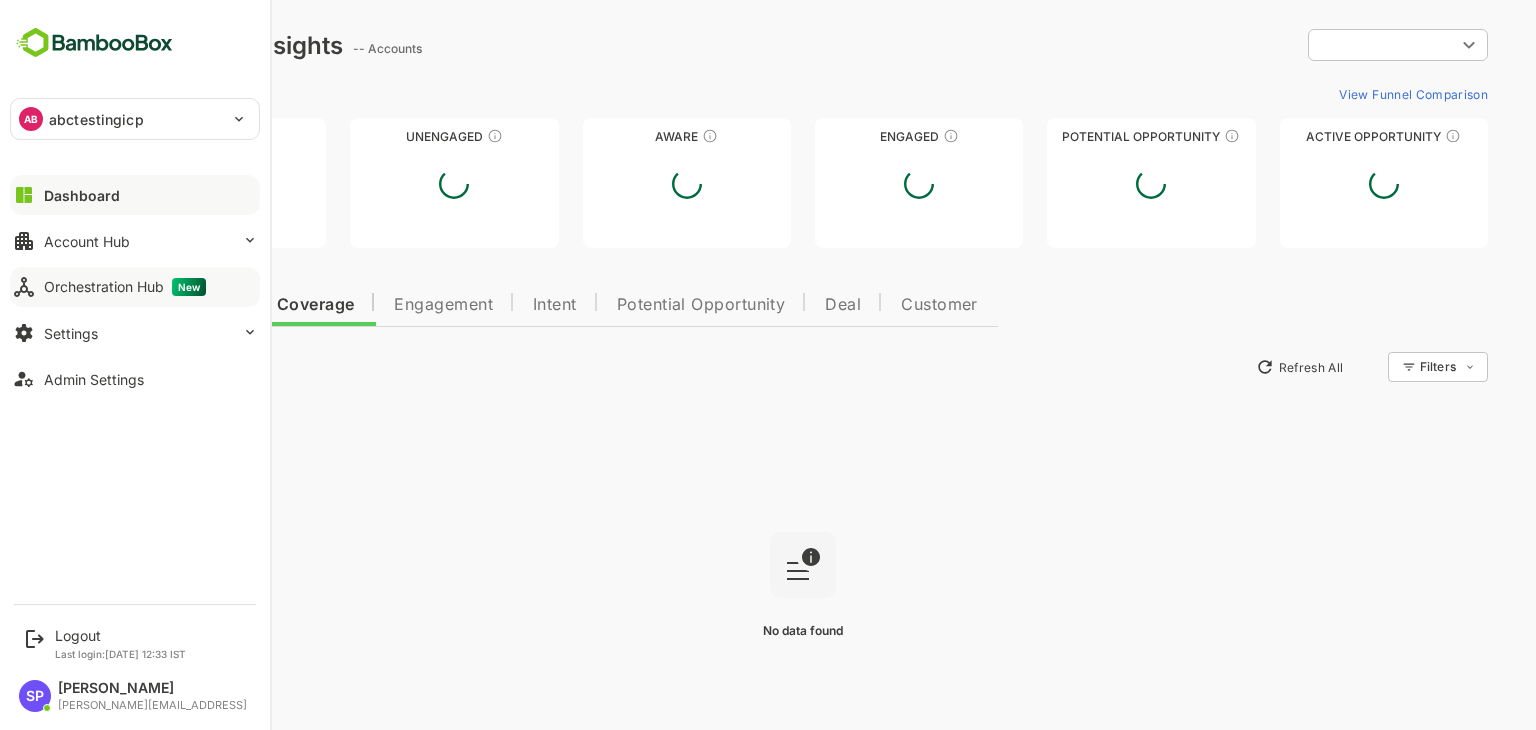 type on "**********" 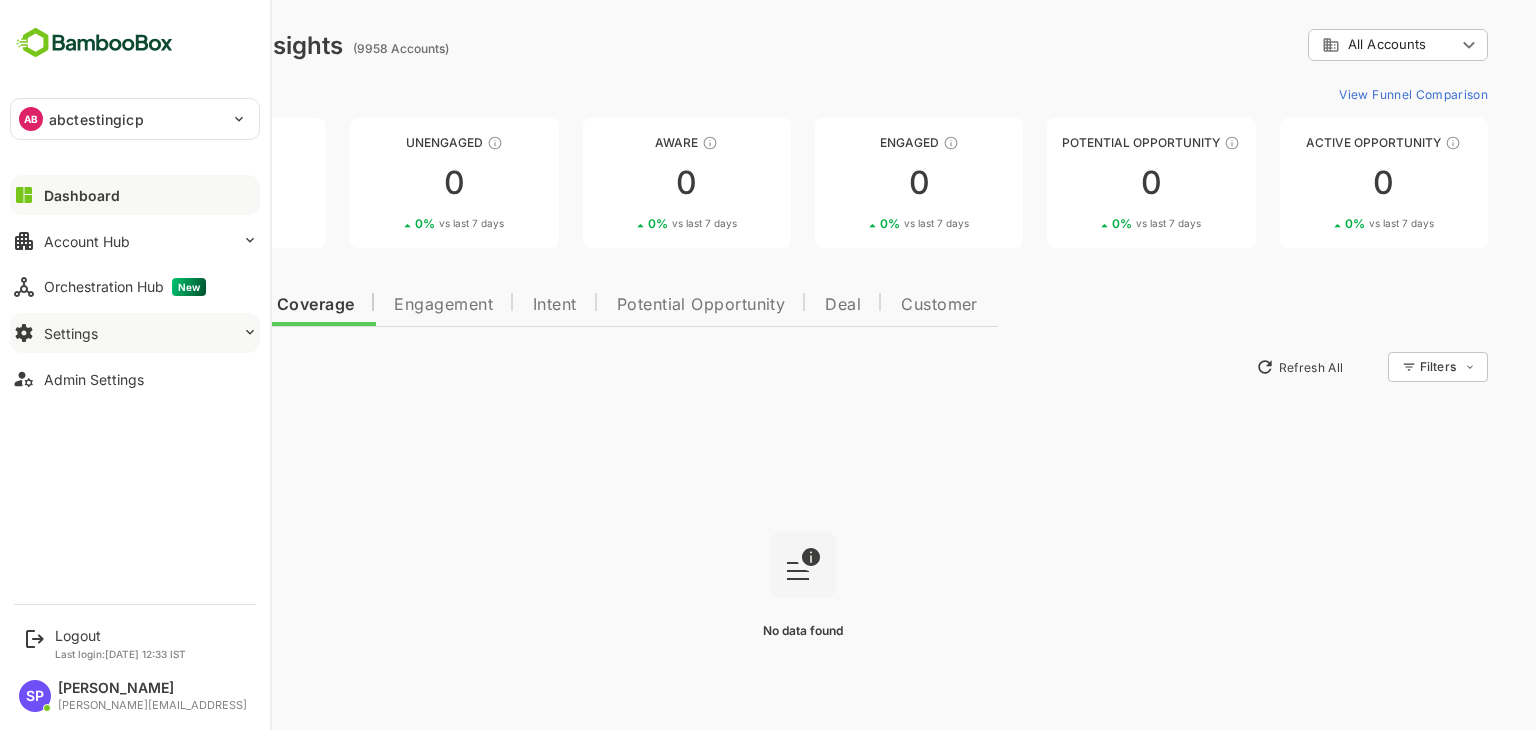click on "Settings" at bounding box center [71, 333] 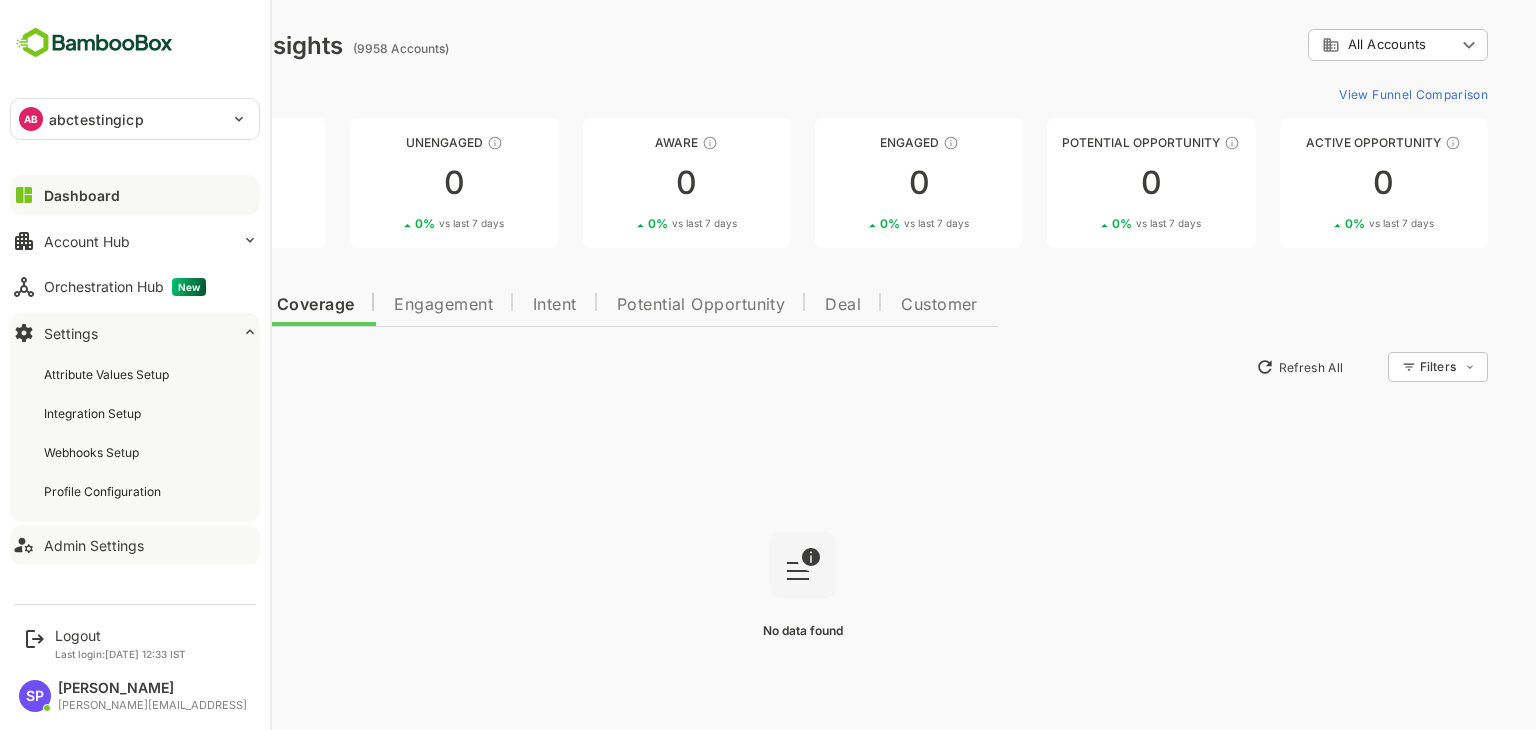 click on "Admin Settings" at bounding box center [94, 545] 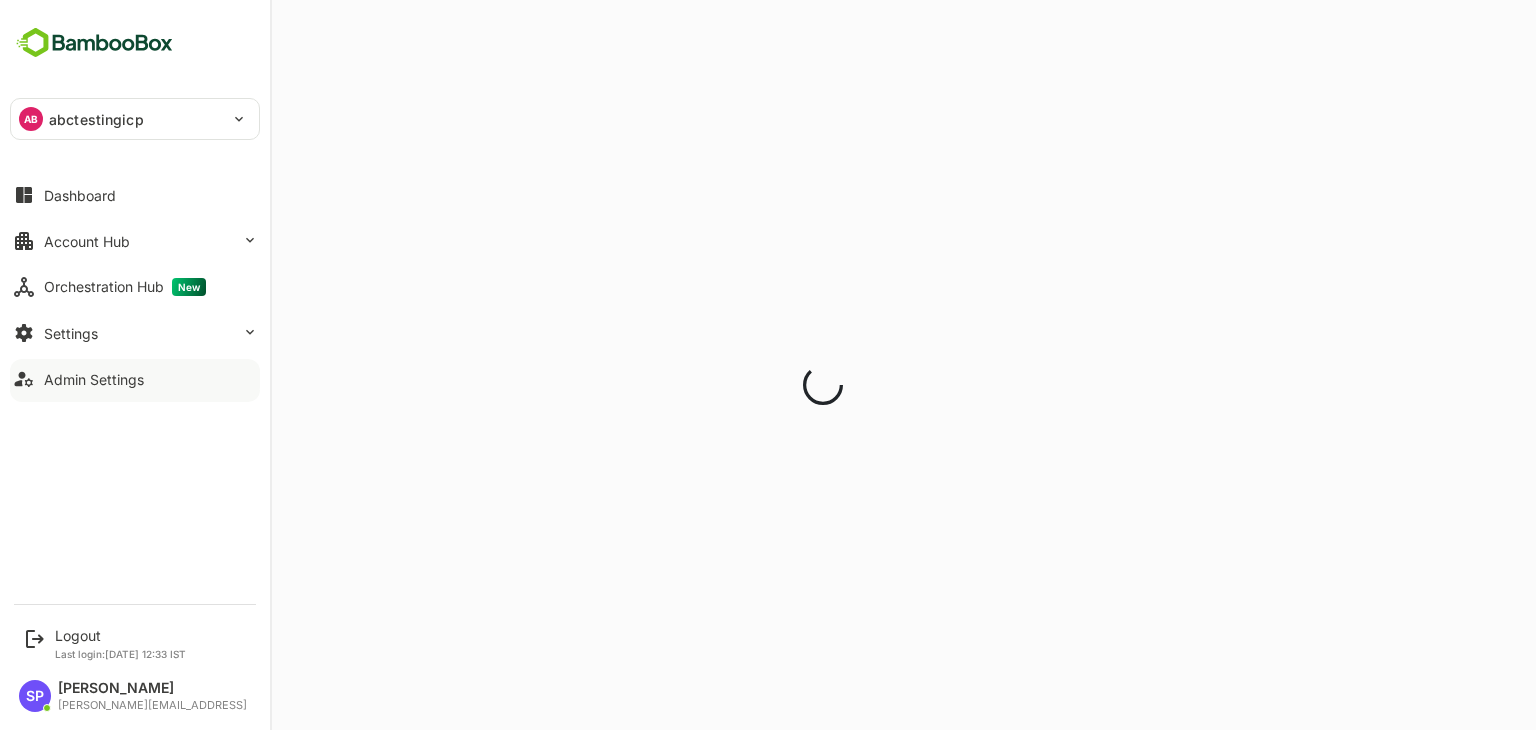 scroll, scrollTop: 0, scrollLeft: 0, axis: both 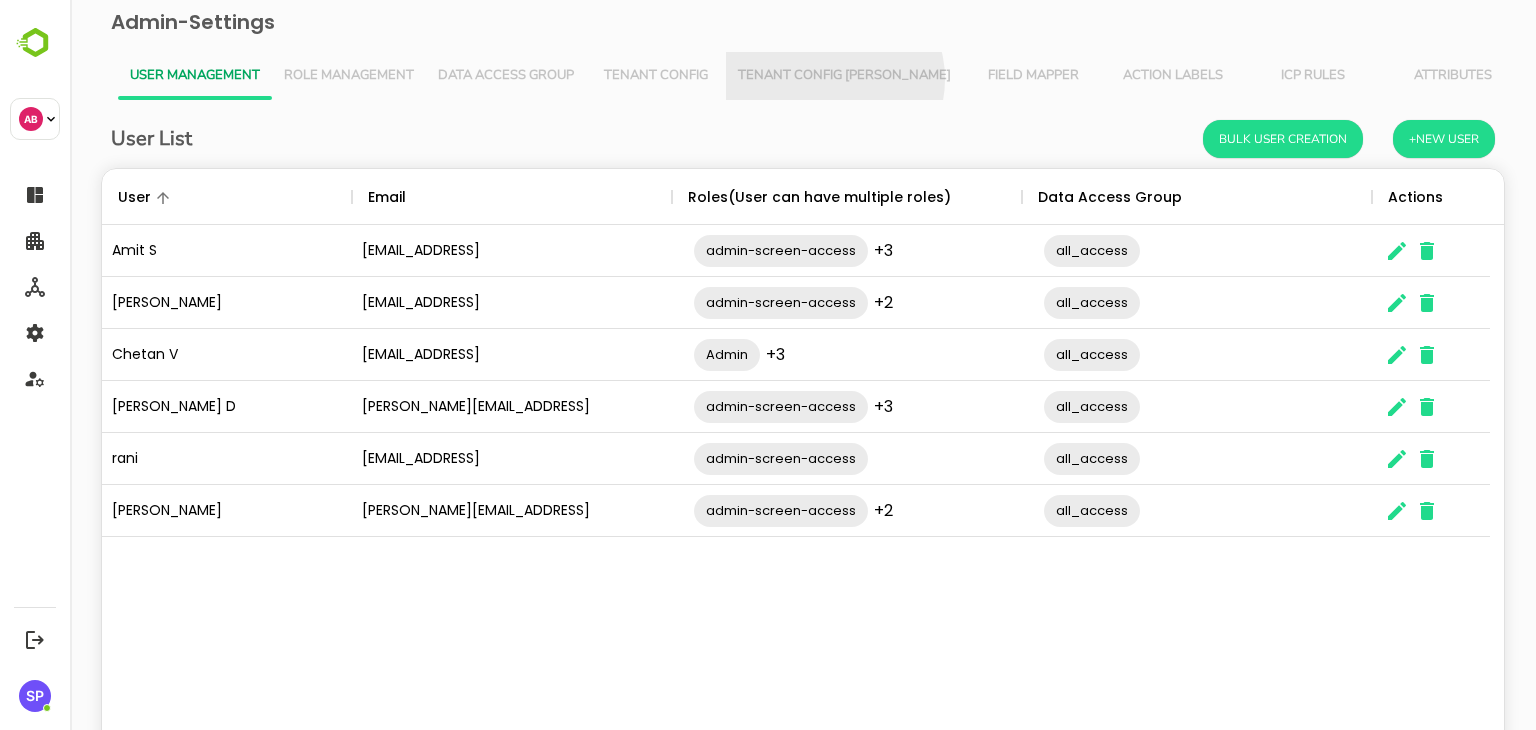 click on "Tenant Config [PERSON_NAME]" at bounding box center [844, 76] 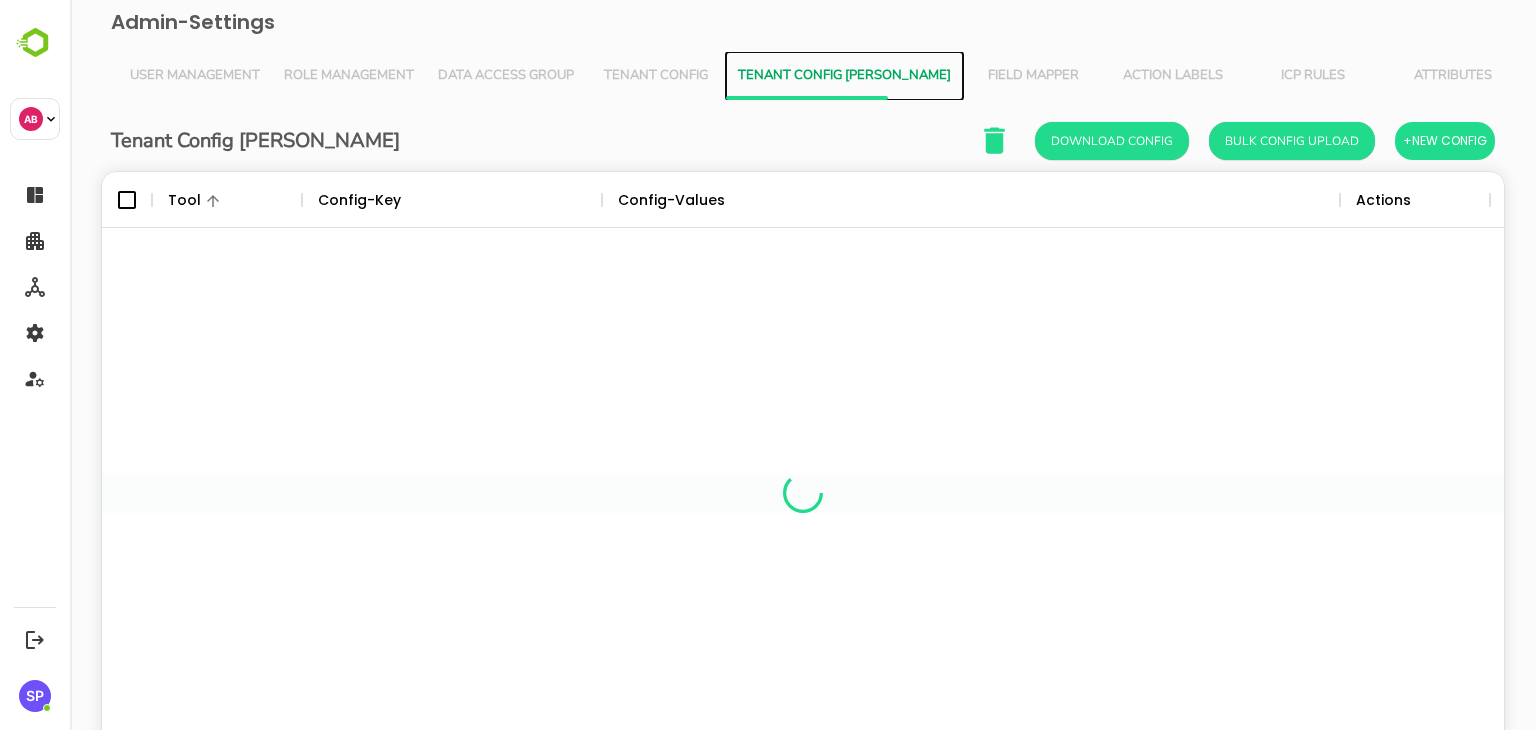 scroll, scrollTop: 16, scrollLeft: 16, axis: both 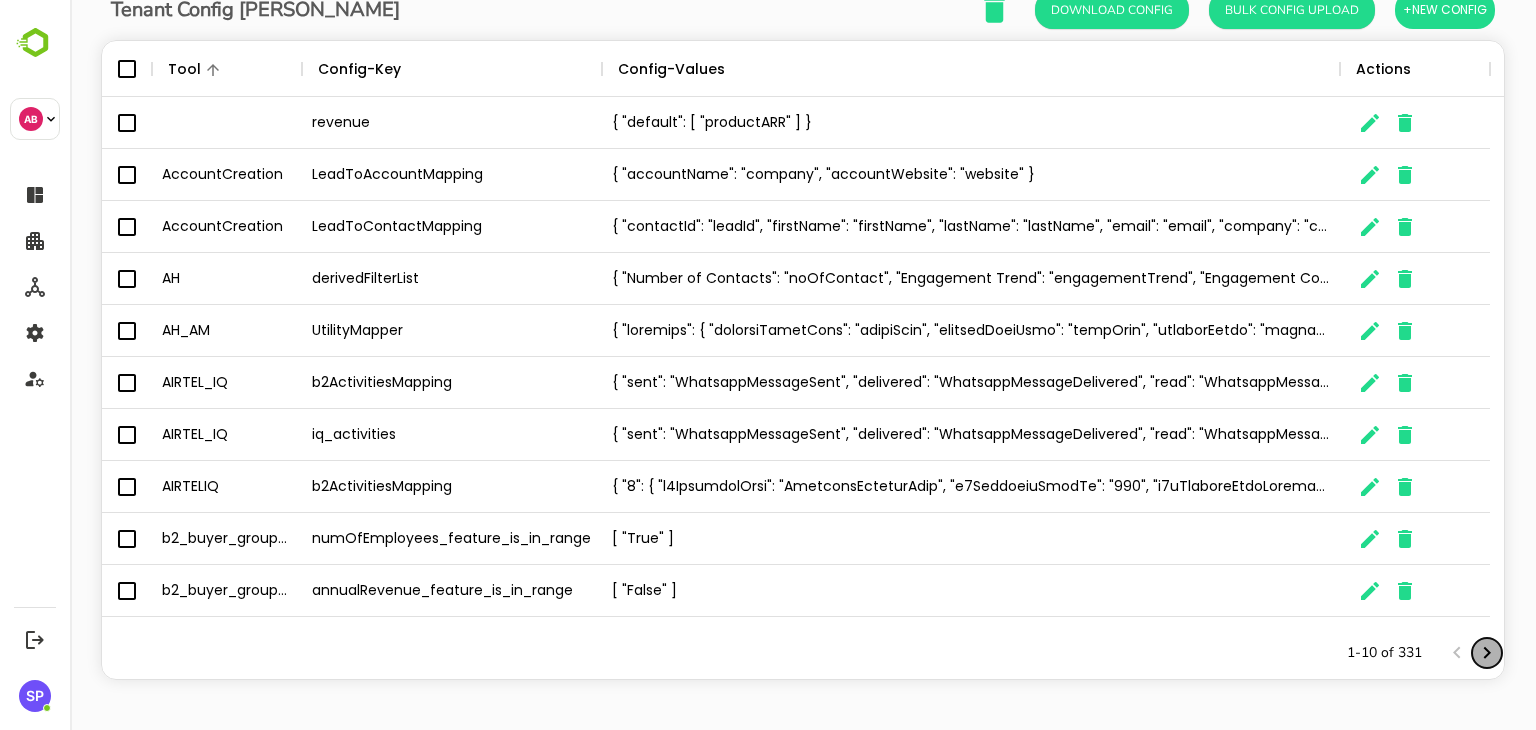 click 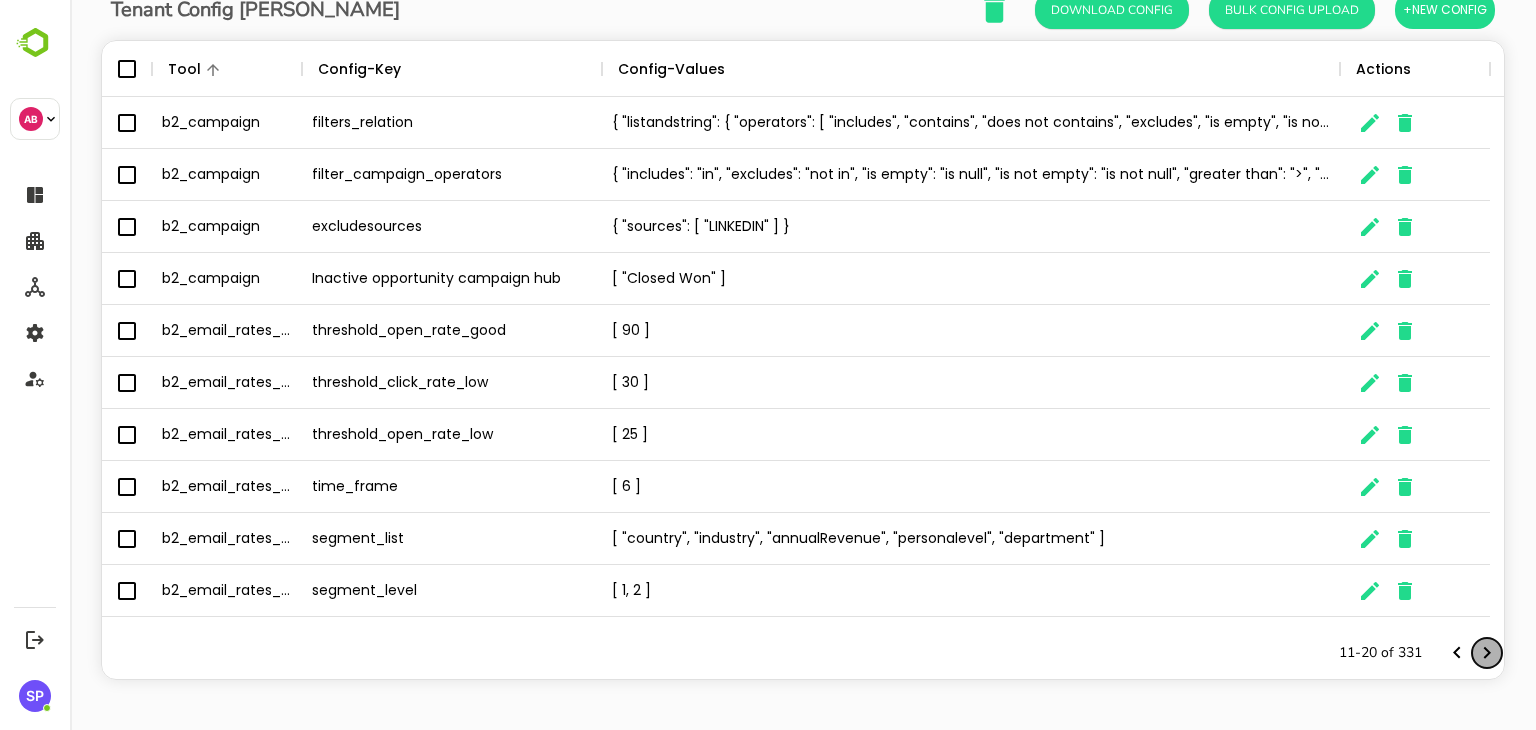 click 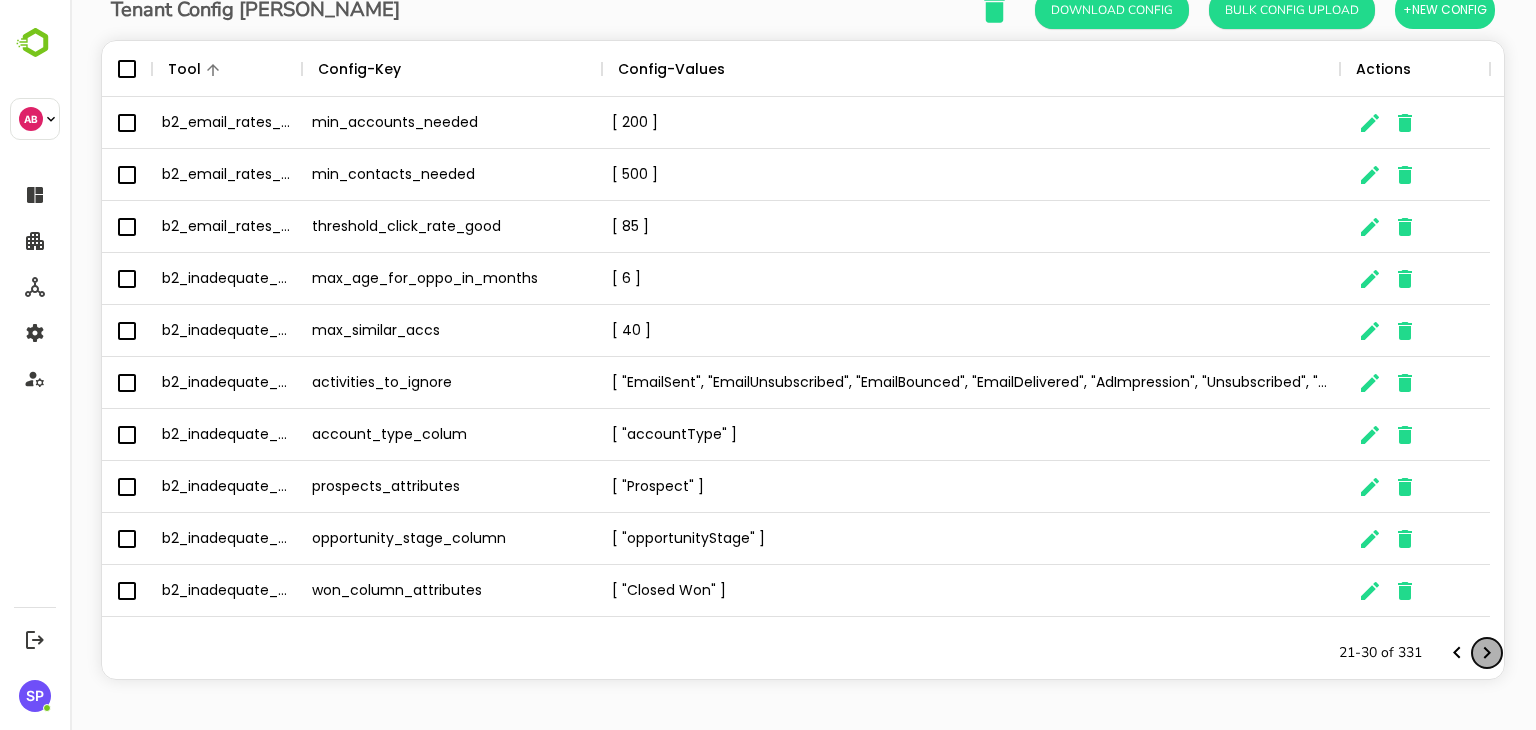 click 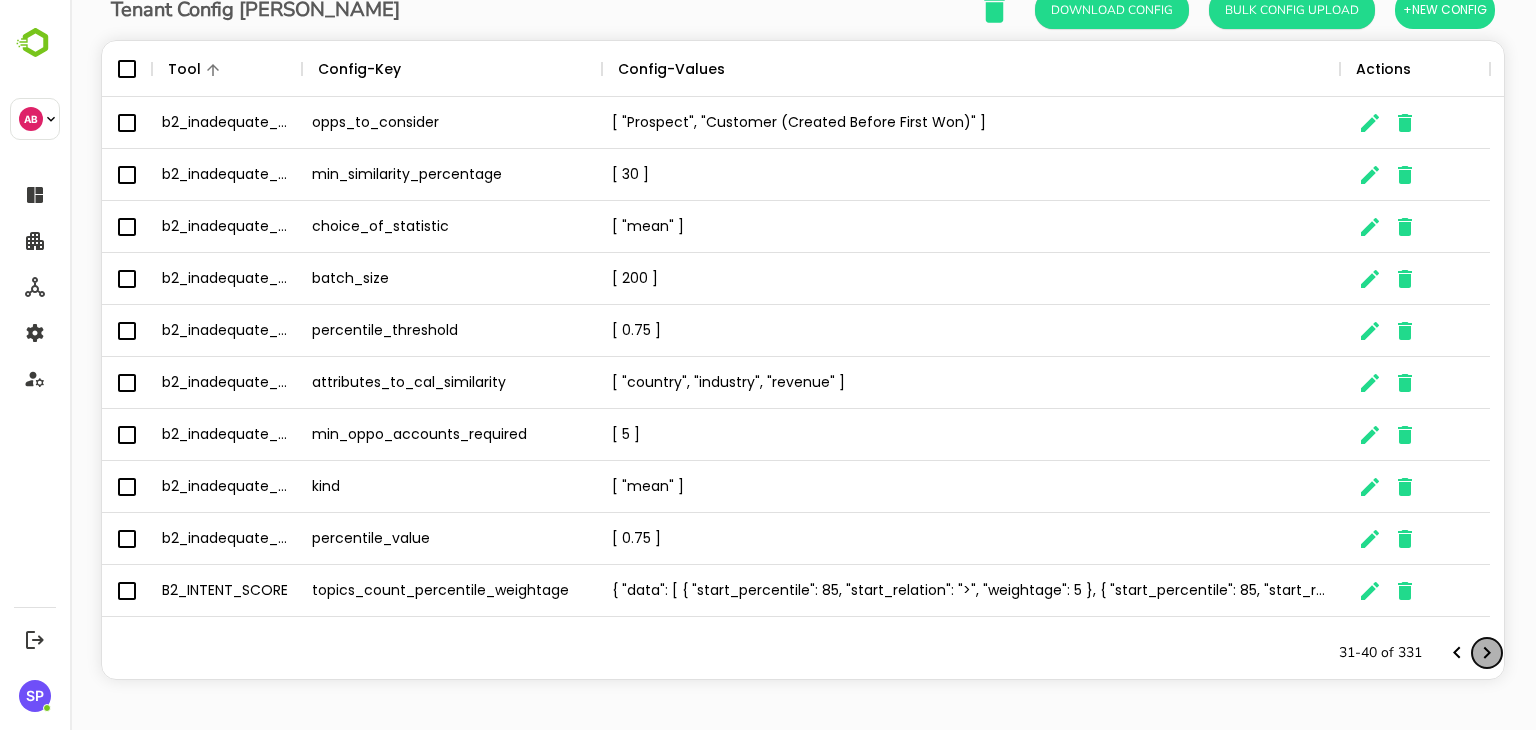 click 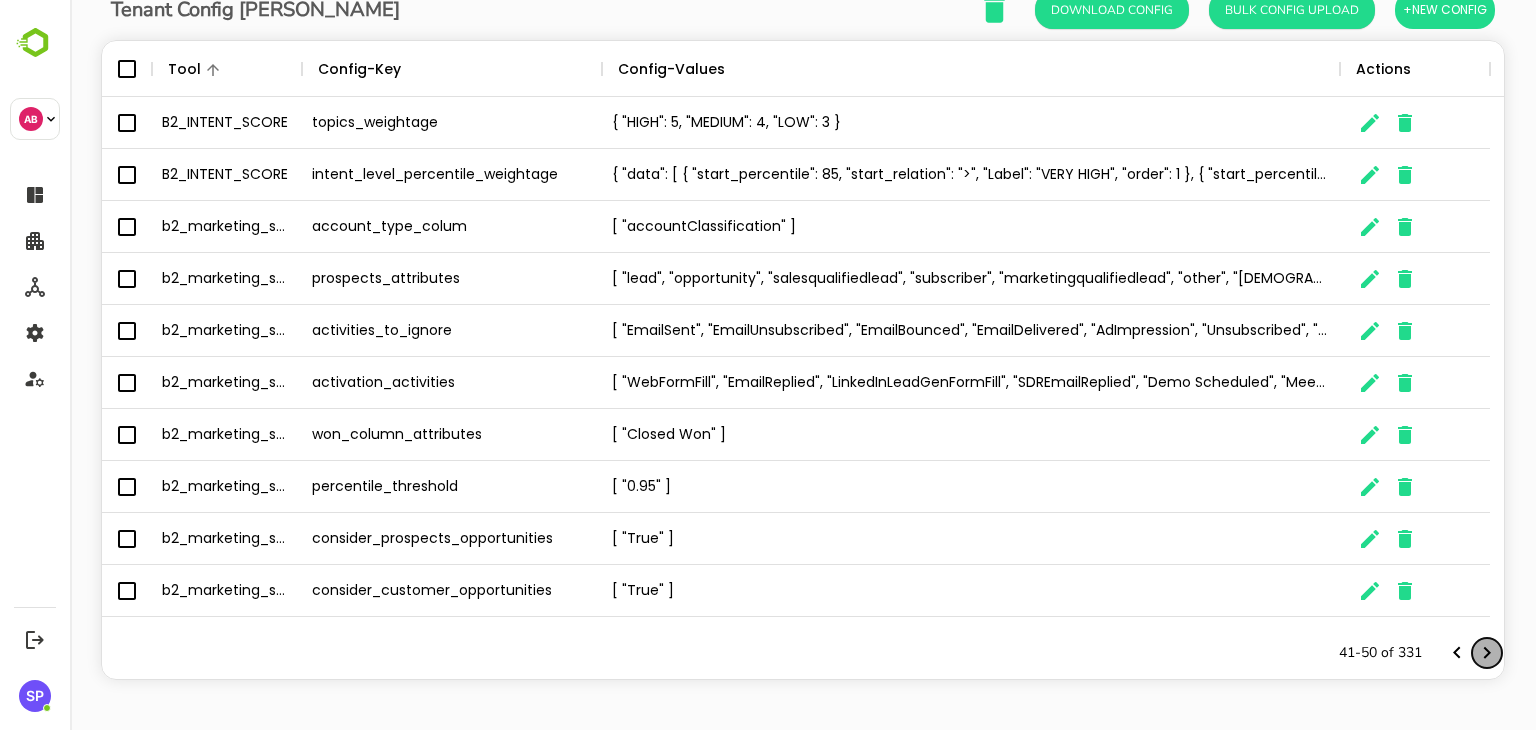 click 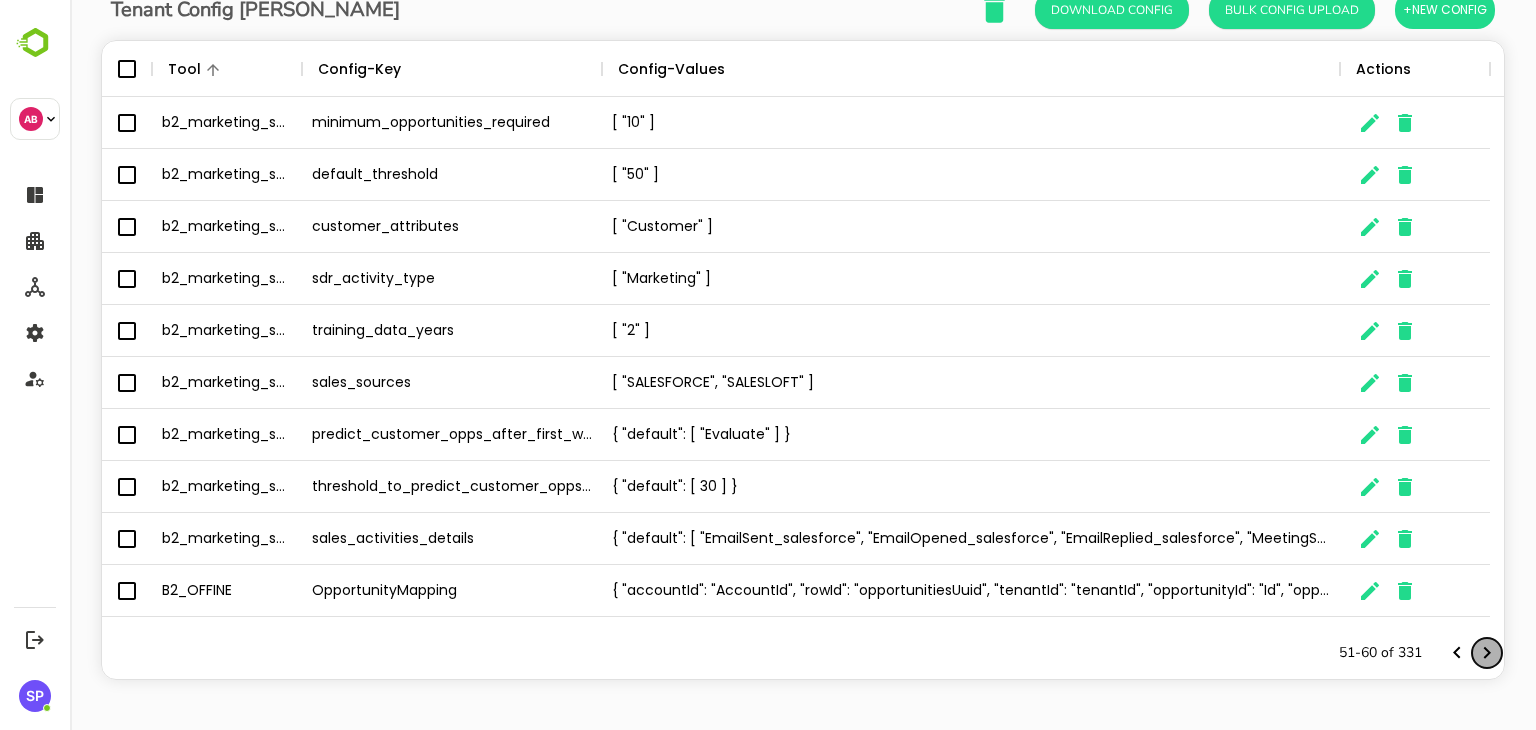 click 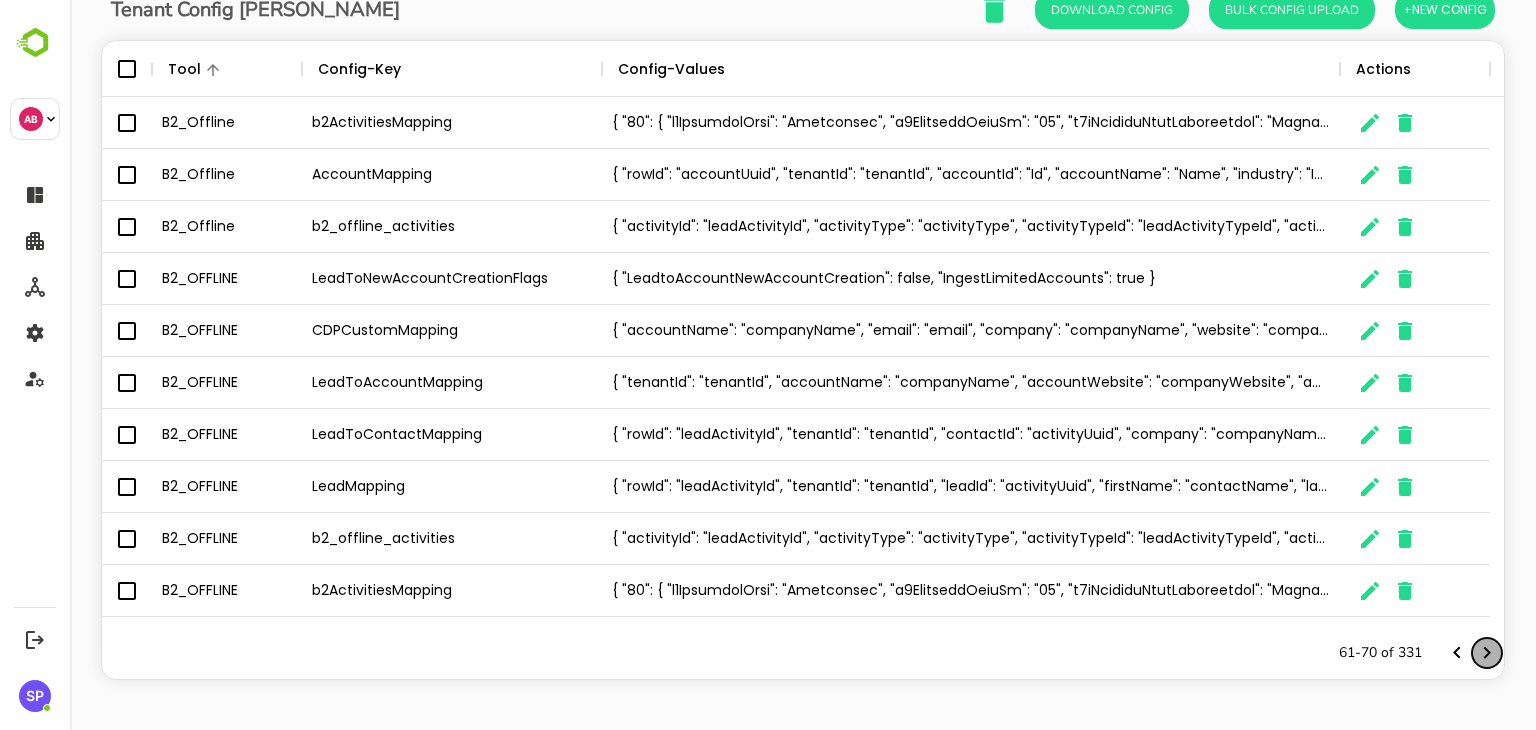 click 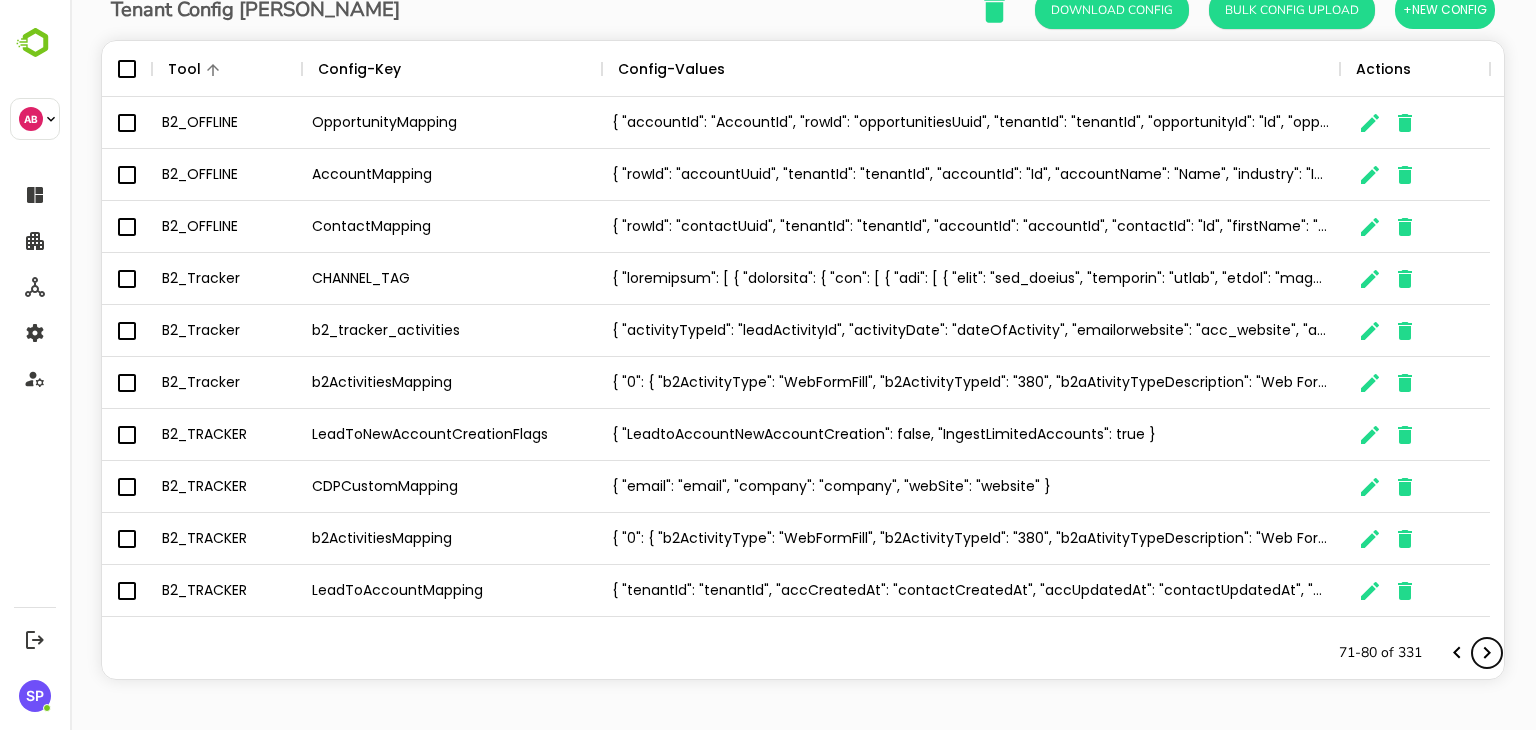 scroll, scrollTop: 0, scrollLeft: 0, axis: both 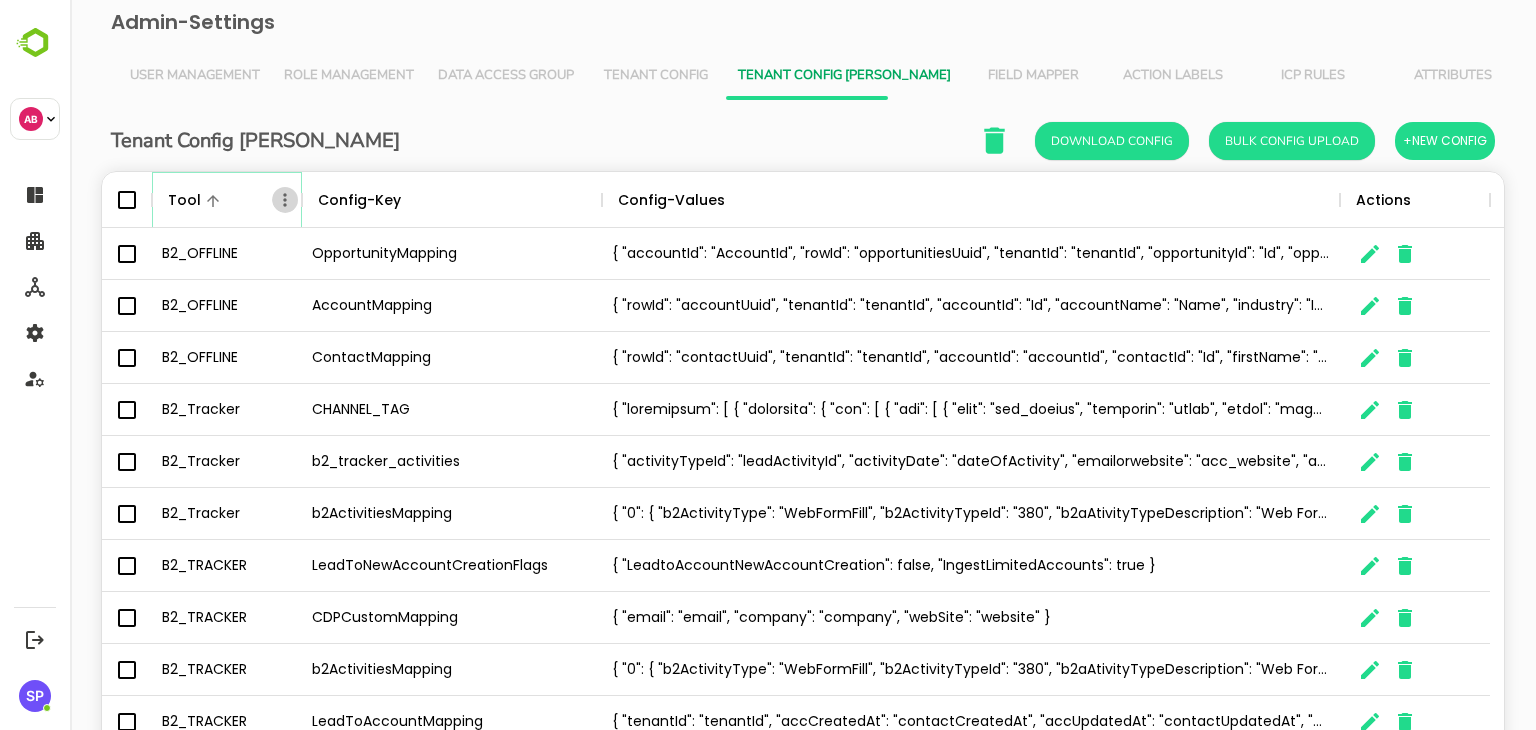 click at bounding box center [285, 200] 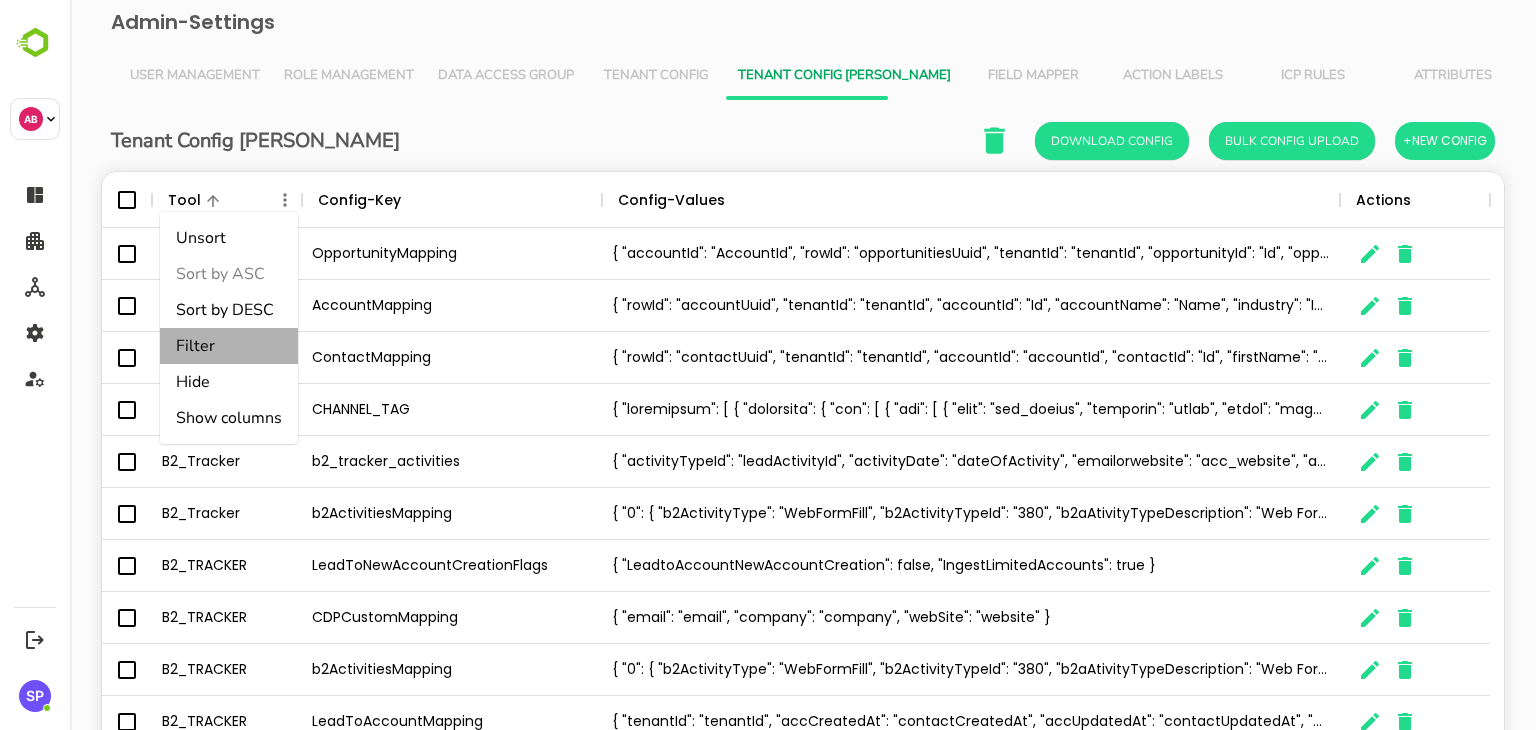 click on "Filter" at bounding box center (229, 346) 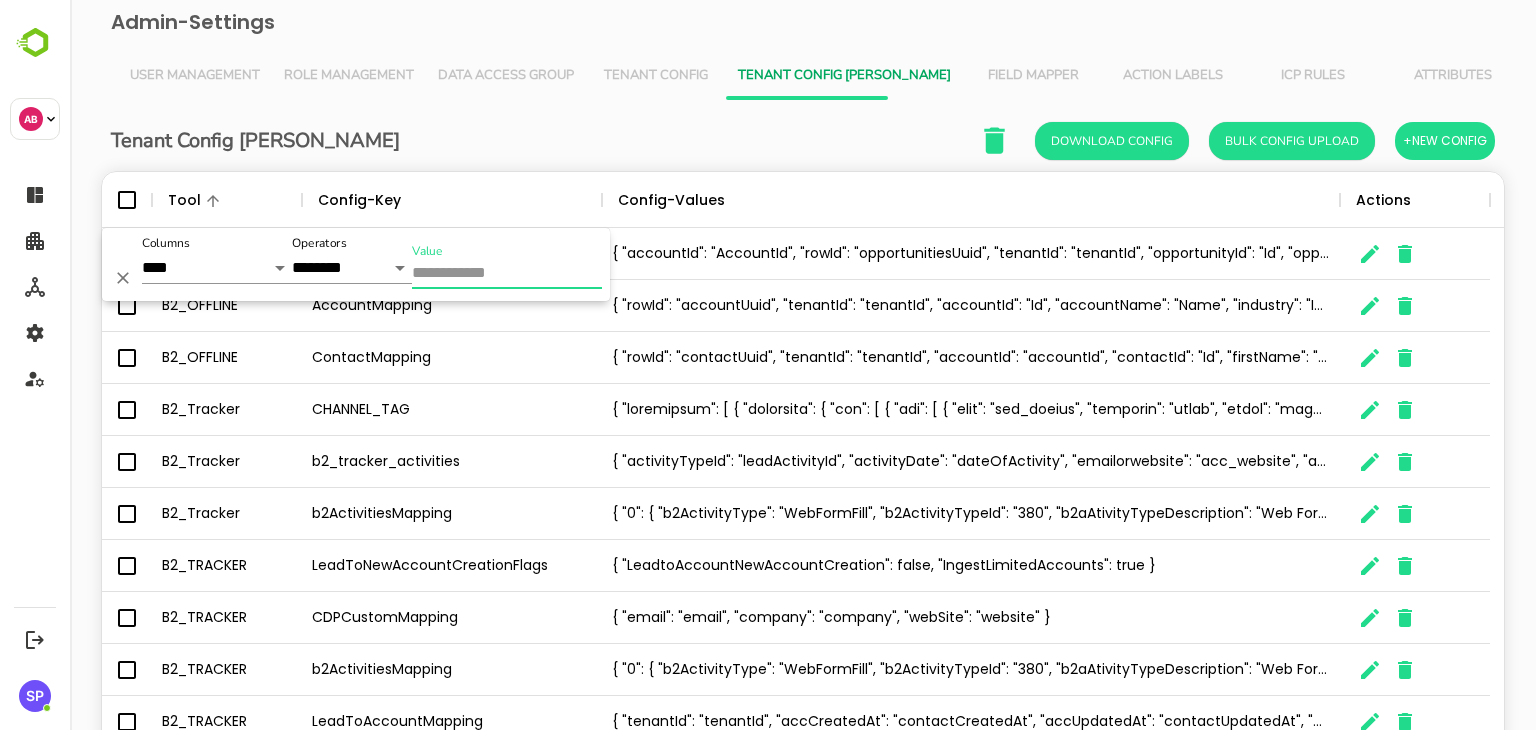 click on "Value" at bounding box center (507, 274) 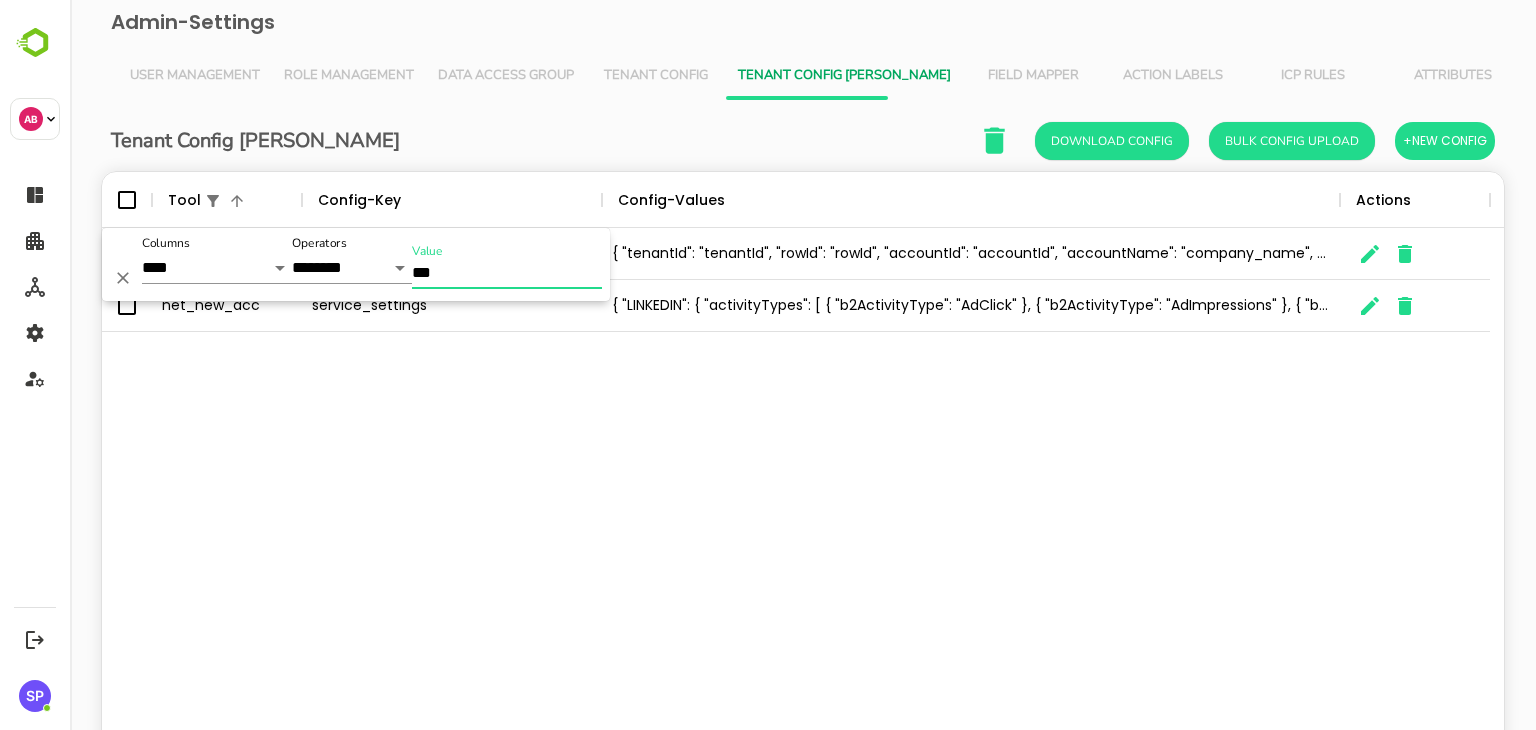 type on "***" 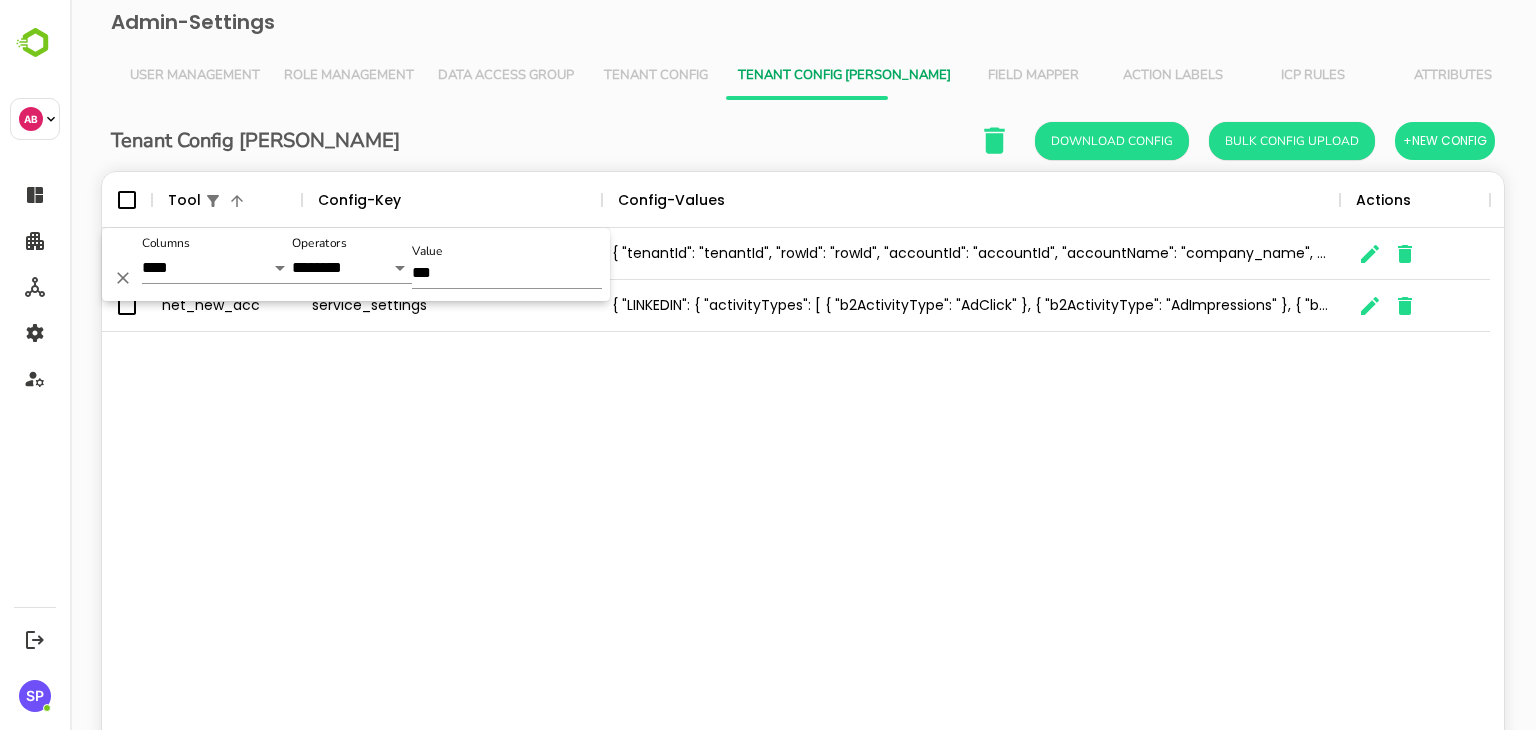 click on "net_new NetnewaccountsToAccountsMapping {
"tenantId": "tenantId",
"rowId": "rowId",
"accountId": "accountId",
"accountName": "company_name",
"accountWebsite": "company_website",
"industry": "company_industry",
"employeeRange": "company_size_range",
"country": "company_country",
"accCreatedAt": "createdAt",
"accUpdatdAt": "updatedAt"
} net_new_acc service_settings {
"LINKEDIN": {
"activityTypes": [
{
"b2ActivityType": "AdClick"
},
{
"b2ActivityType": "AdImpressions"
},
{
"b2ActivityType": "LinkedInLeadGenFormFill"
}
],
"serviceUrl": "[URL]"
}
}" at bounding box center [803, 493] 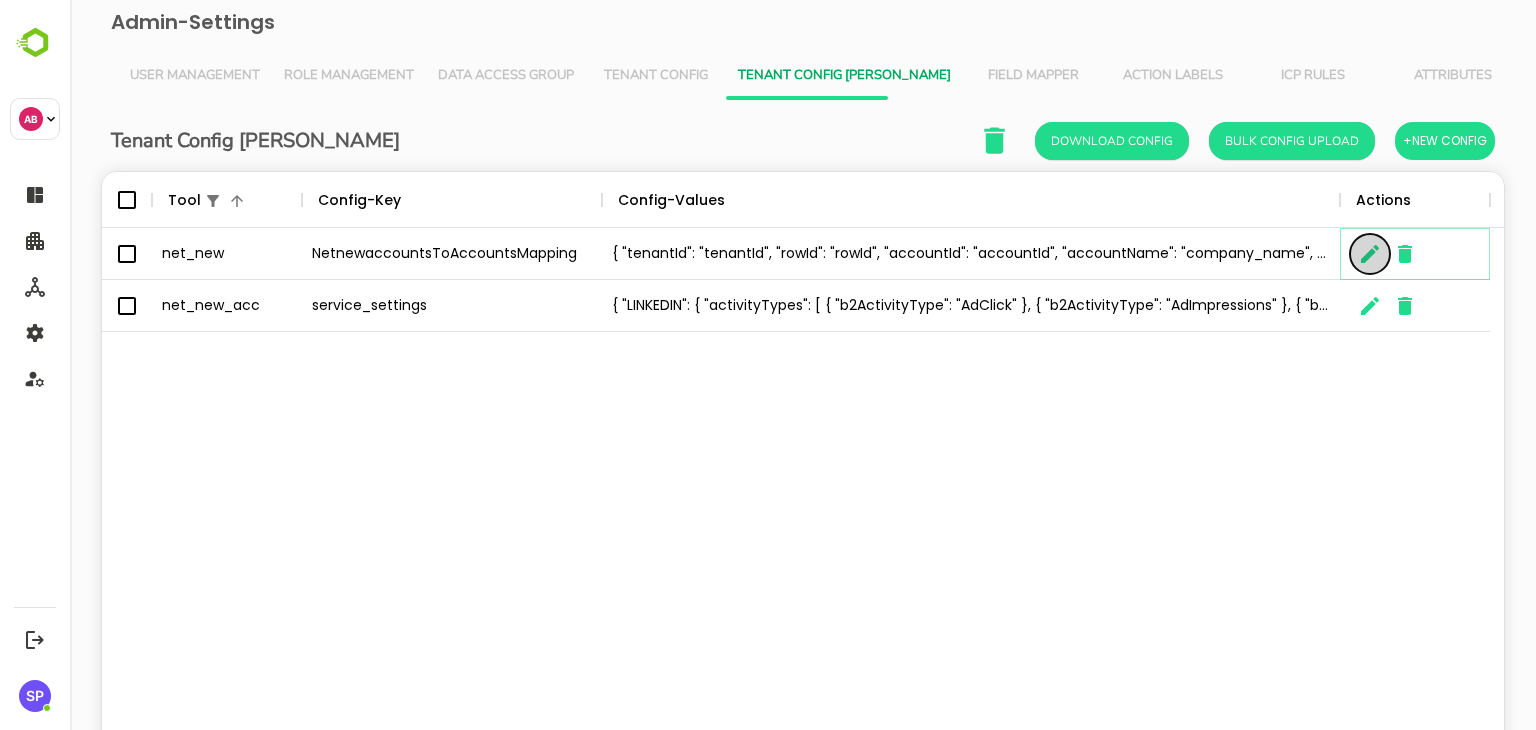 click 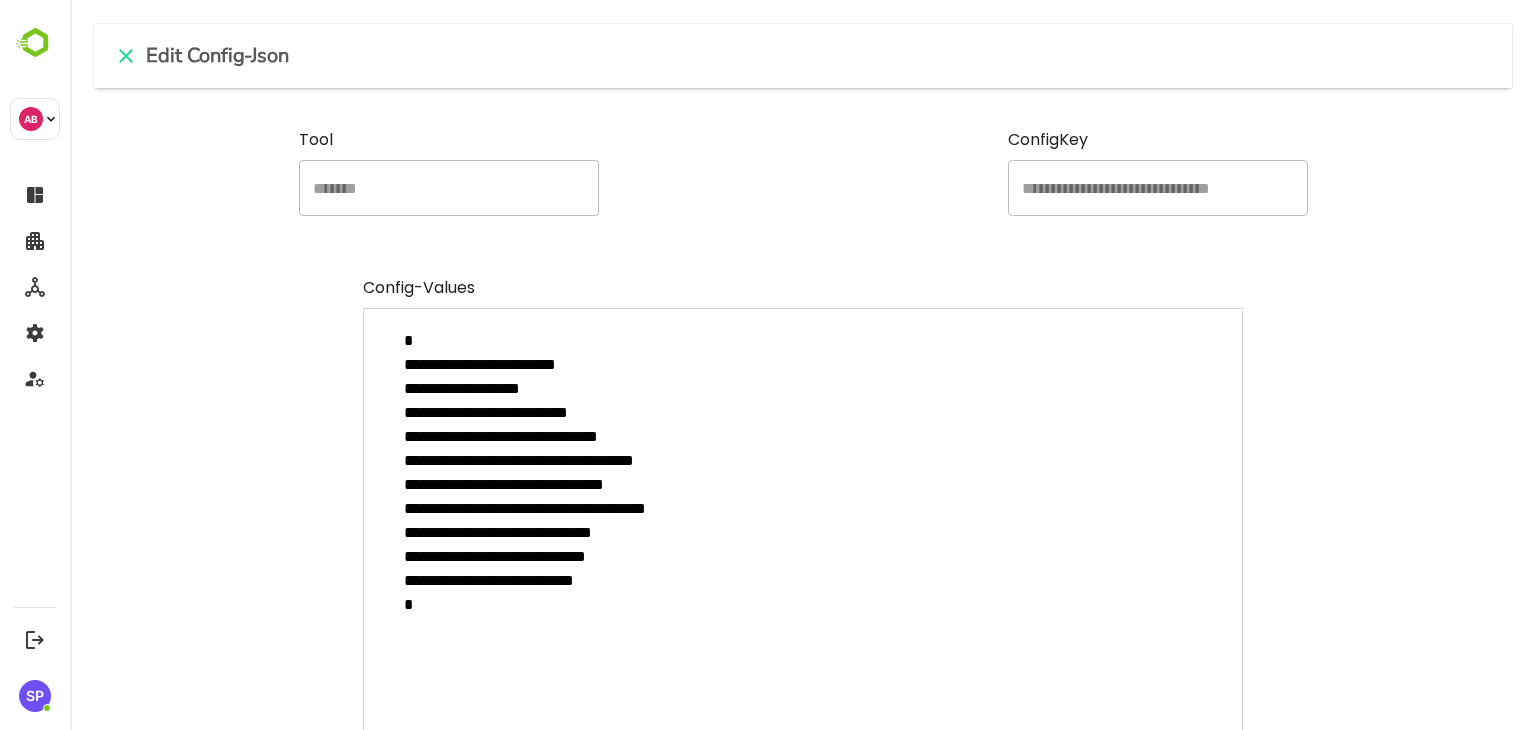click on "**********" at bounding box center [803, 552] 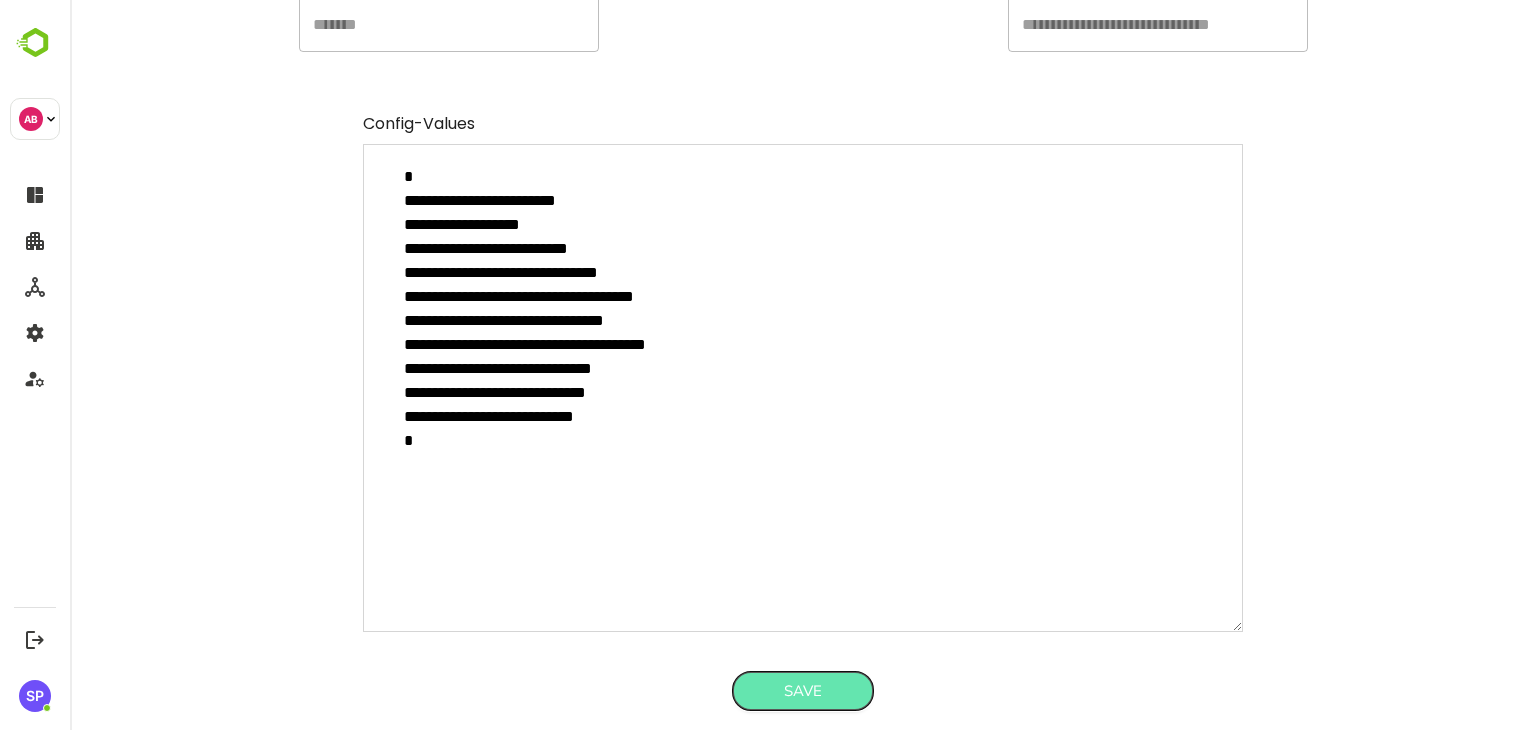 click on "Save" at bounding box center [803, 691] 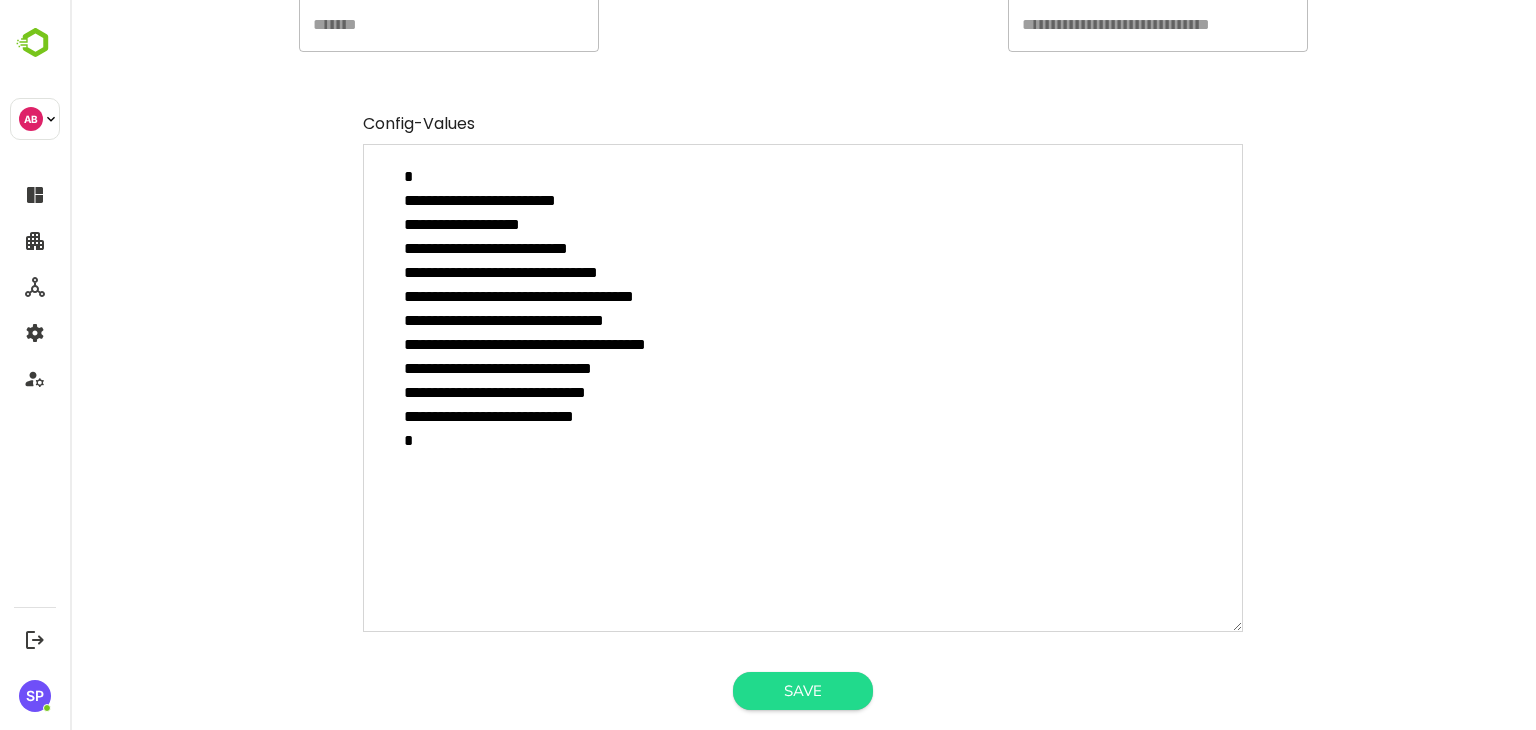 type on "*" 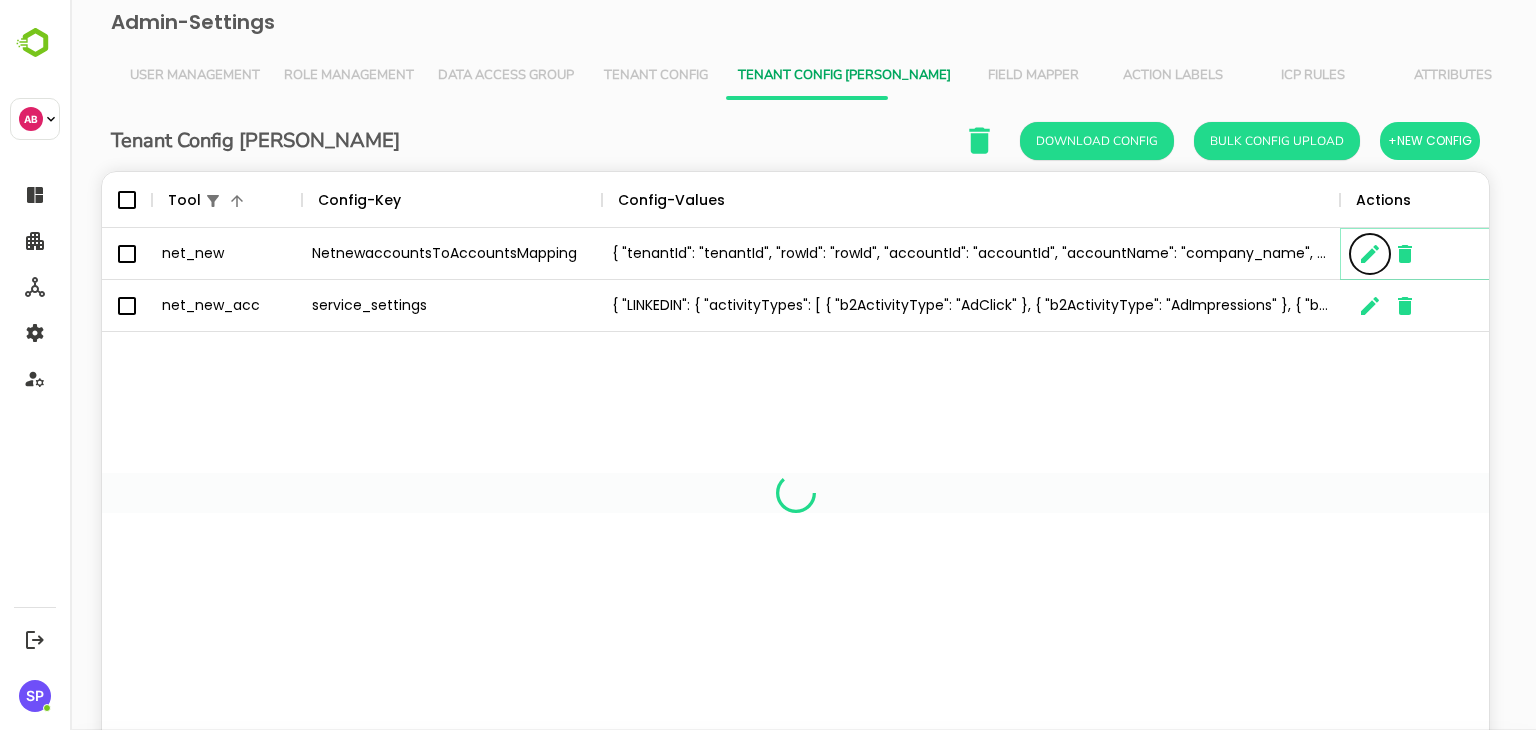 scroll, scrollTop: 16, scrollLeft: 16, axis: both 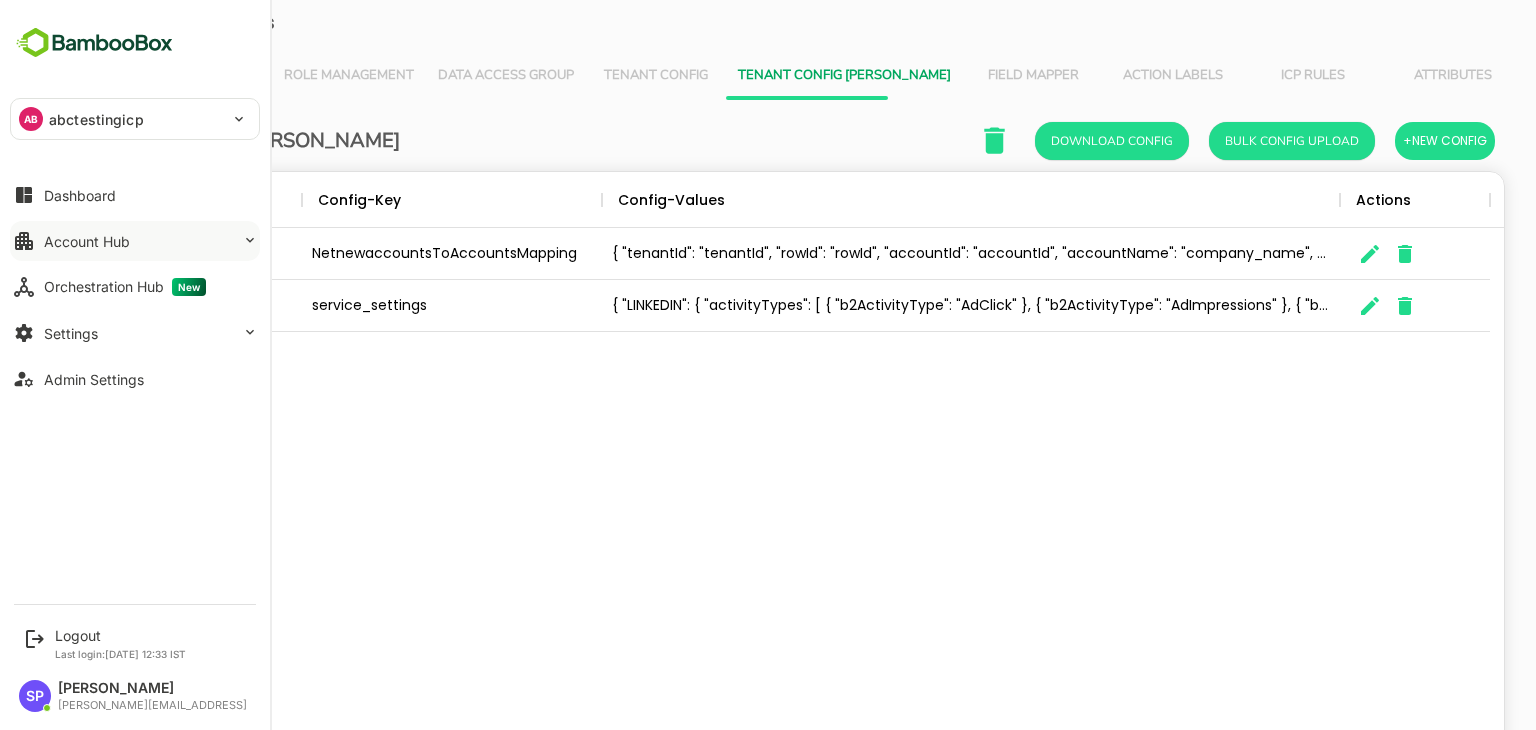 click on "Account Hub" at bounding box center (87, 241) 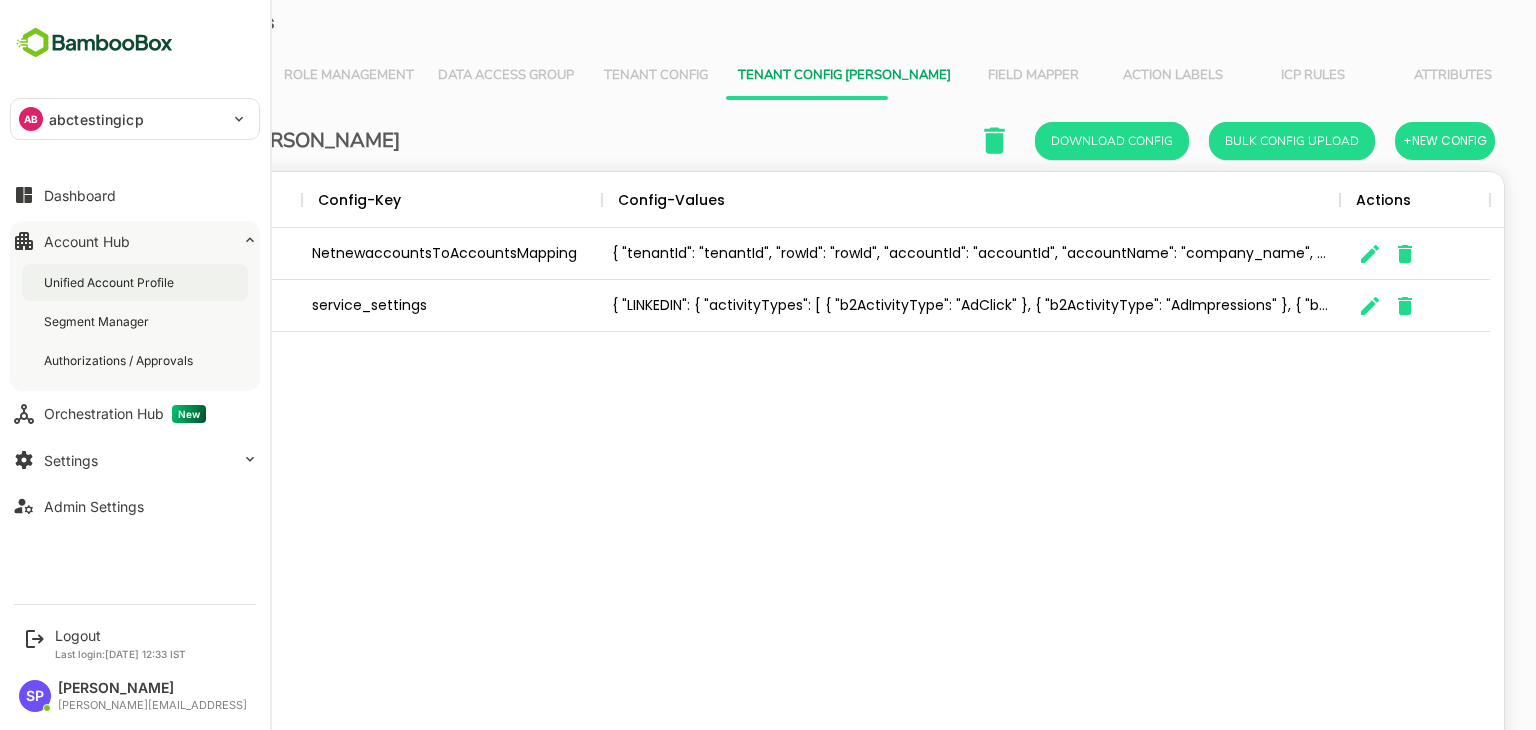 click on "Unified Account Profile" at bounding box center [111, 282] 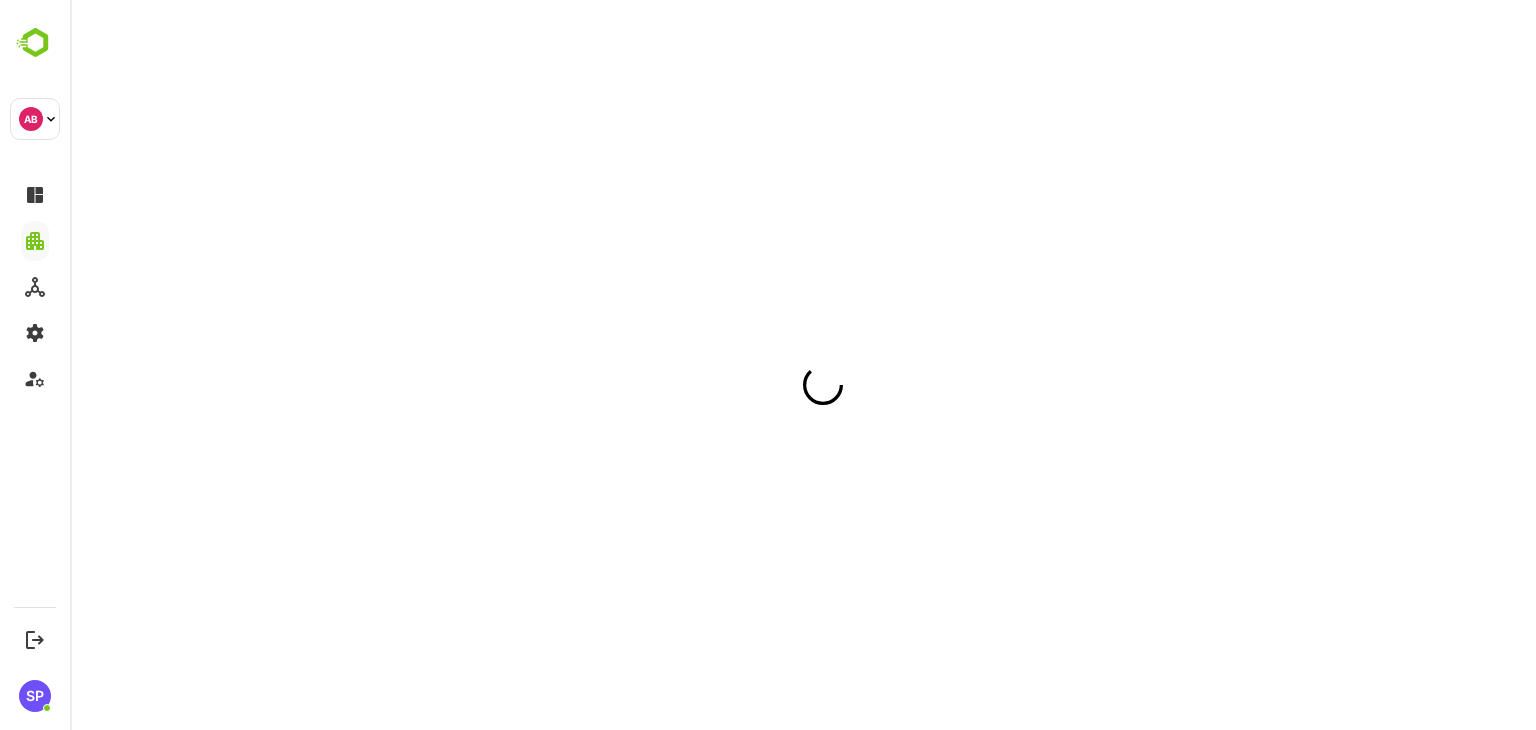 scroll, scrollTop: 0, scrollLeft: 0, axis: both 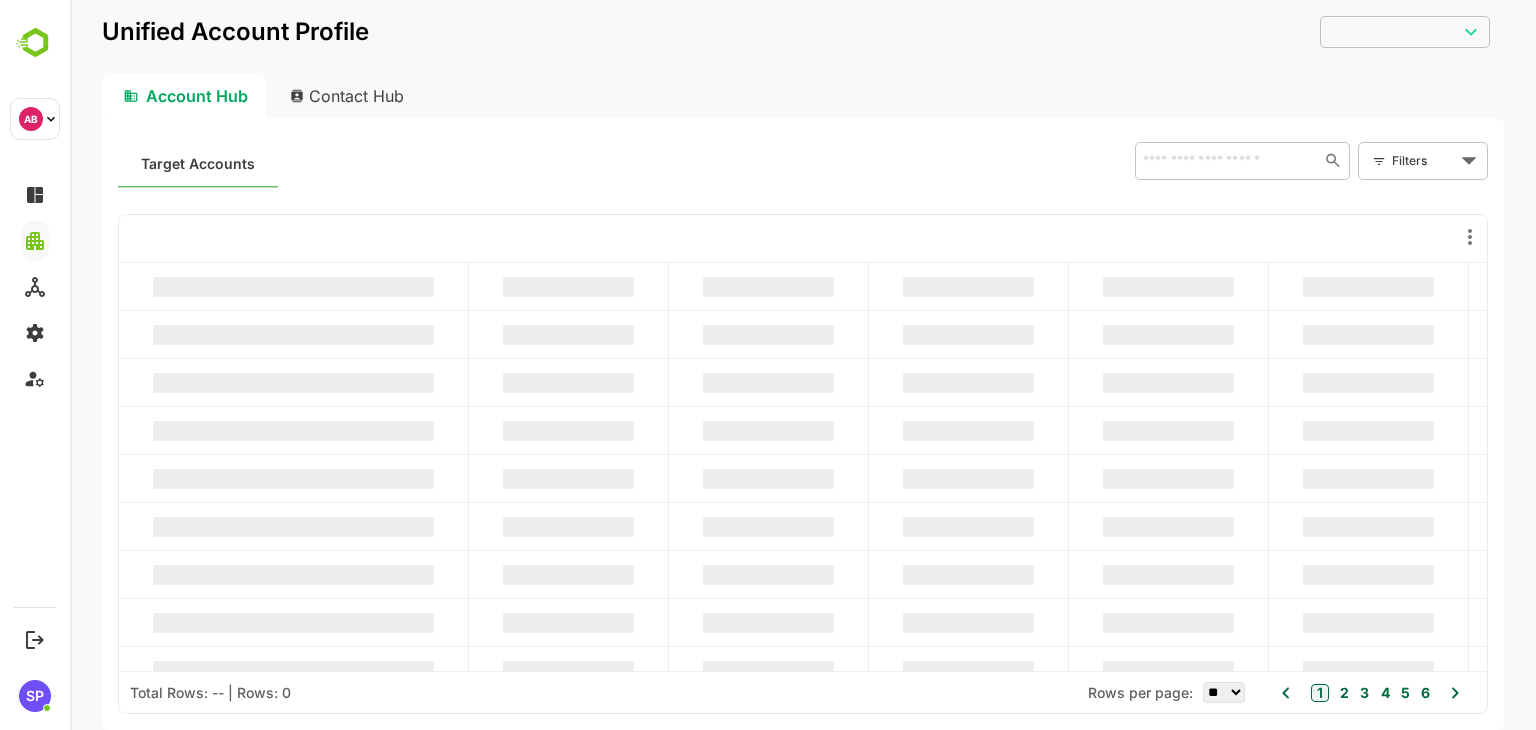 type on "**********" 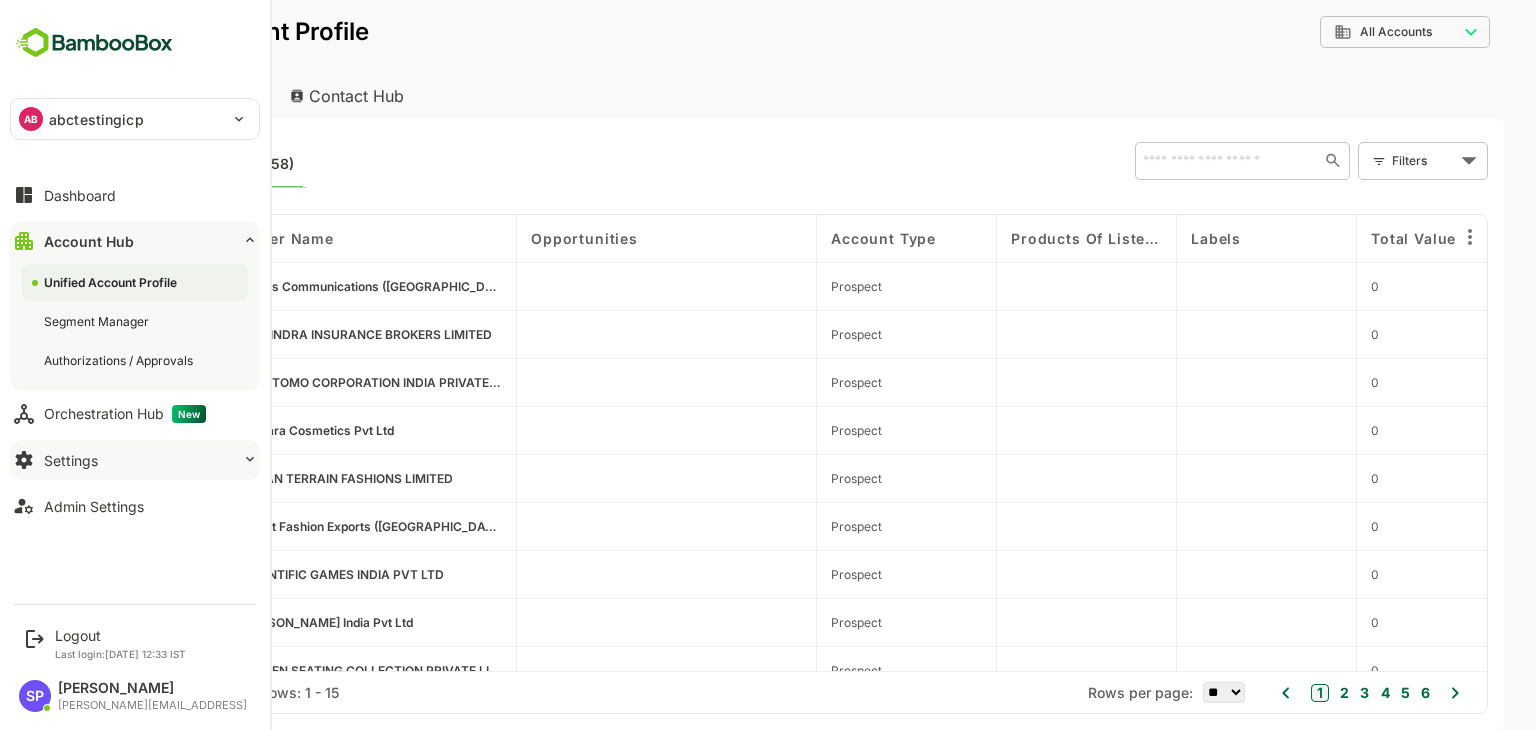 click on "Settings" at bounding box center (71, 460) 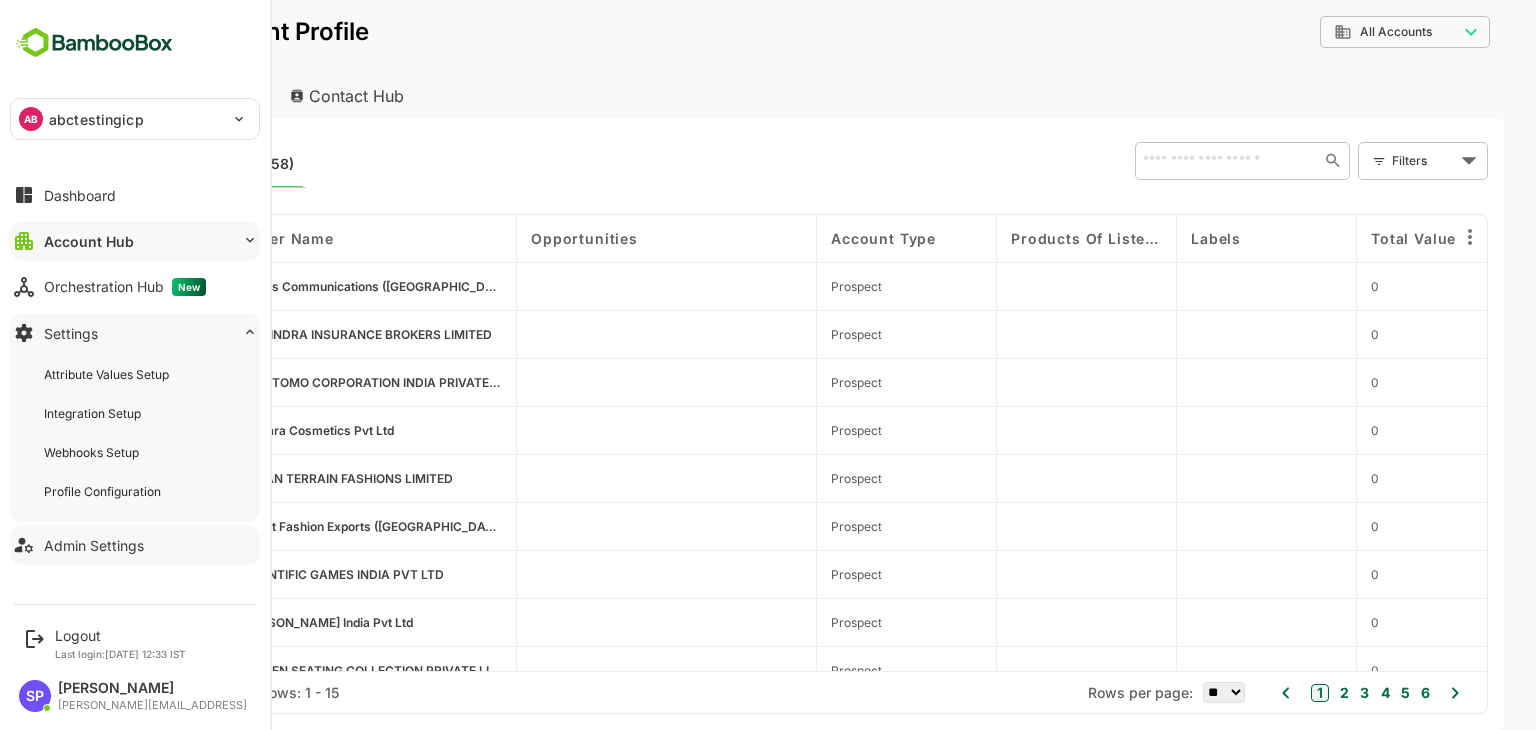 click on "Admin Settings" at bounding box center (94, 545) 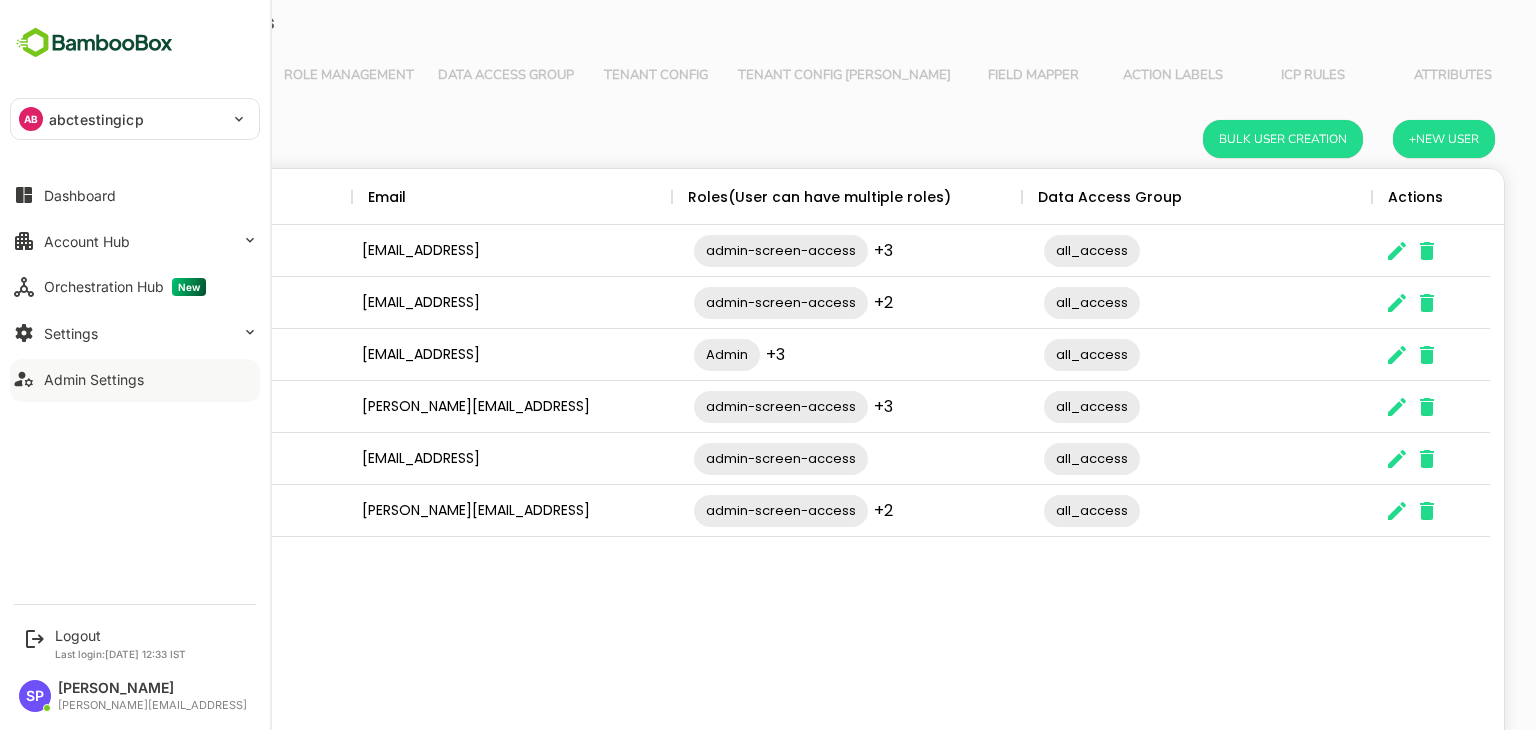 scroll, scrollTop: 0, scrollLeft: 0, axis: both 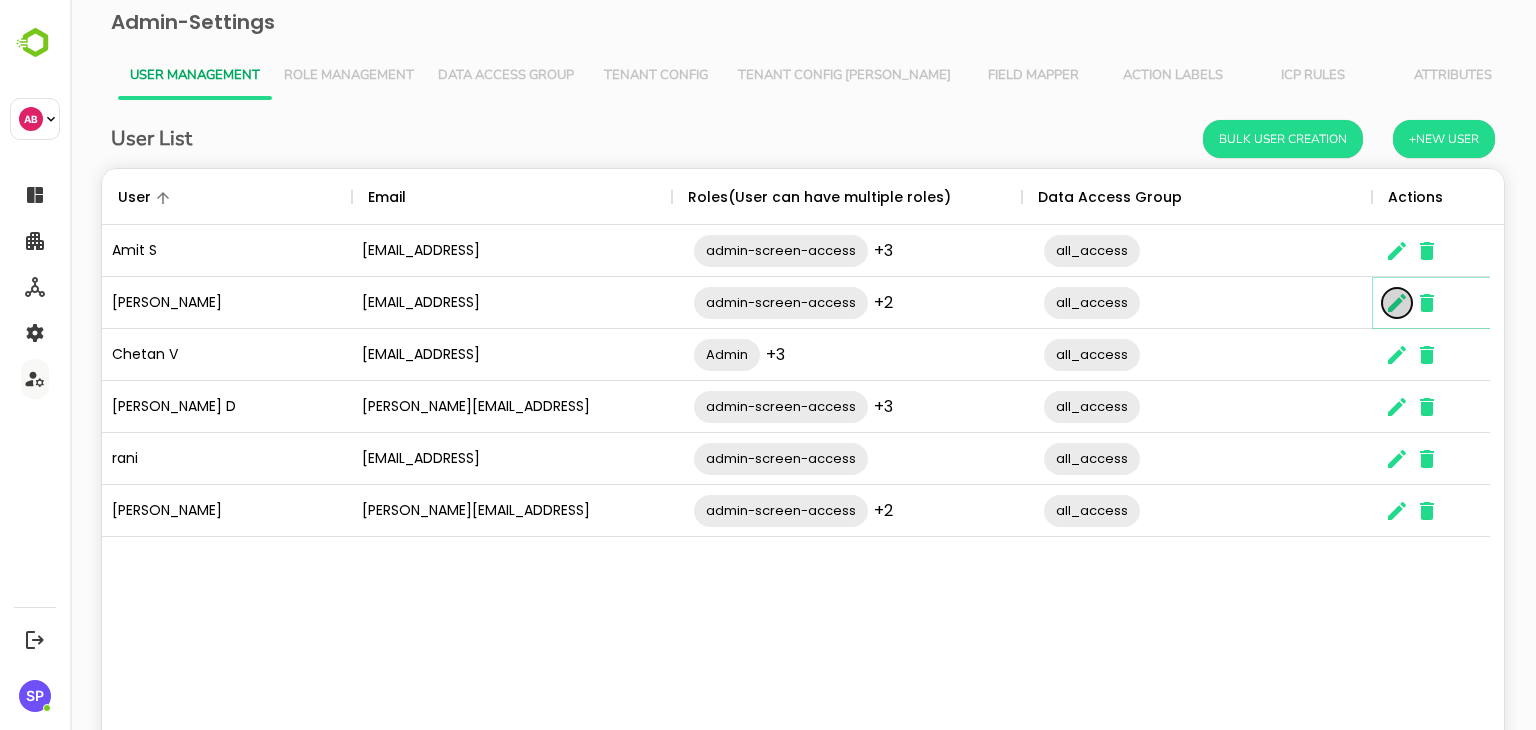 click 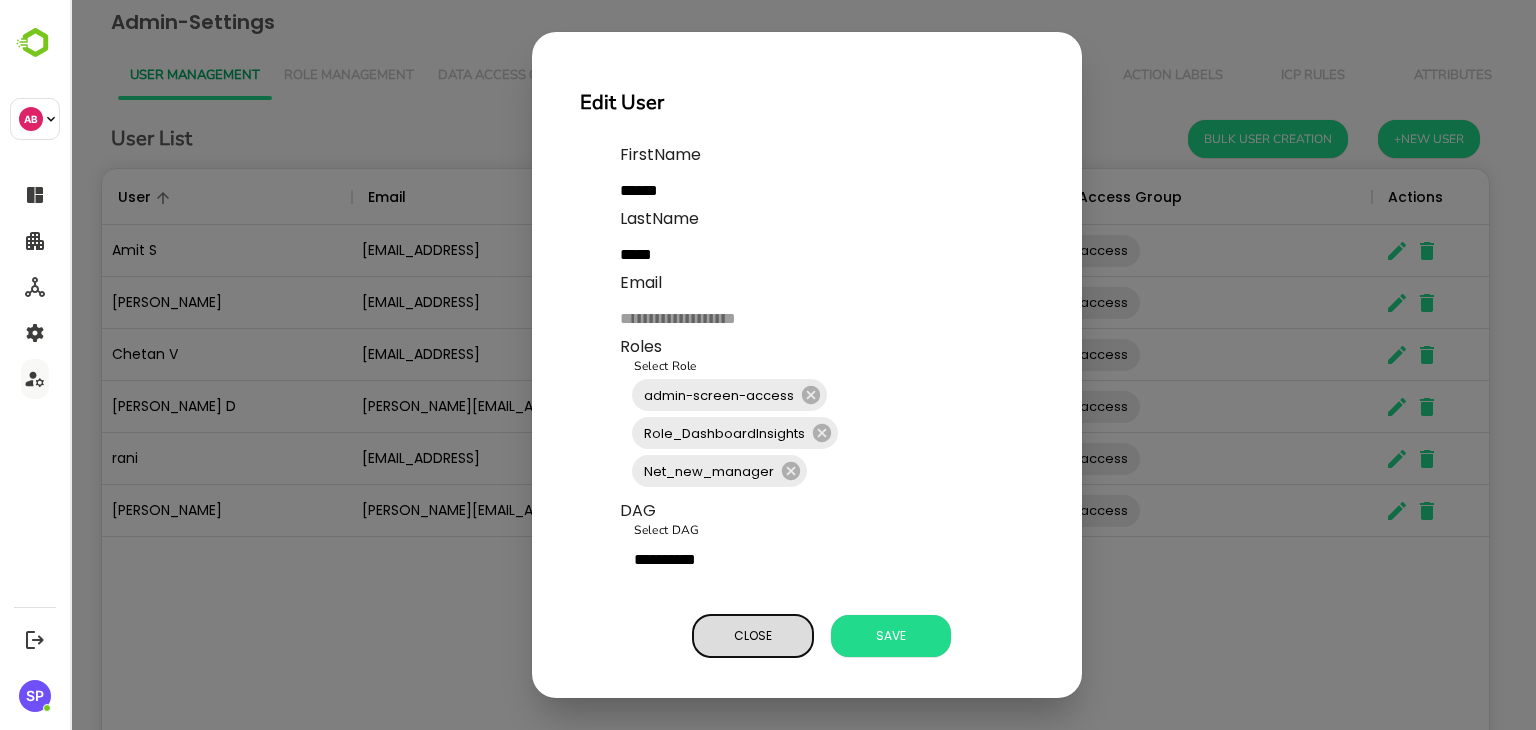 click on "Close" at bounding box center (753, 636) 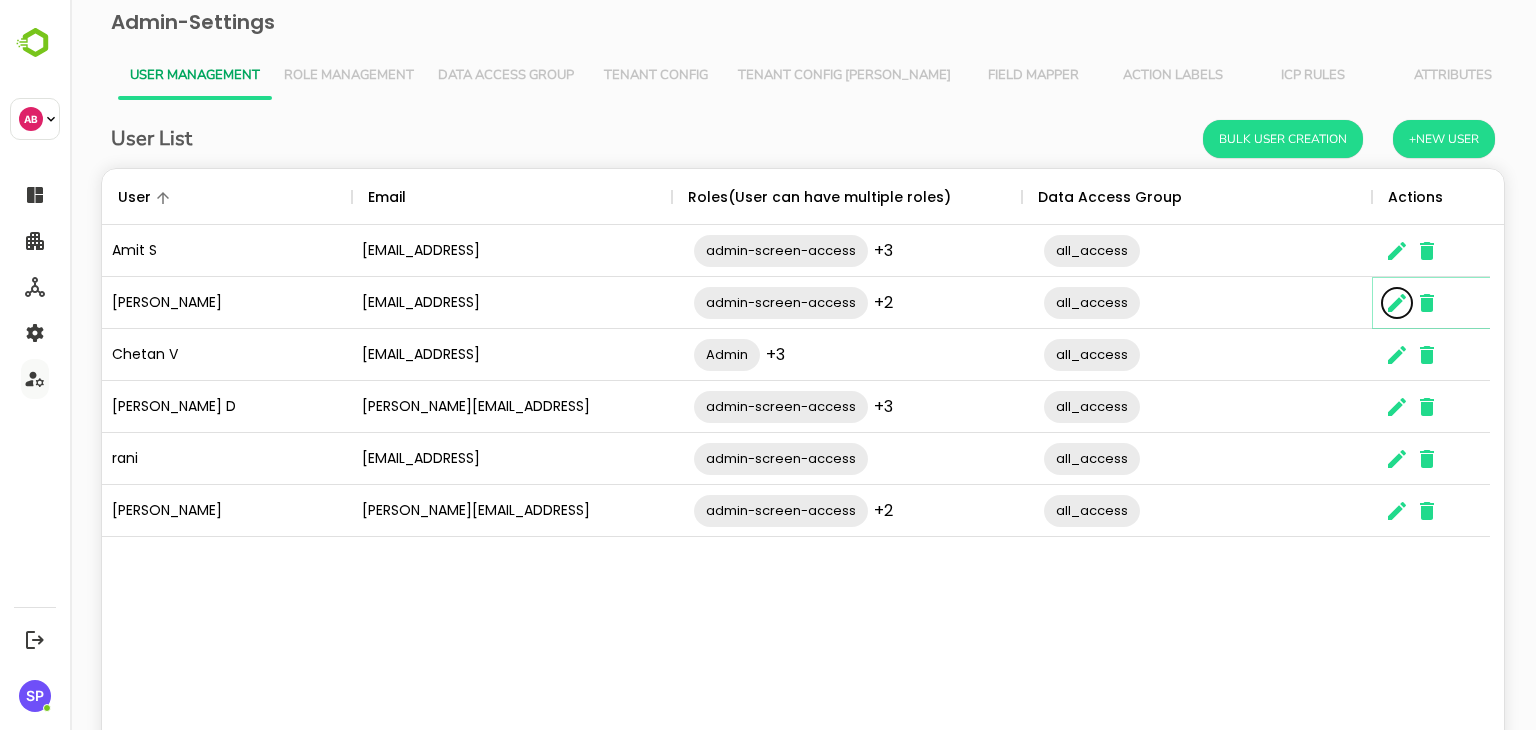 scroll, scrollTop: 16, scrollLeft: 16, axis: both 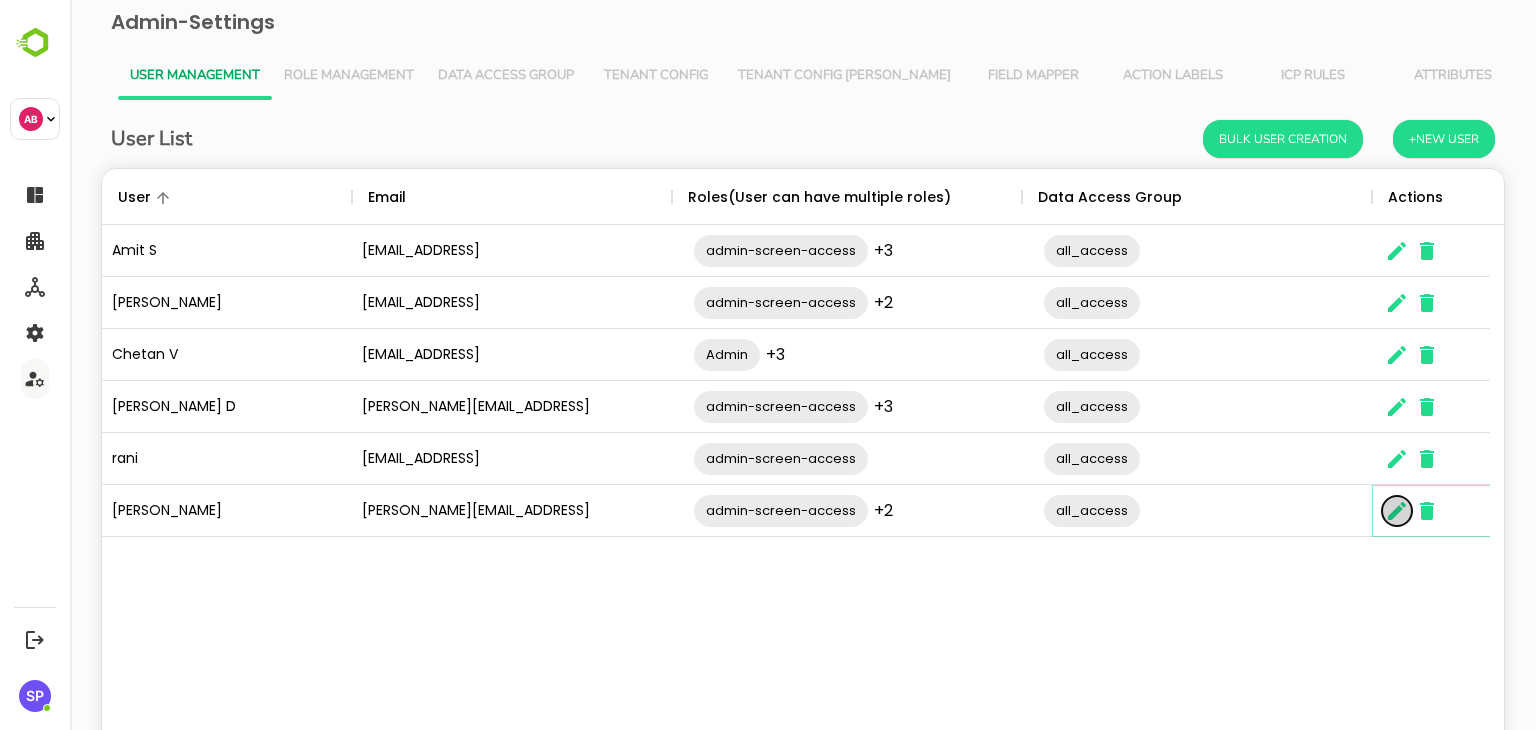 click 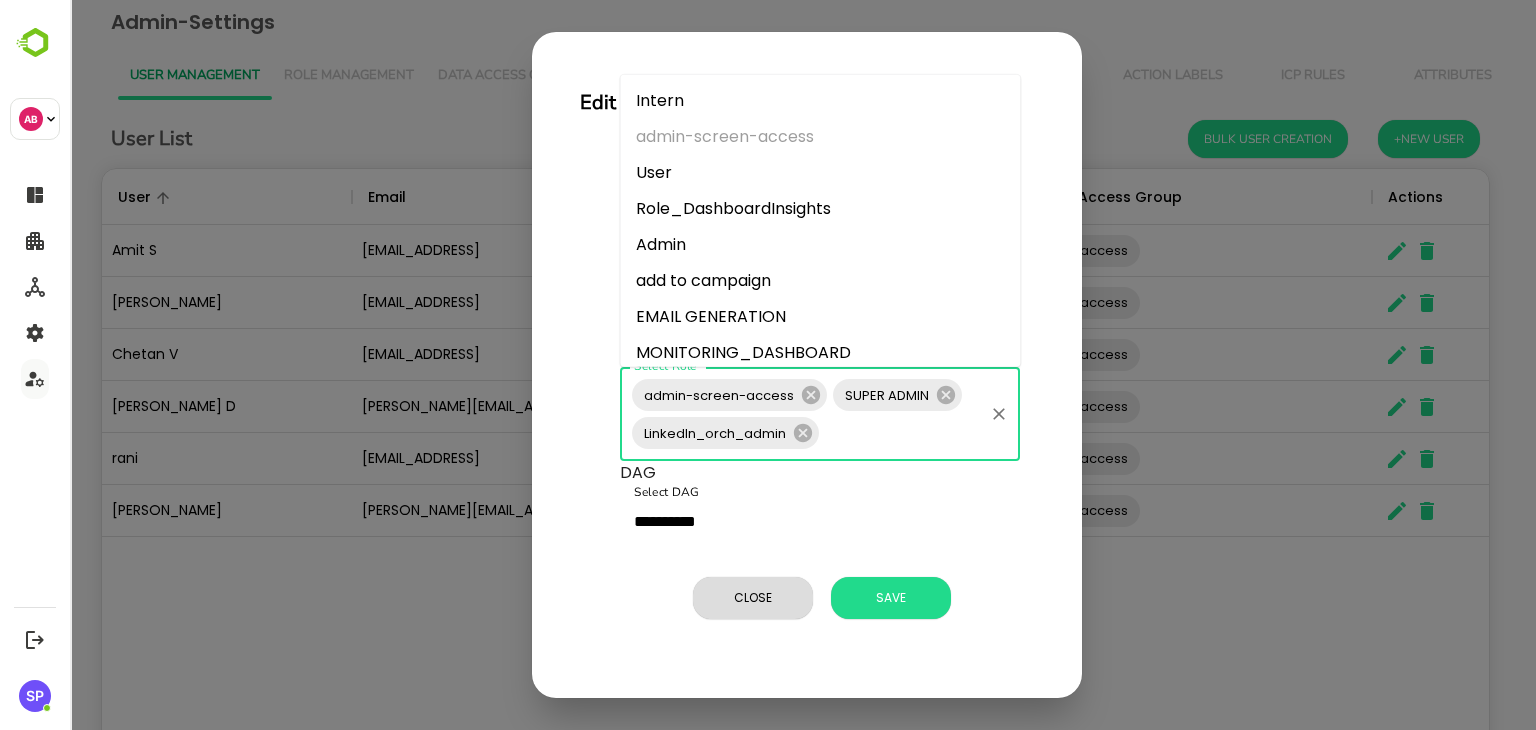 click on "Select Role" at bounding box center (901, 433) 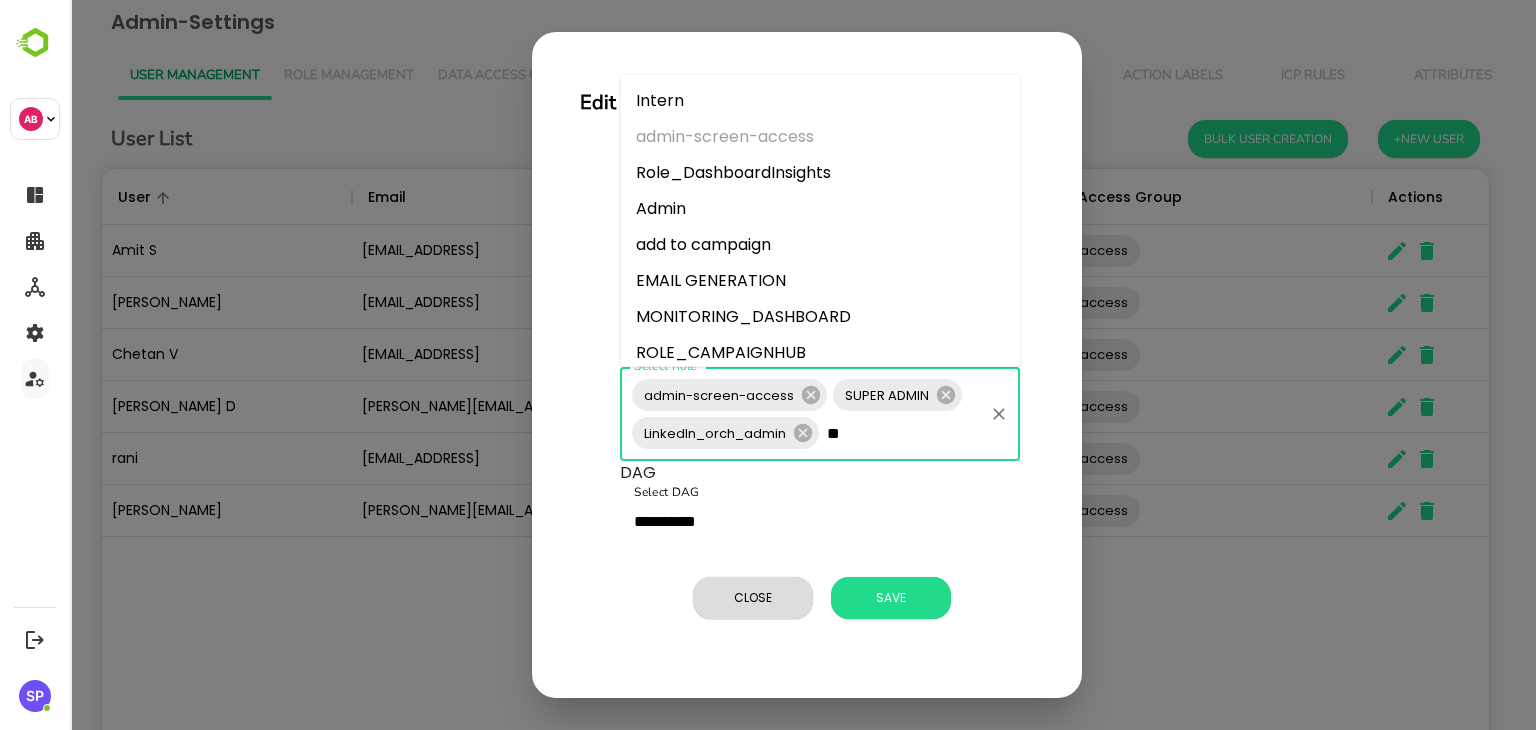 type on "***" 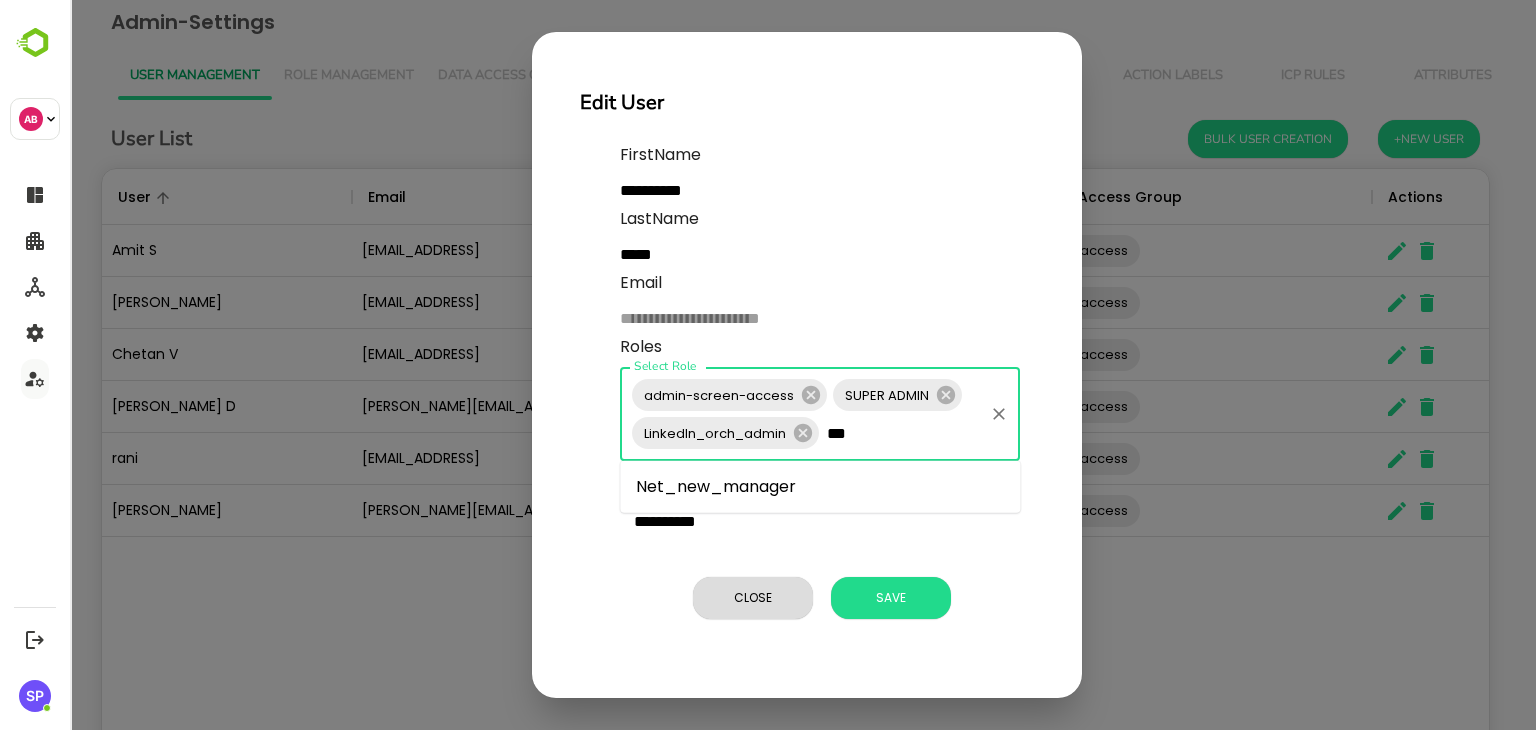 click on "Net_new_manager" at bounding box center (820, 487) 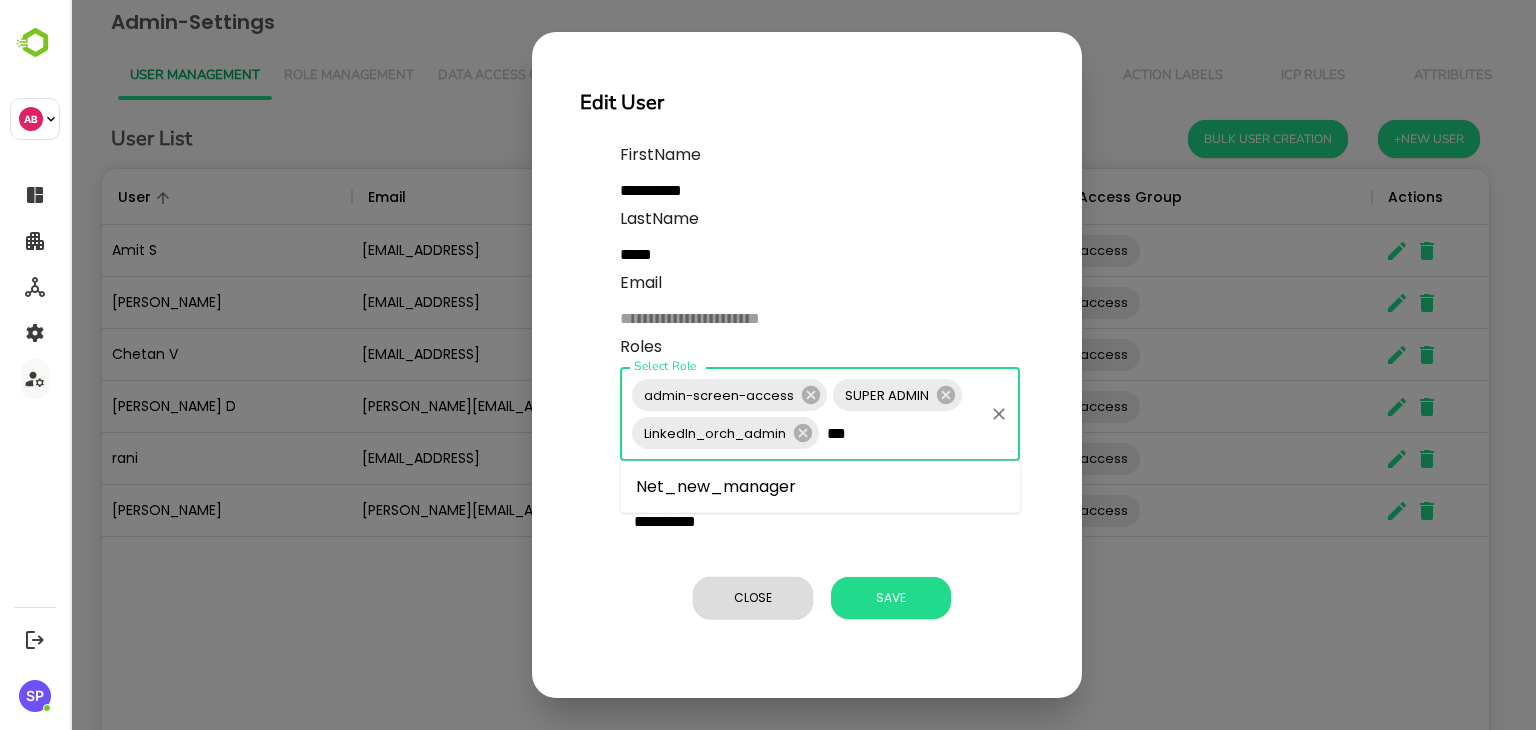 type 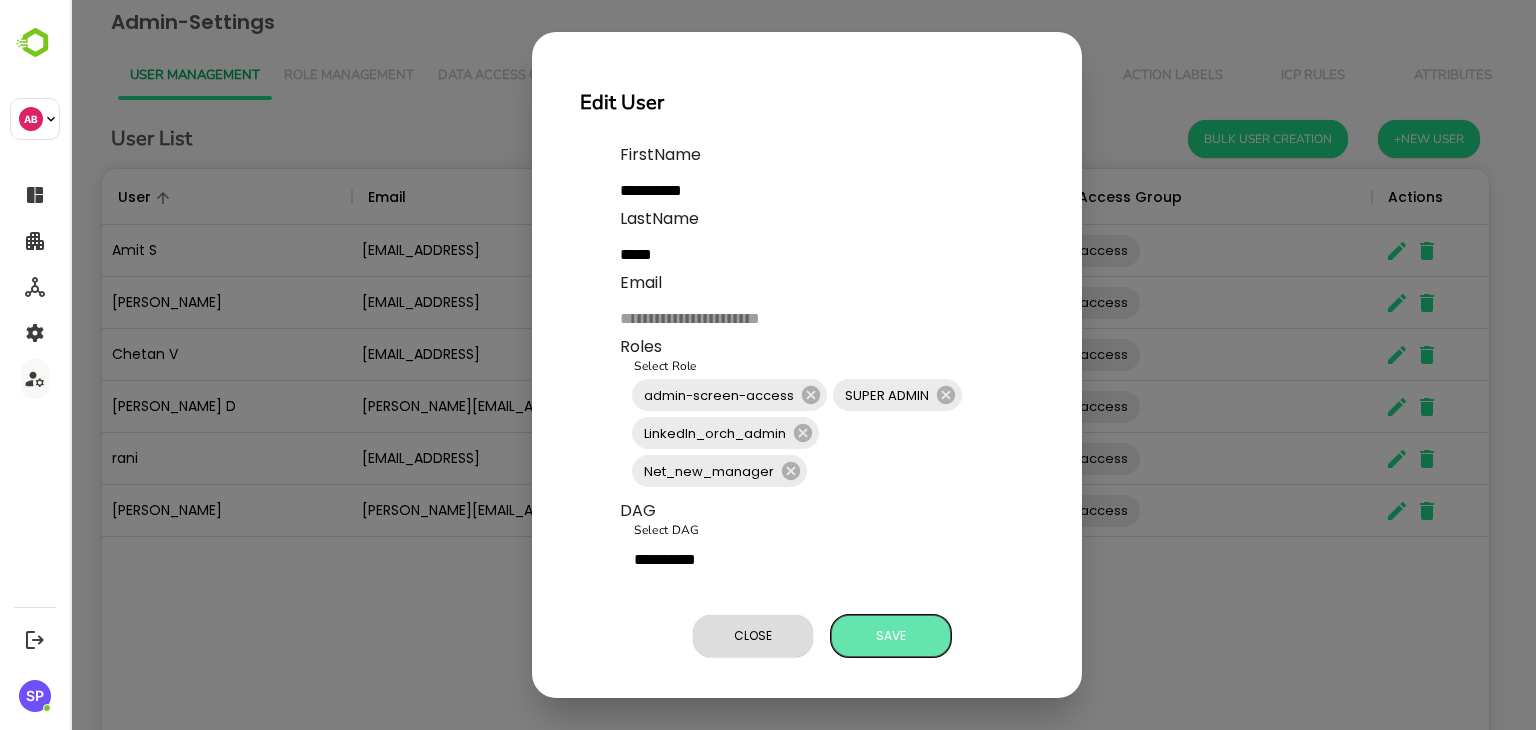 click on "Save" at bounding box center (891, 636) 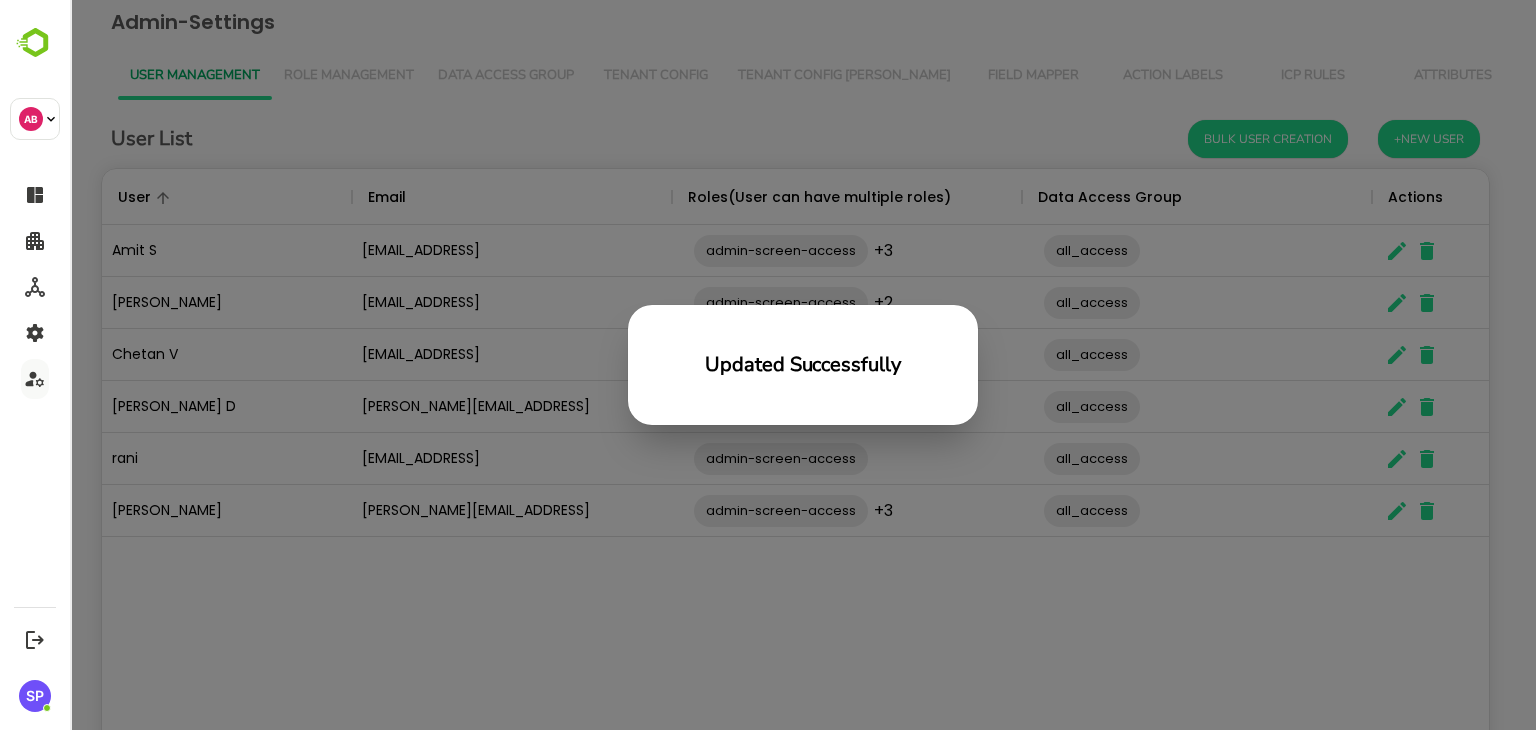 scroll, scrollTop: 16, scrollLeft: 16, axis: both 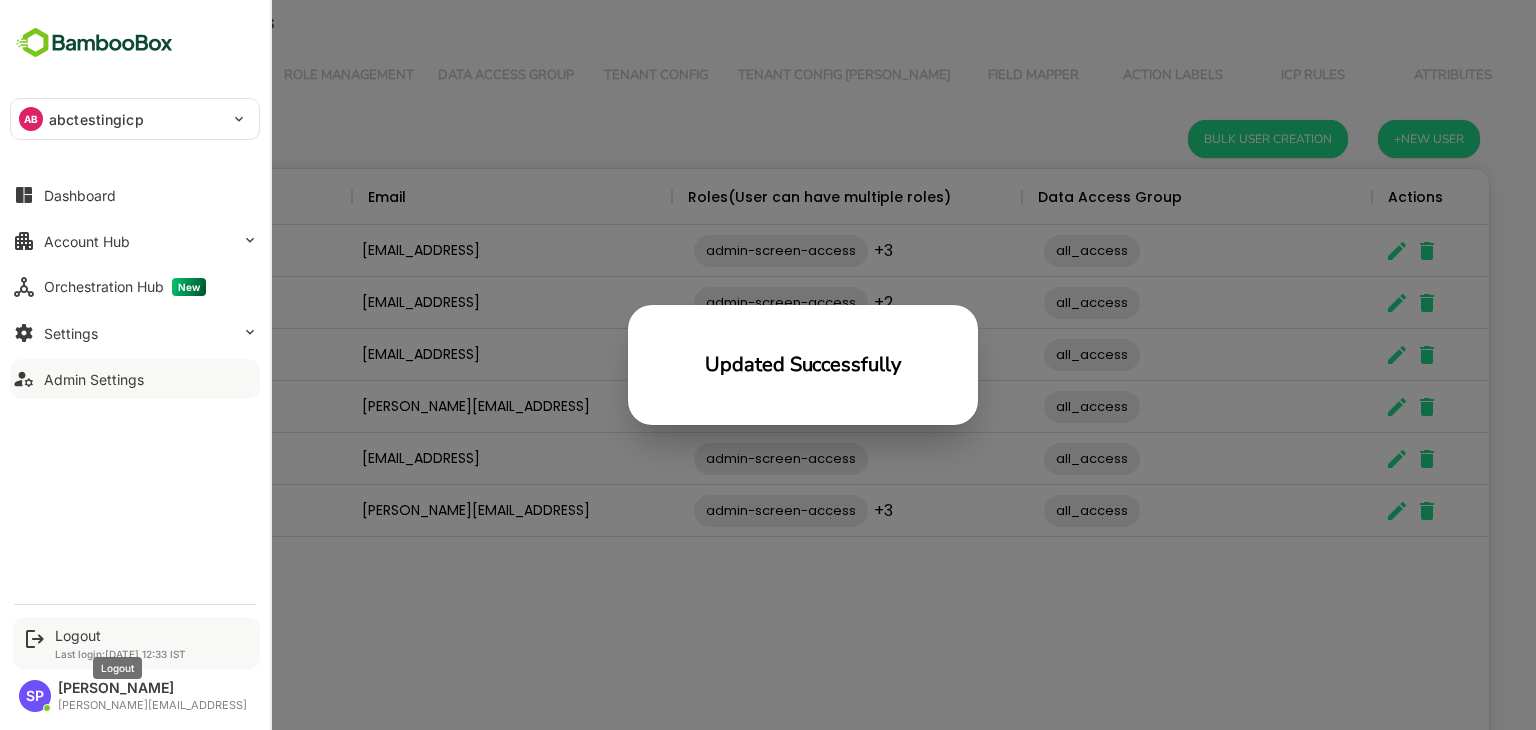 click on "Logout" at bounding box center (120, 635) 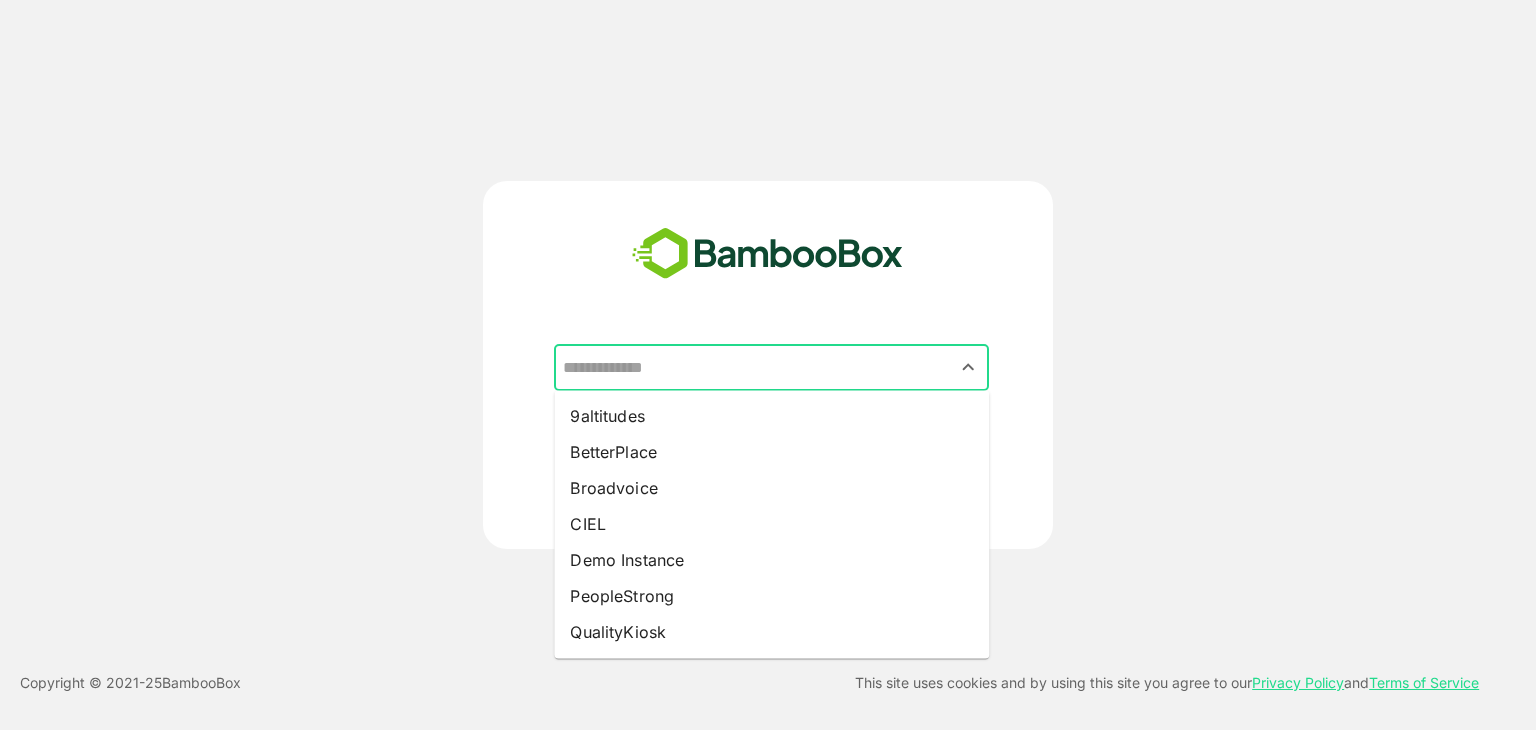 click at bounding box center (771, 368) 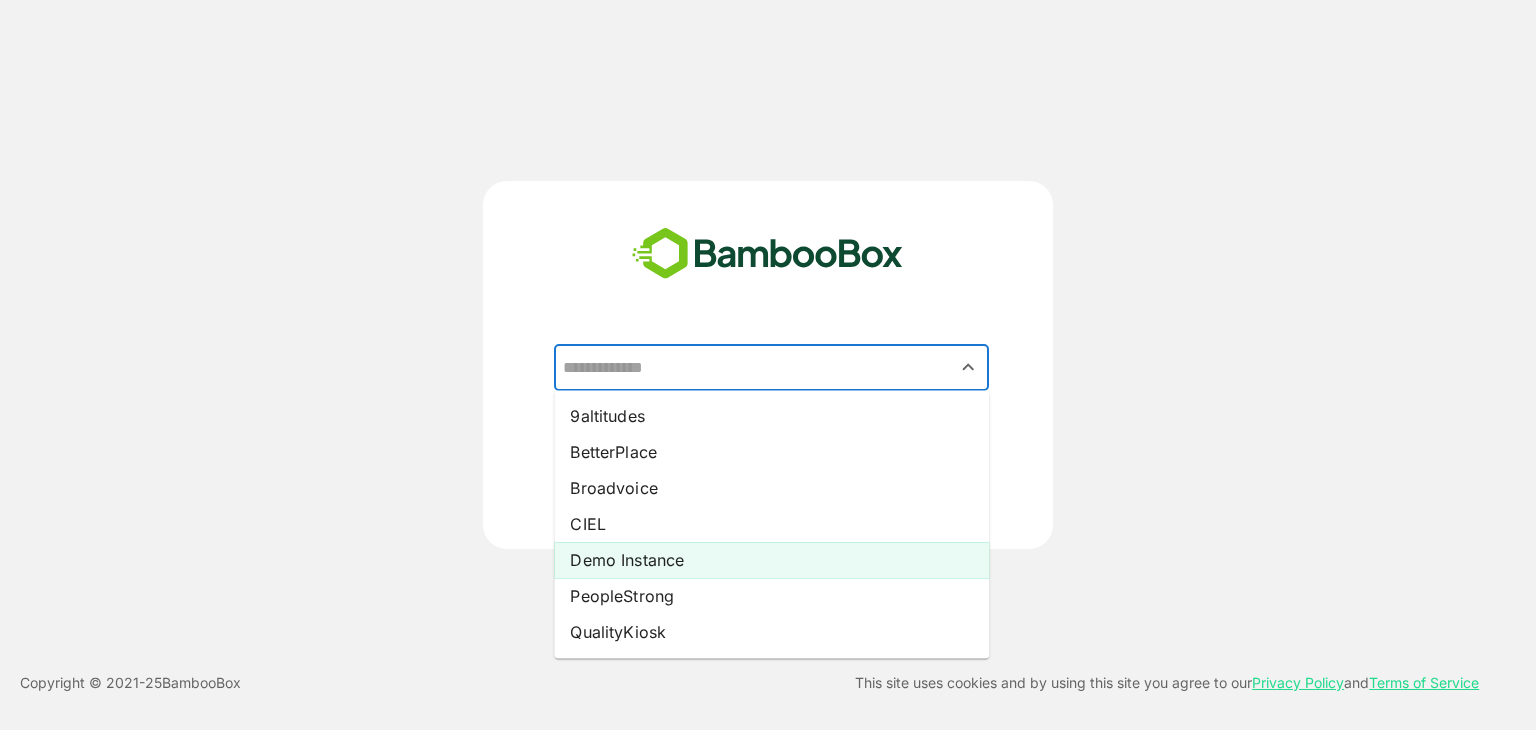 click on "Demo Instance" at bounding box center (771, 560) 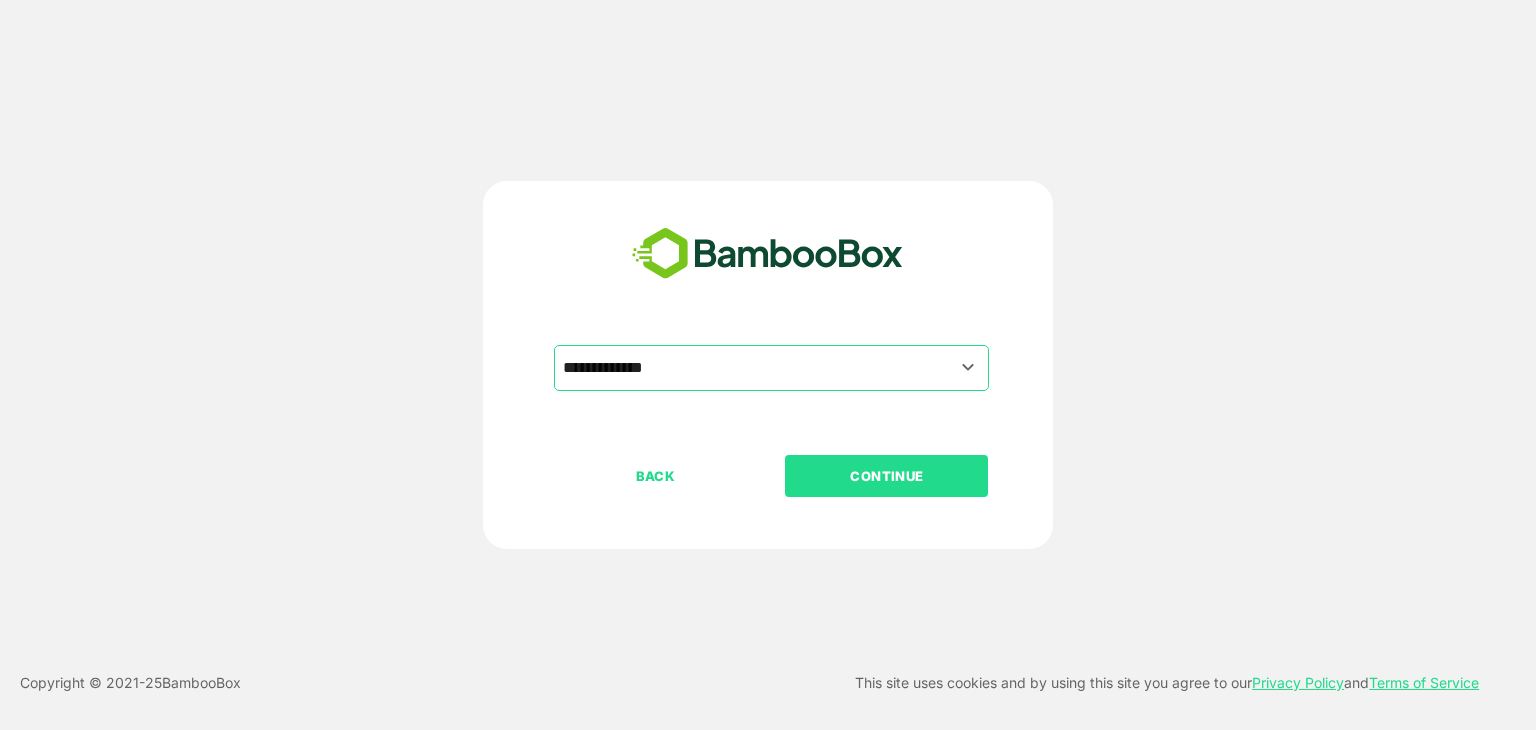 click on "CONTINUE" at bounding box center [887, 476] 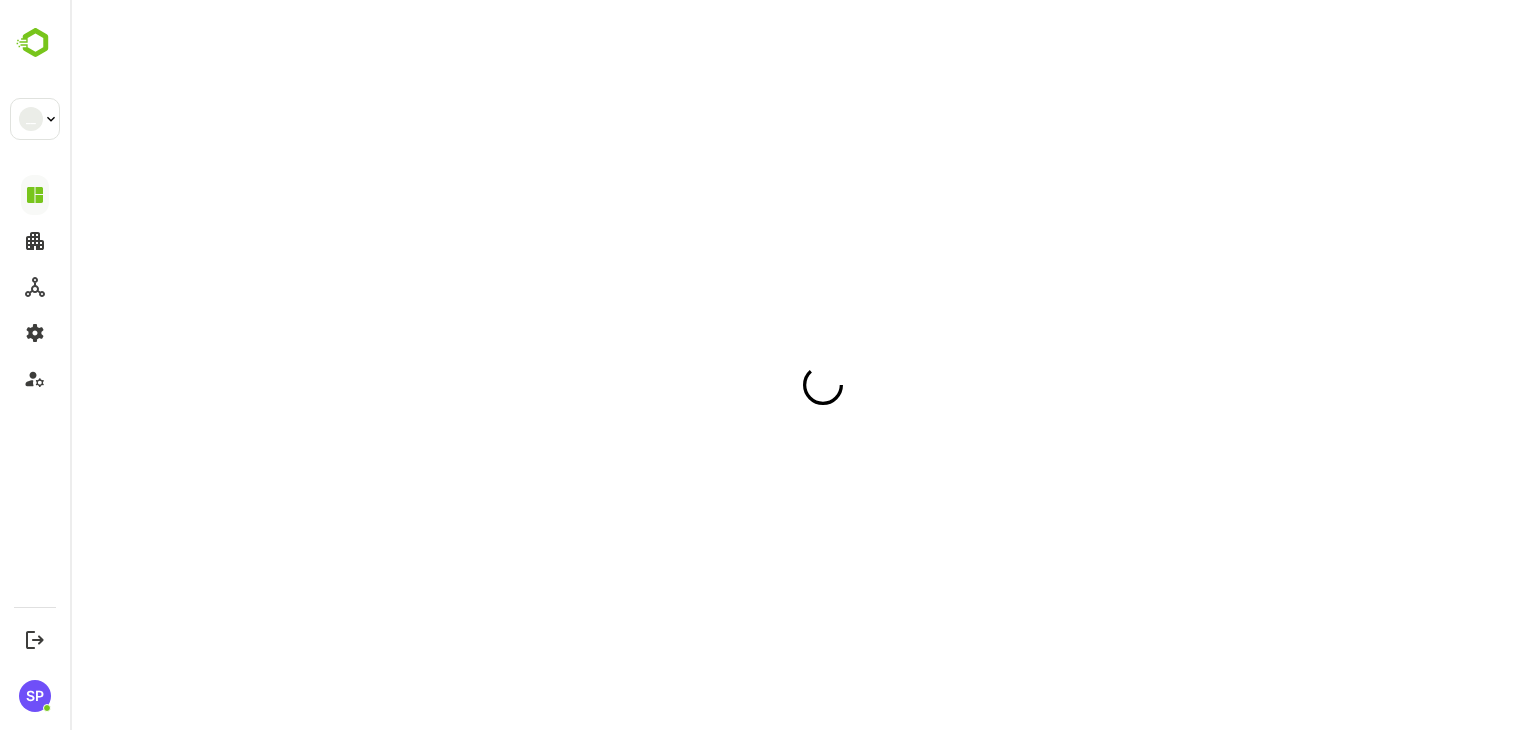 scroll, scrollTop: 0, scrollLeft: 0, axis: both 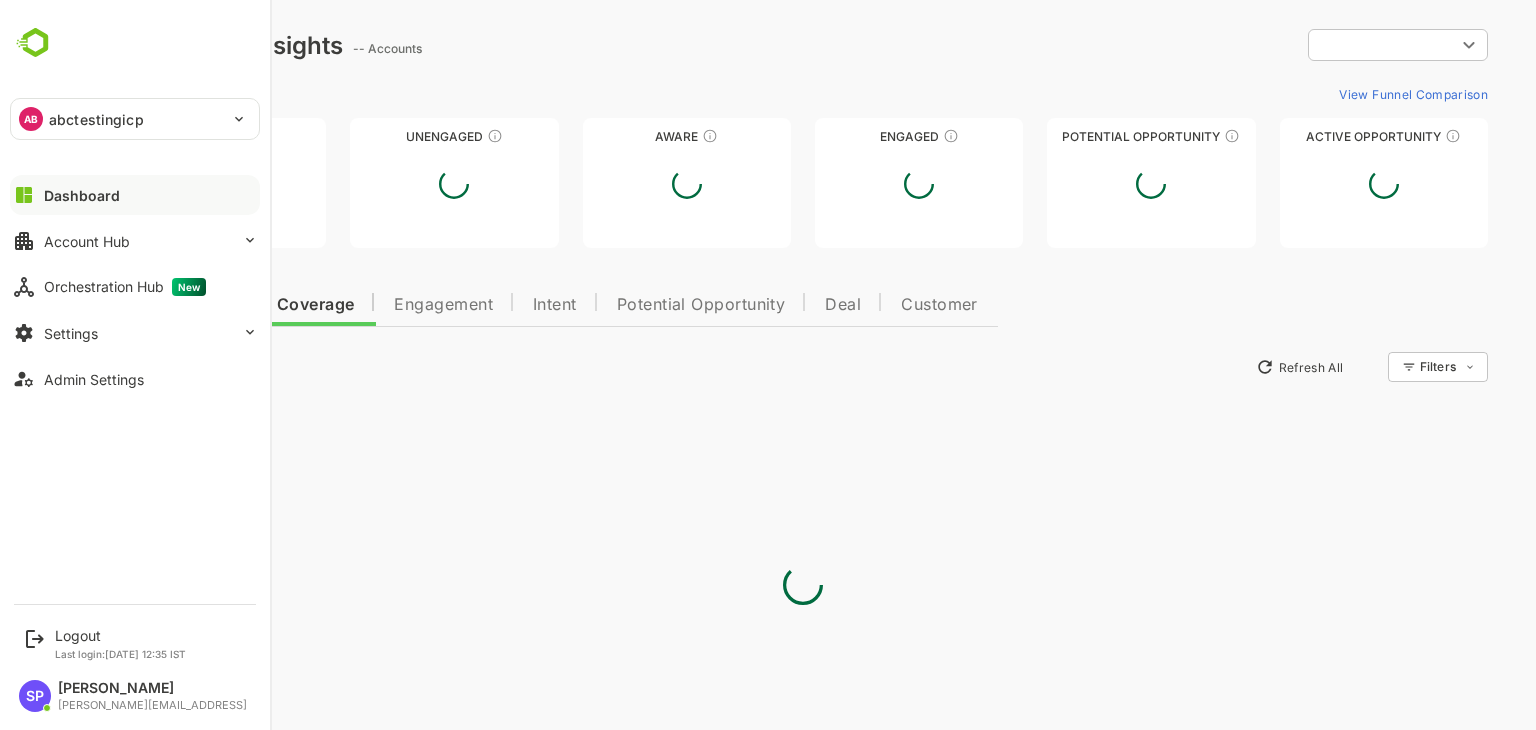 type on "**********" 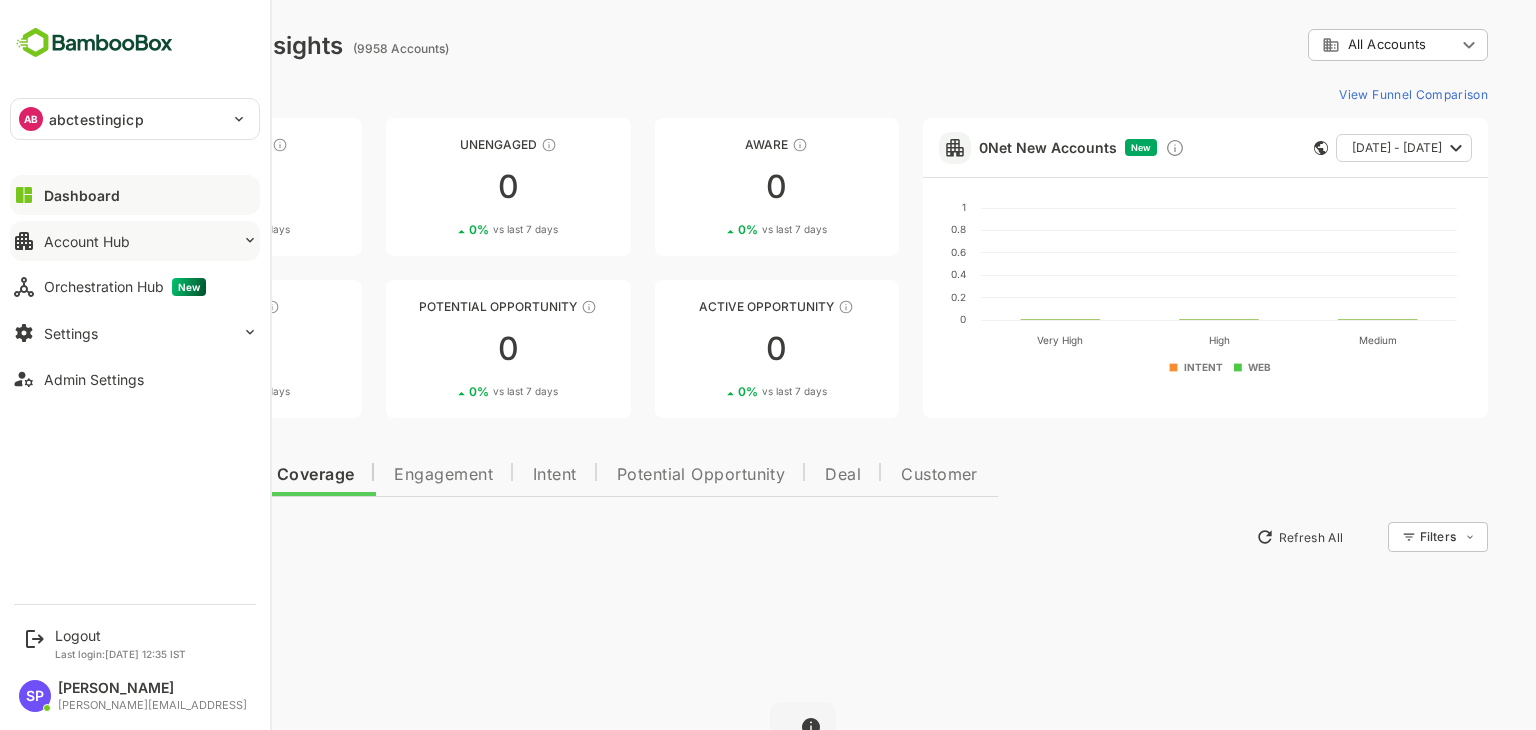 click on "Account Hub" at bounding box center [135, 241] 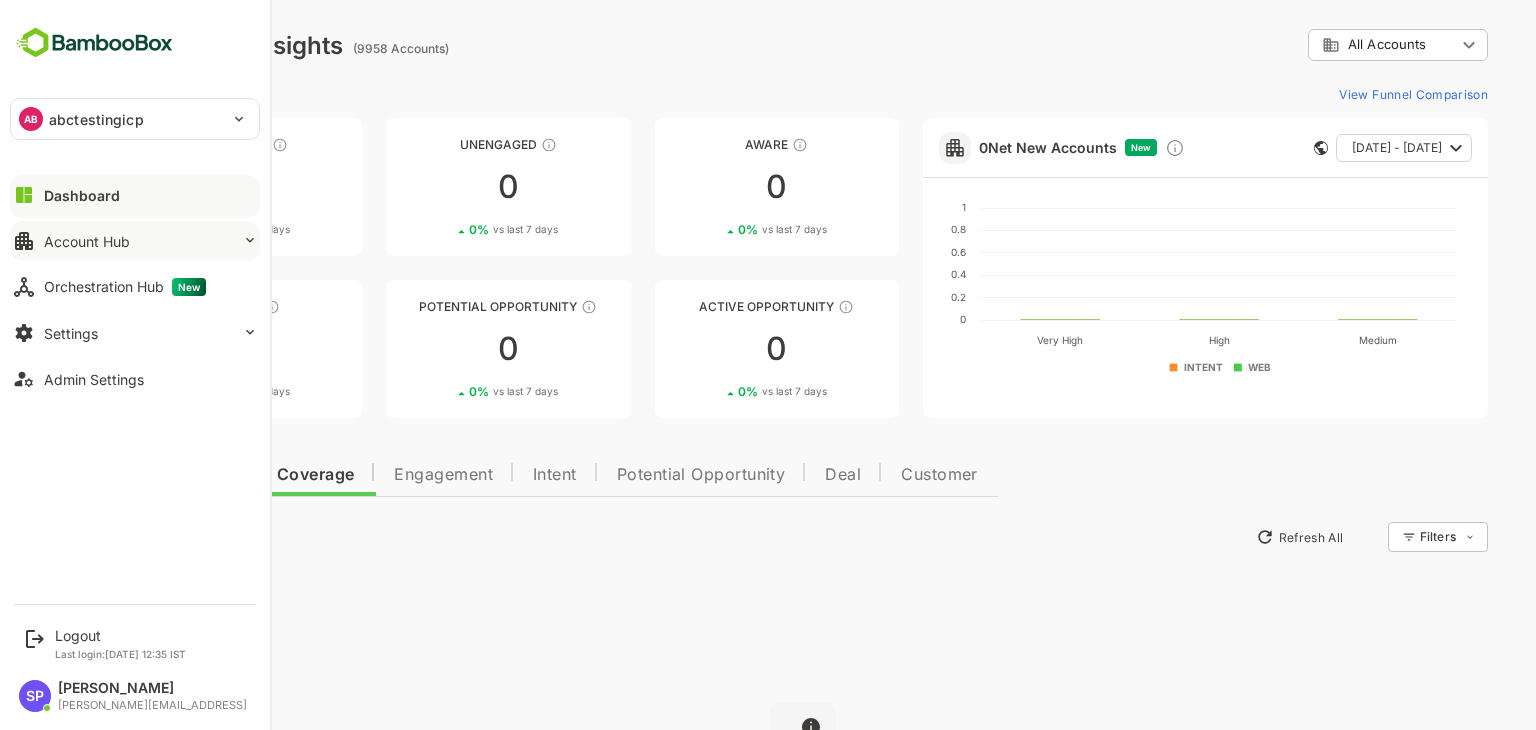 click on "Account Hub" at bounding box center (87, 241) 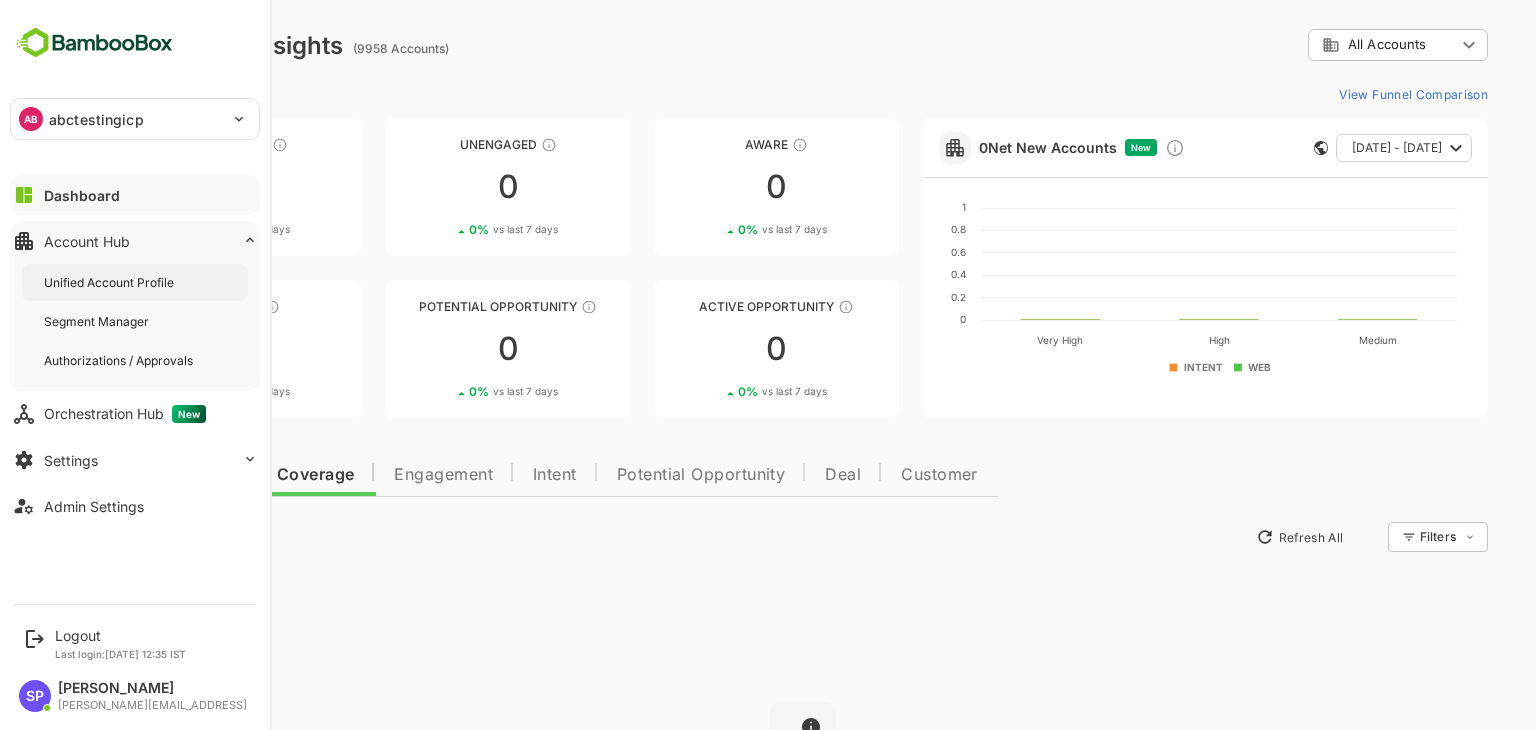 click on "Unified Account Profile" at bounding box center (111, 282) 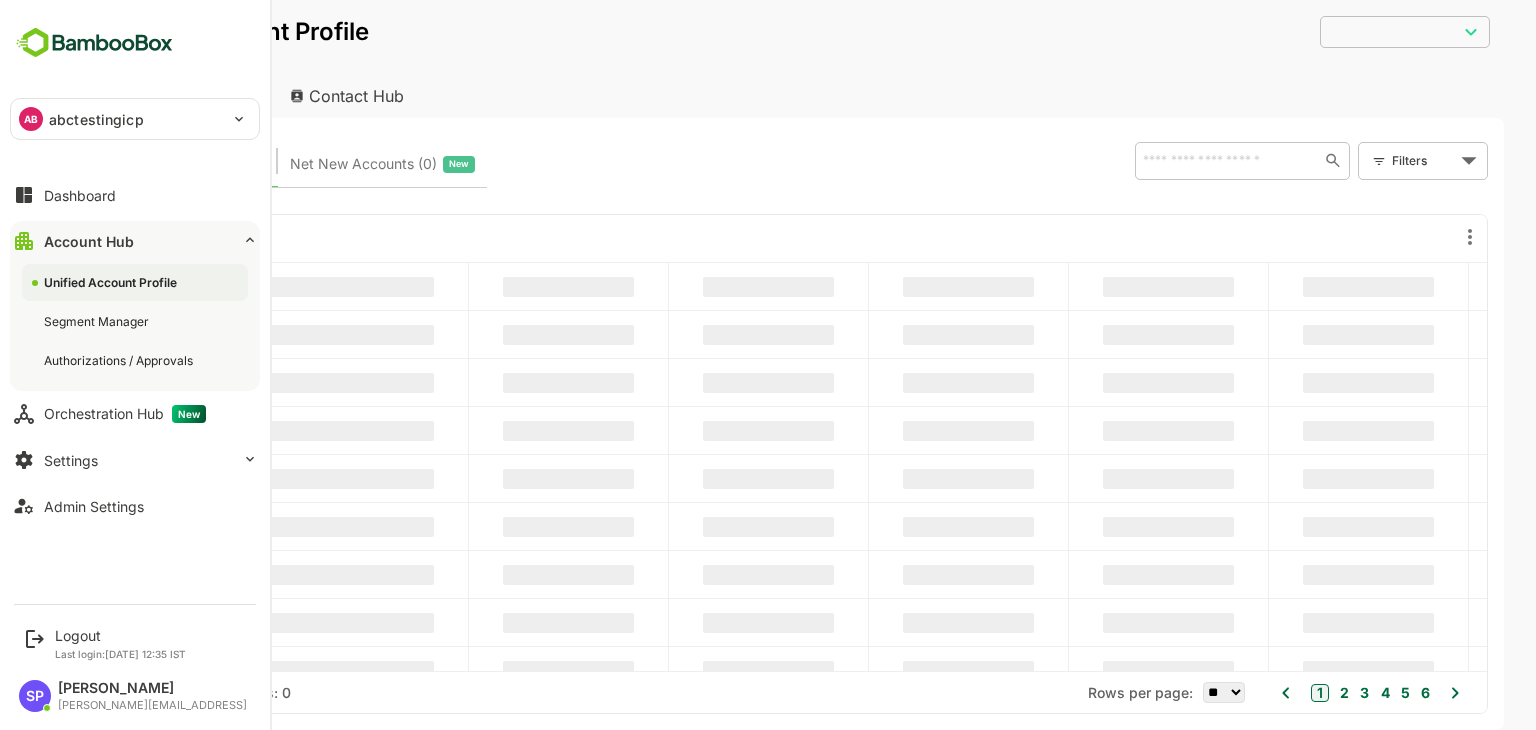 scroll, scrollTop: 0, scrollLeft: 0, axis: both 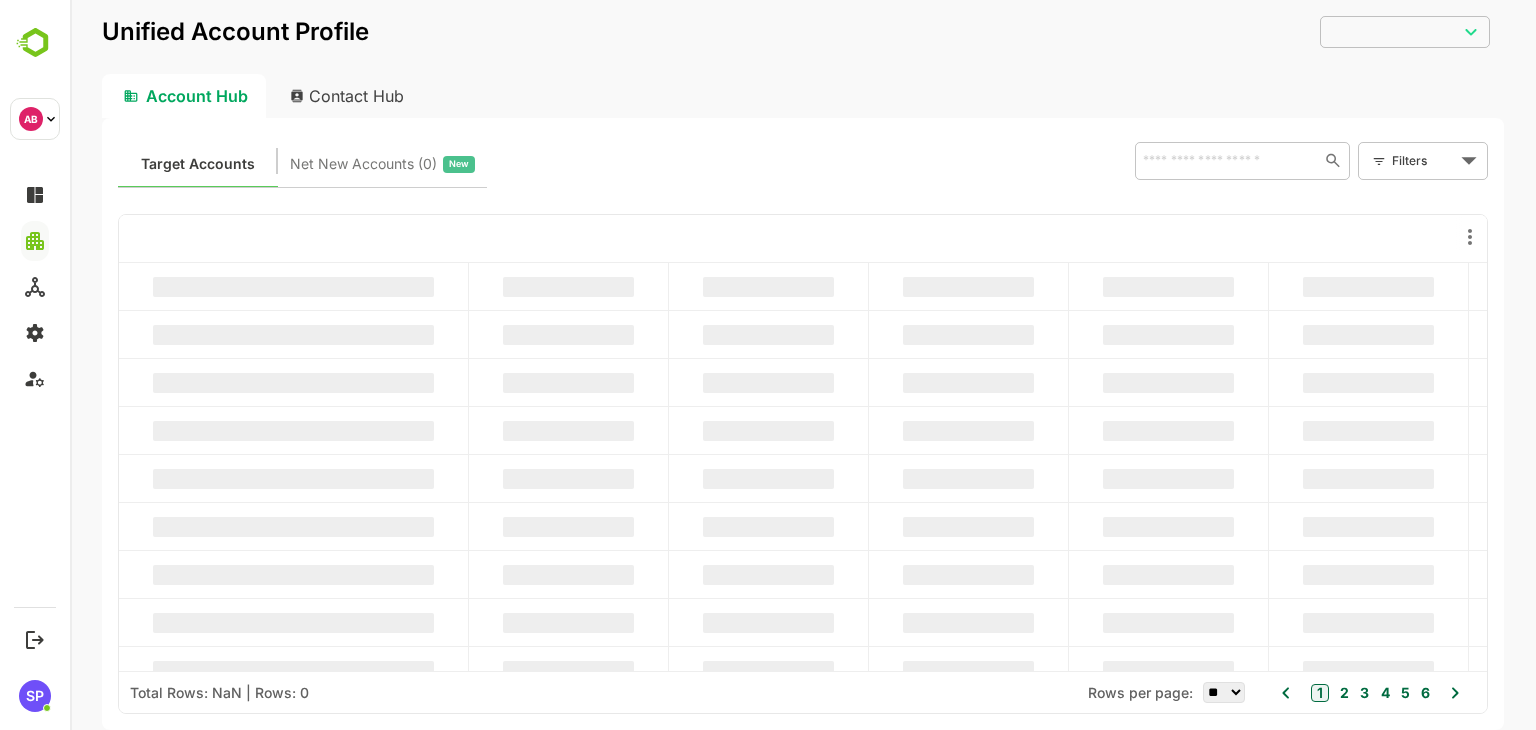 type on "**********" 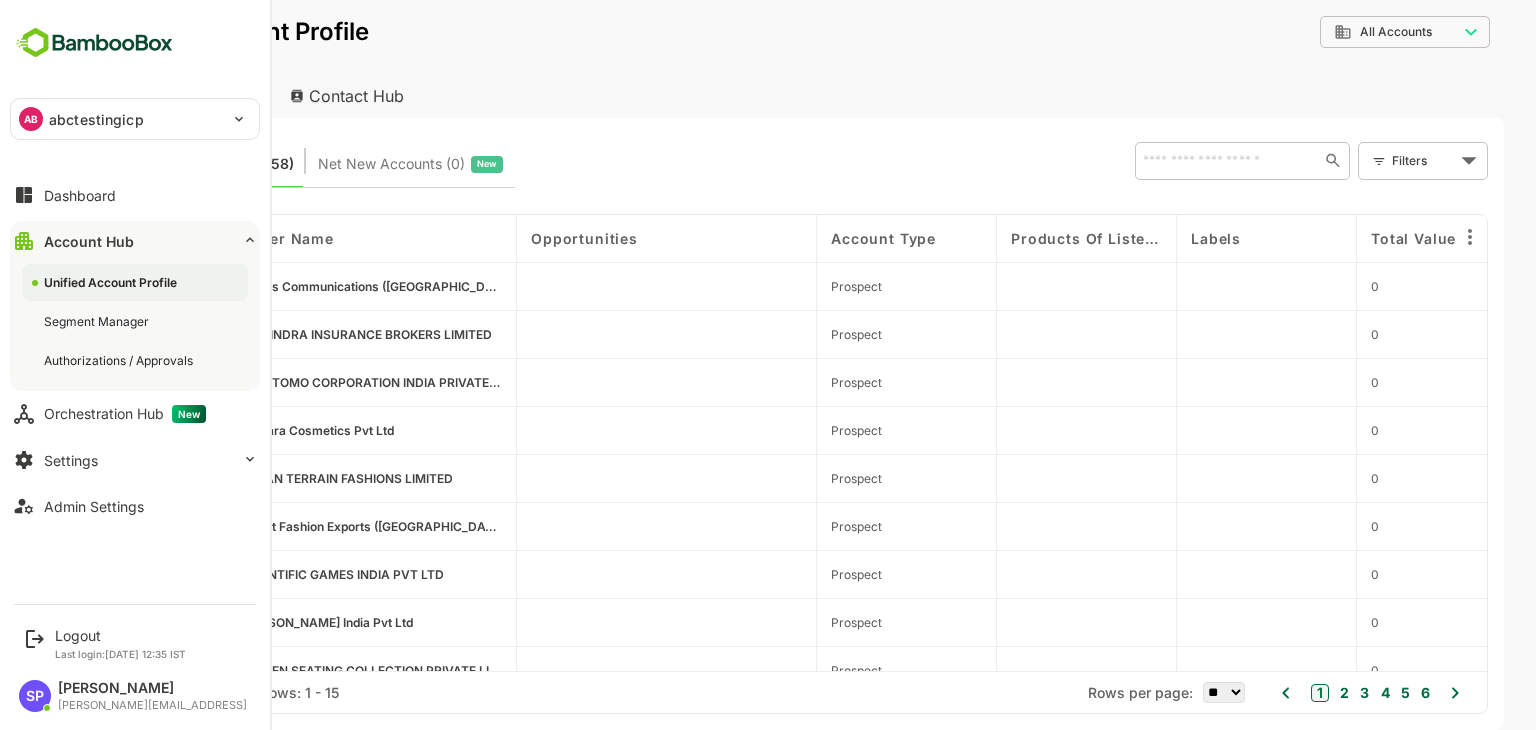 click on "AB abctestingicp" at bounding box center (123, 119) 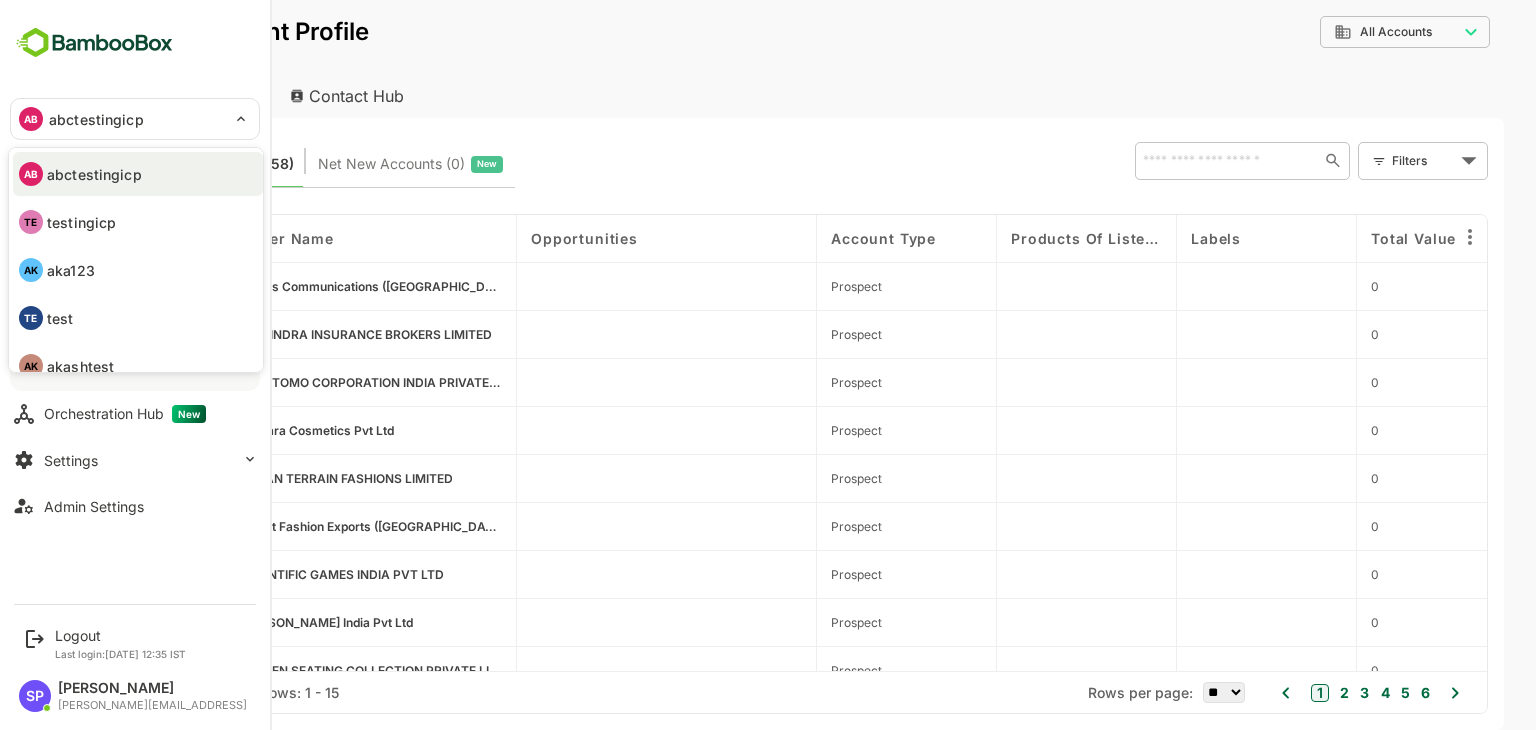 scroll, scrollTop: 68, scrollLeft: 0, axis: vertical 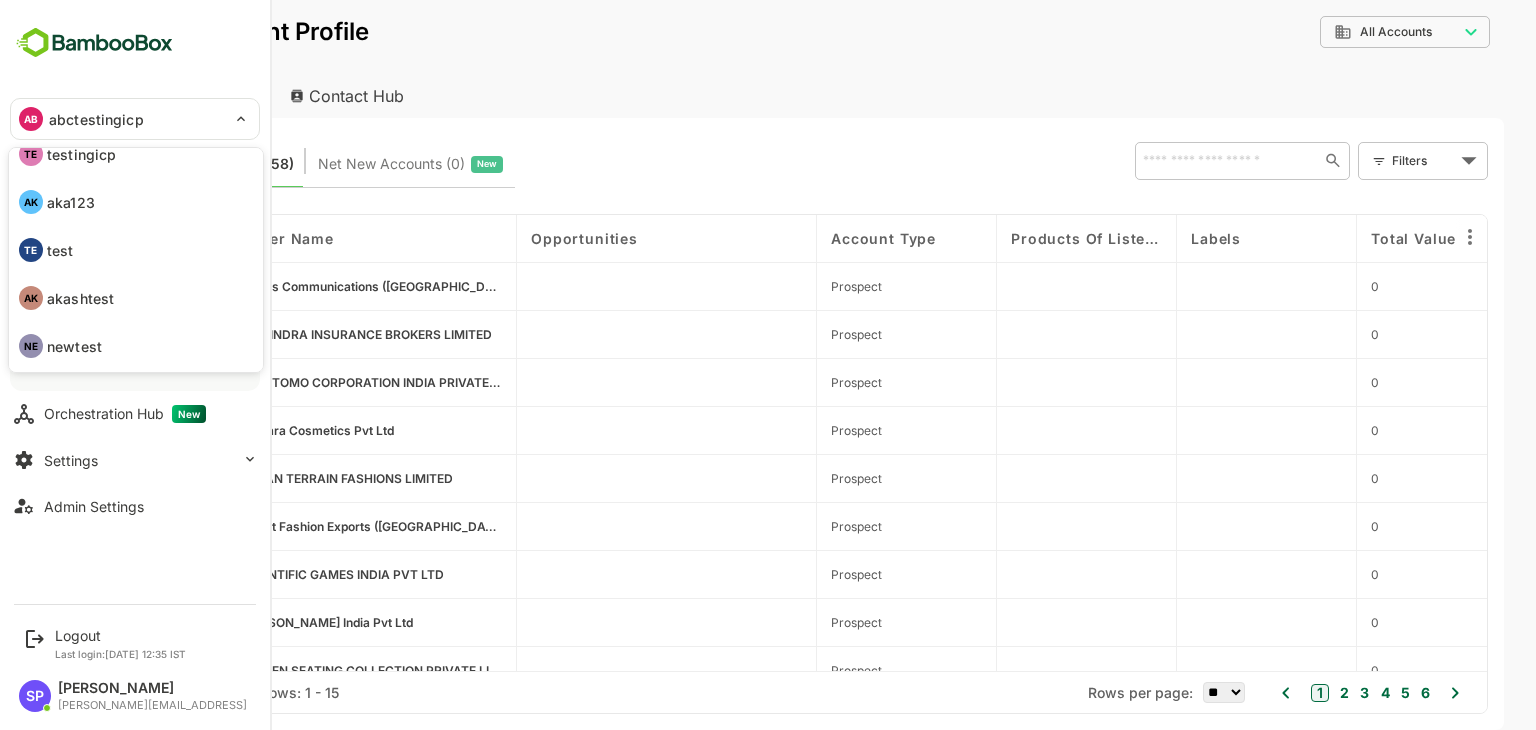 click on "newtest" at bounding box center [74, 346] 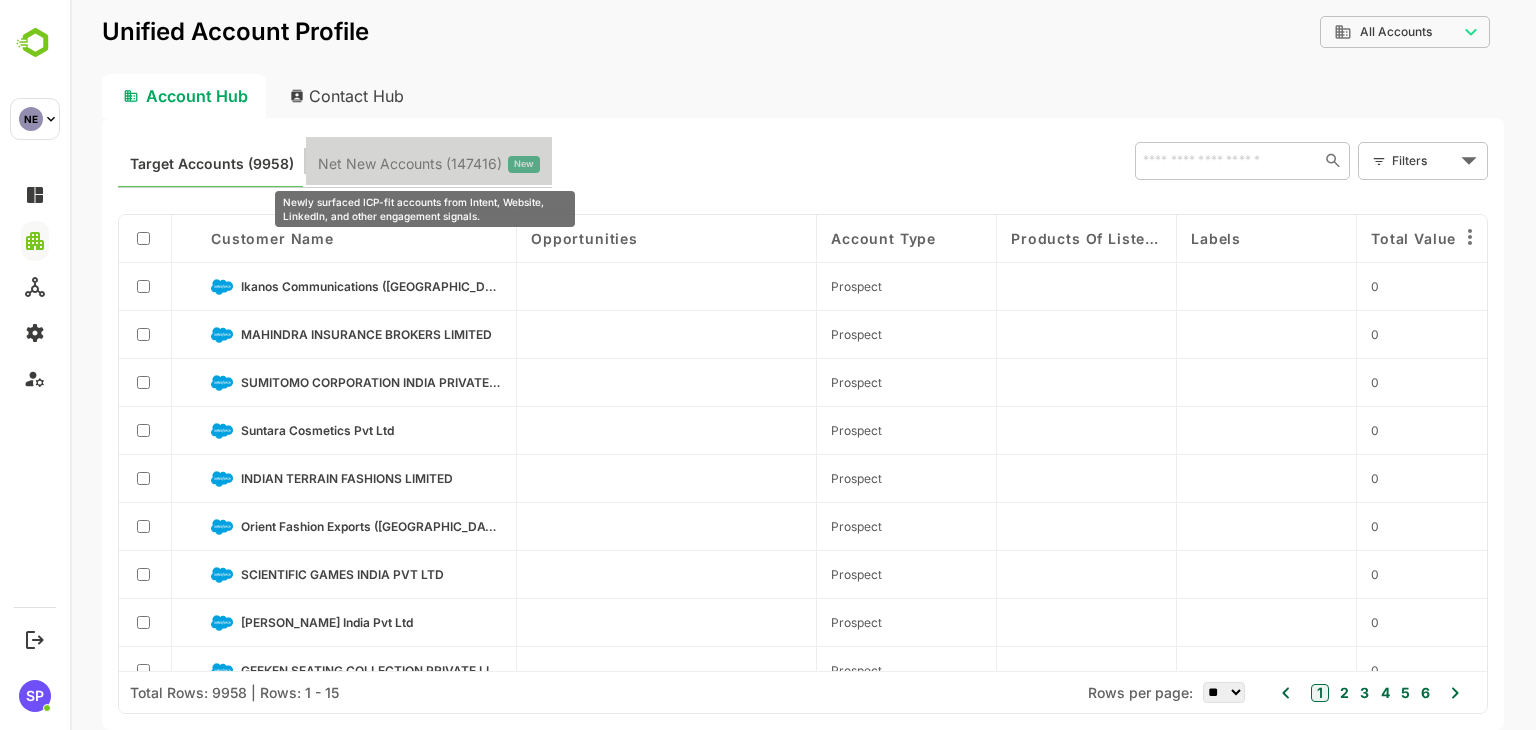 click on "Net New Accounts ( 147416 )" at bounding box center [410, 164] 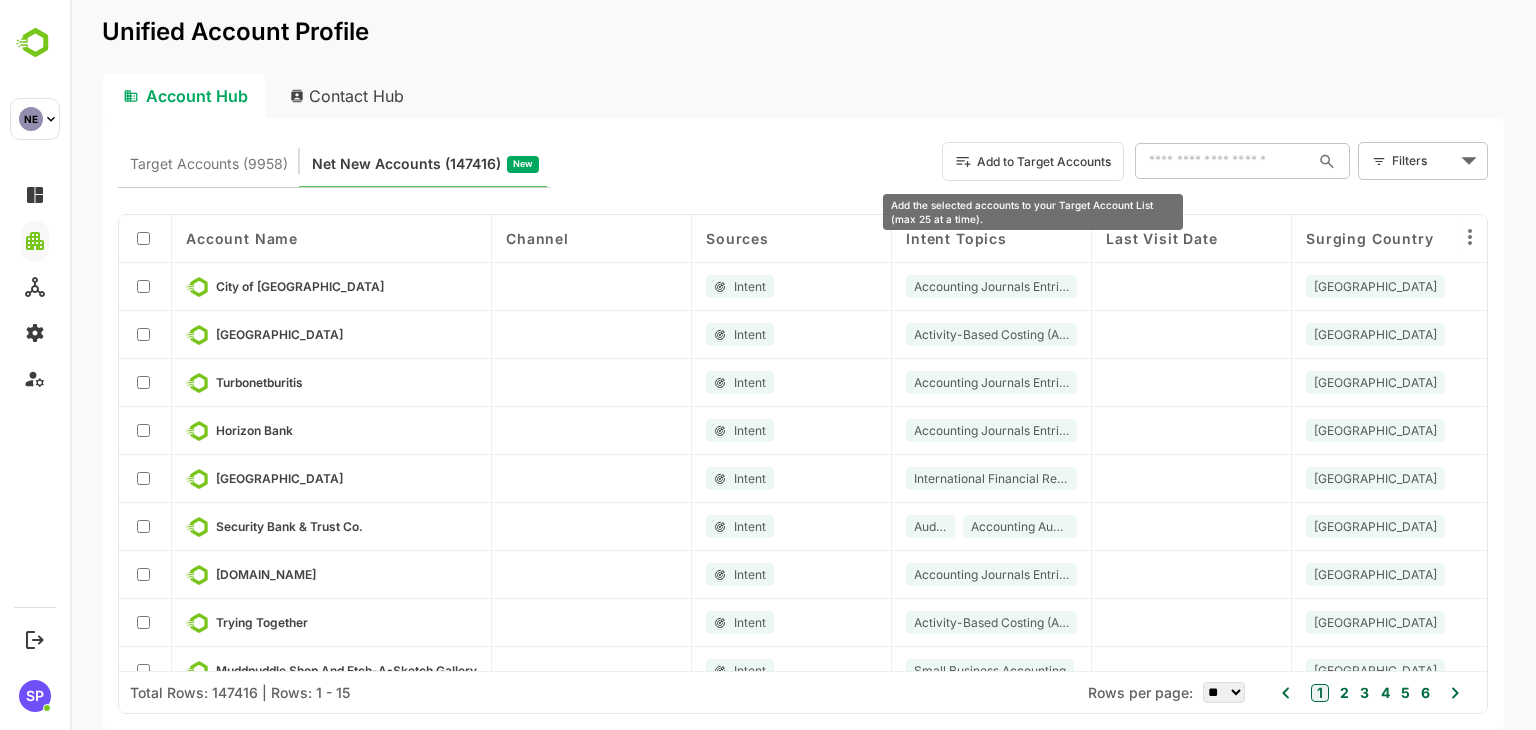 click on "Add to Target Accounts" at bounding box center (1033, 161) 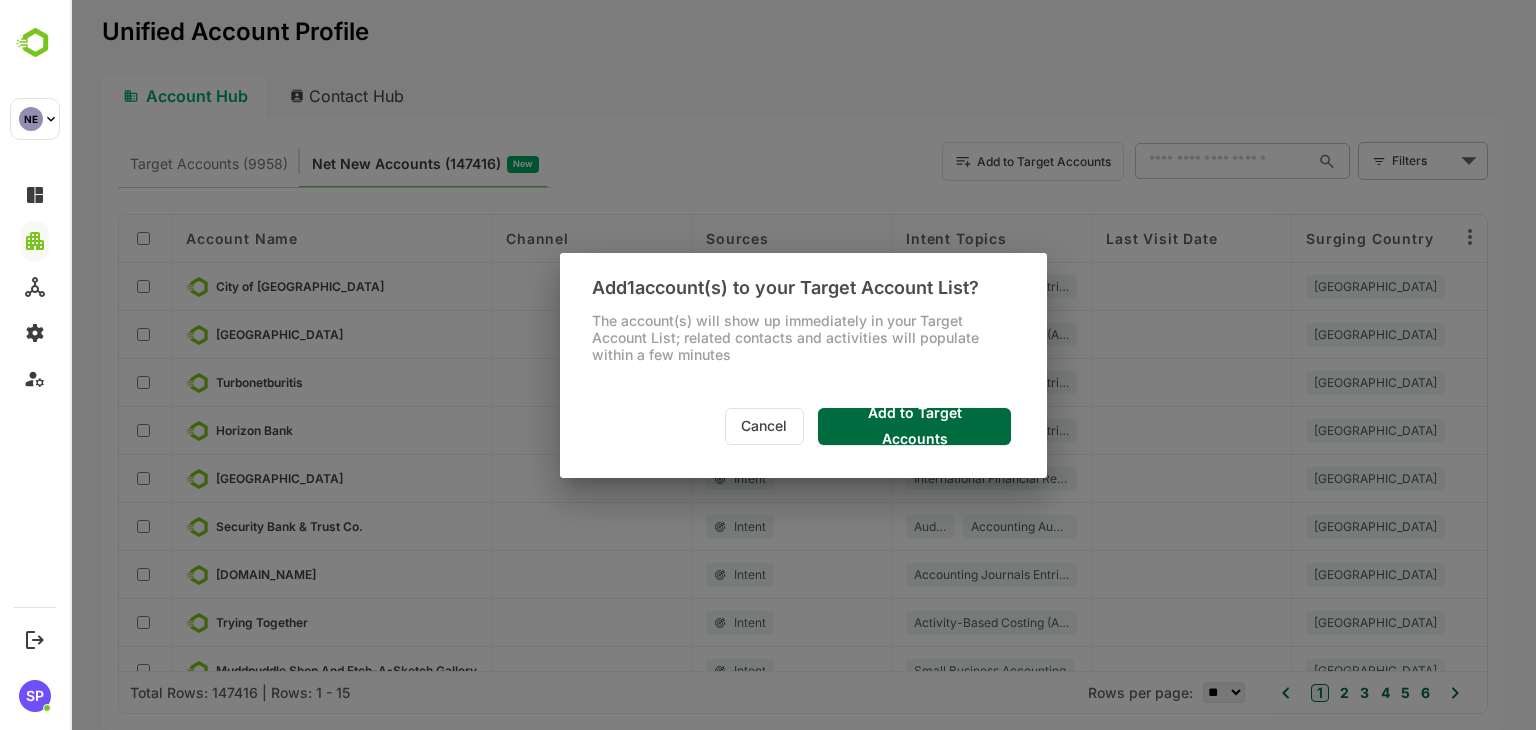 click on "Add to Target Accounts" at bounding box center [914, 426] 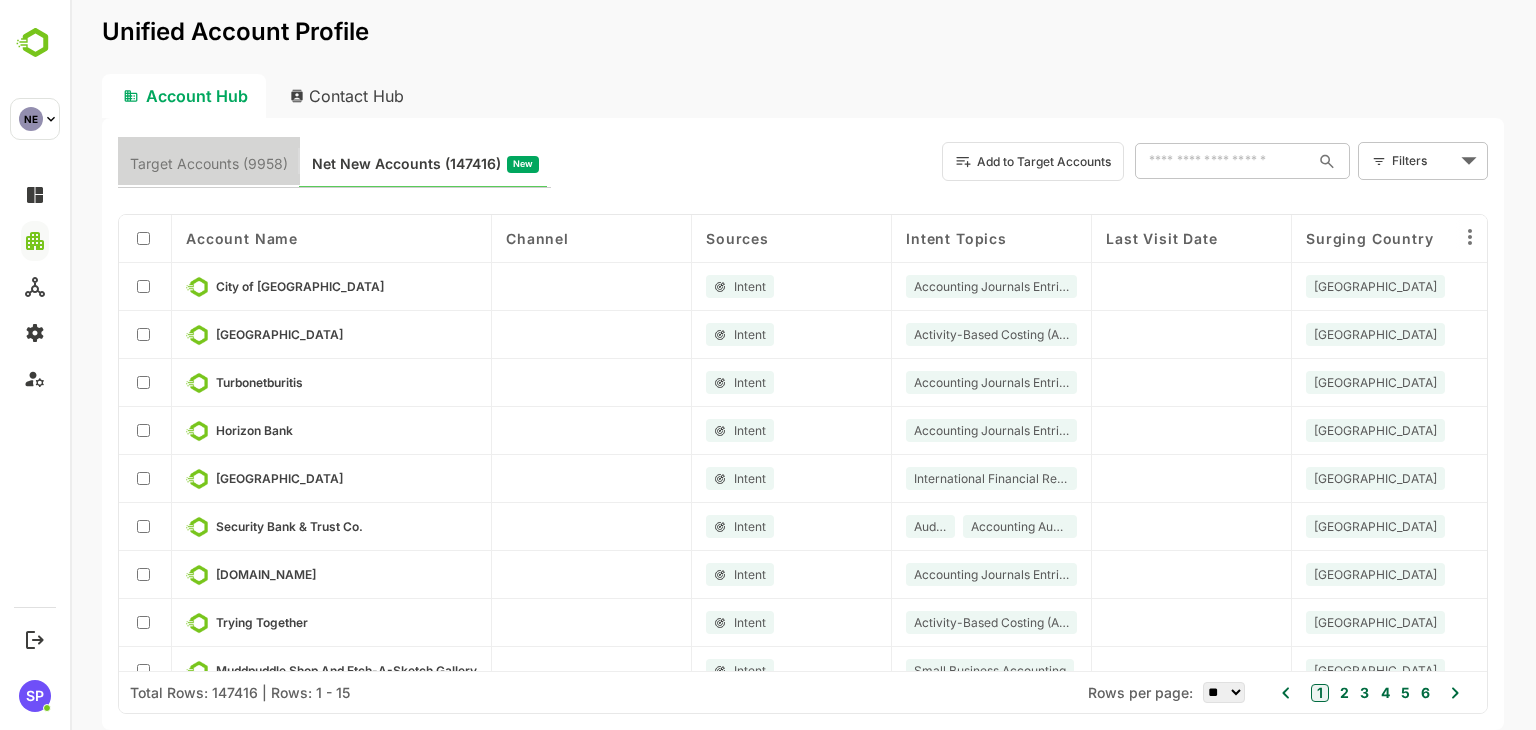 click on "Target Accounts (9958)" at bounding box center [209, 164] 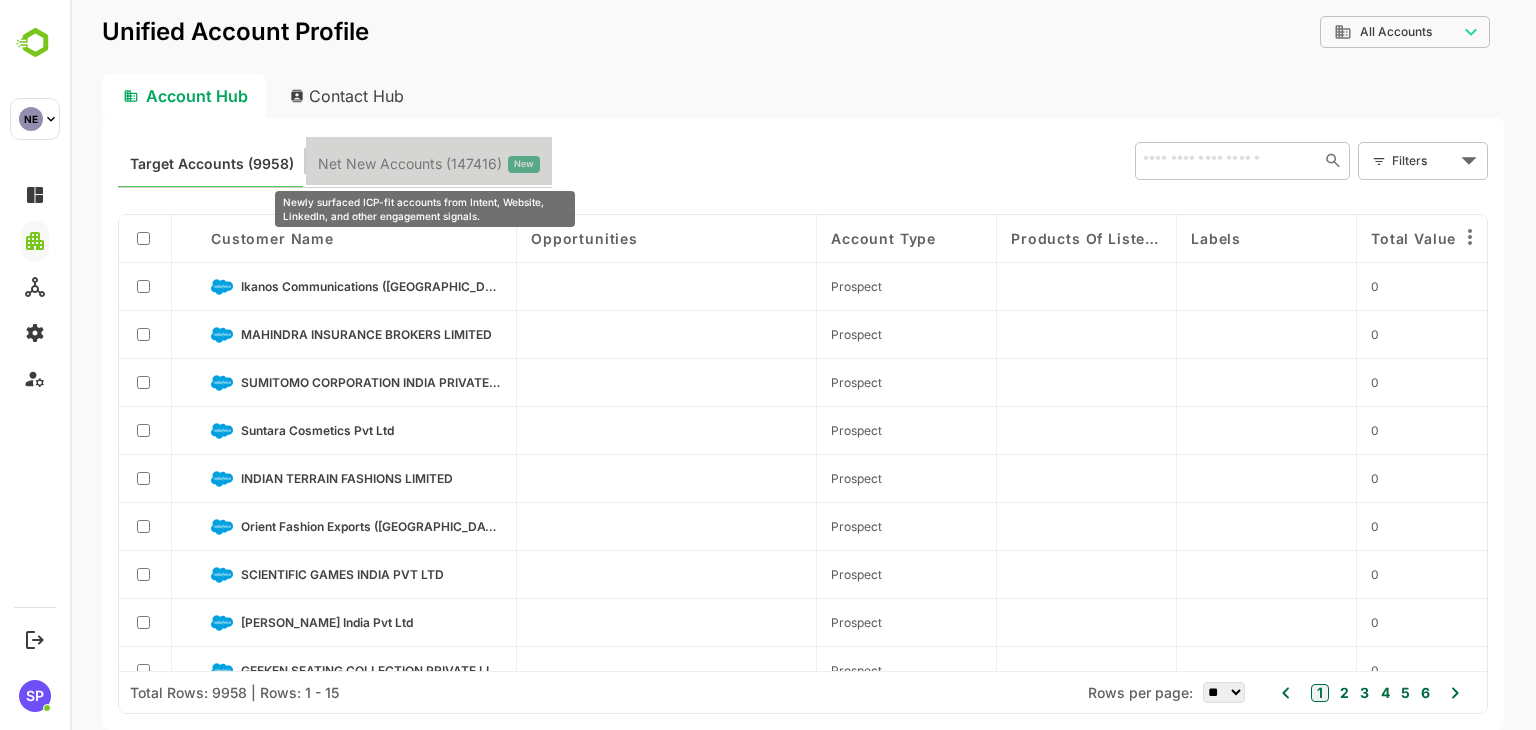 click on "Net New Accounts ( 147416 )" at bounding box center (410, 164) 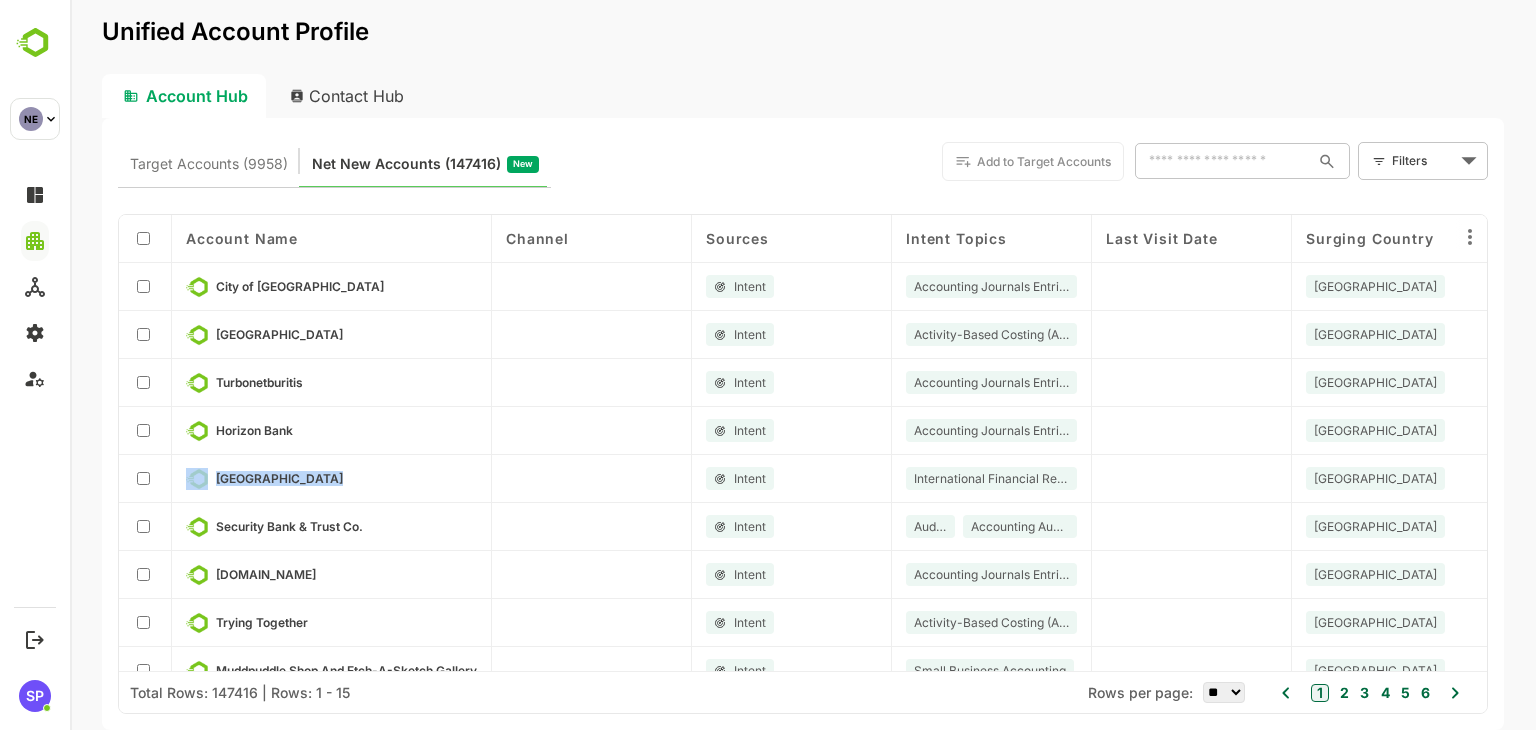 drag, startPoint x: 335, startPoint y: 481, endPoint x: 209, endPoint y: 470, distance: 126.47925 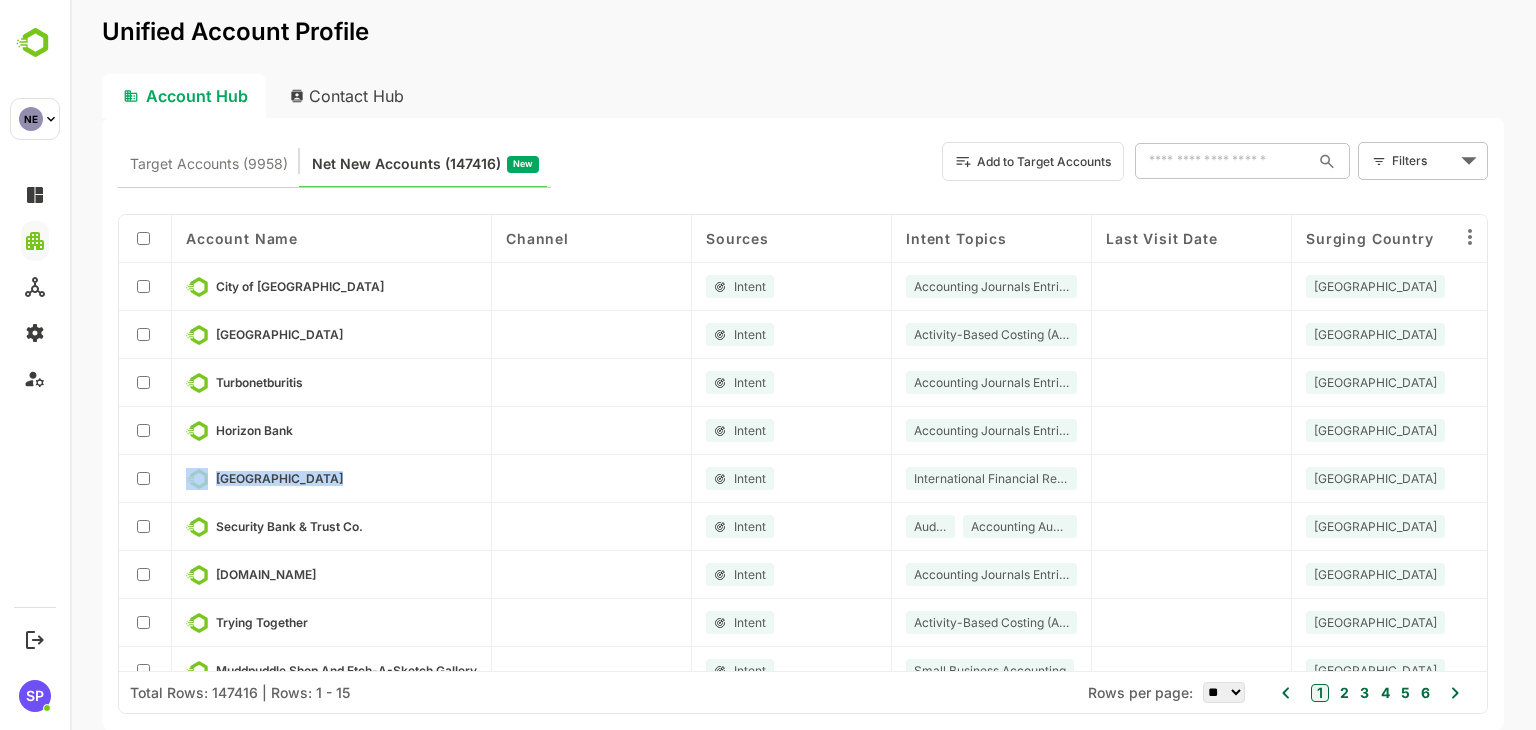 copy on "[GEOGRAPHIC_DATA]" 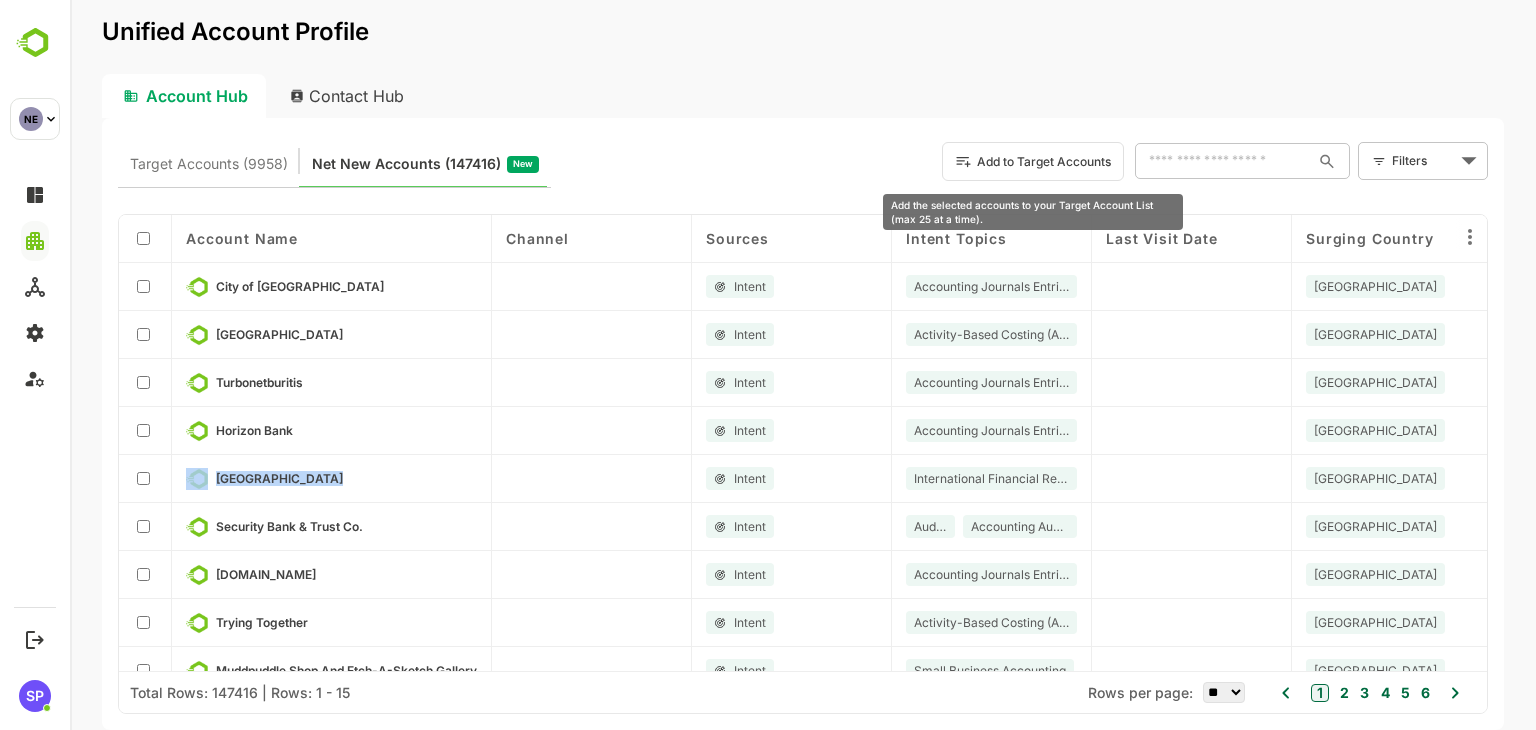 click on "Add to Target Accounts" at bounding box center (1033, 161) 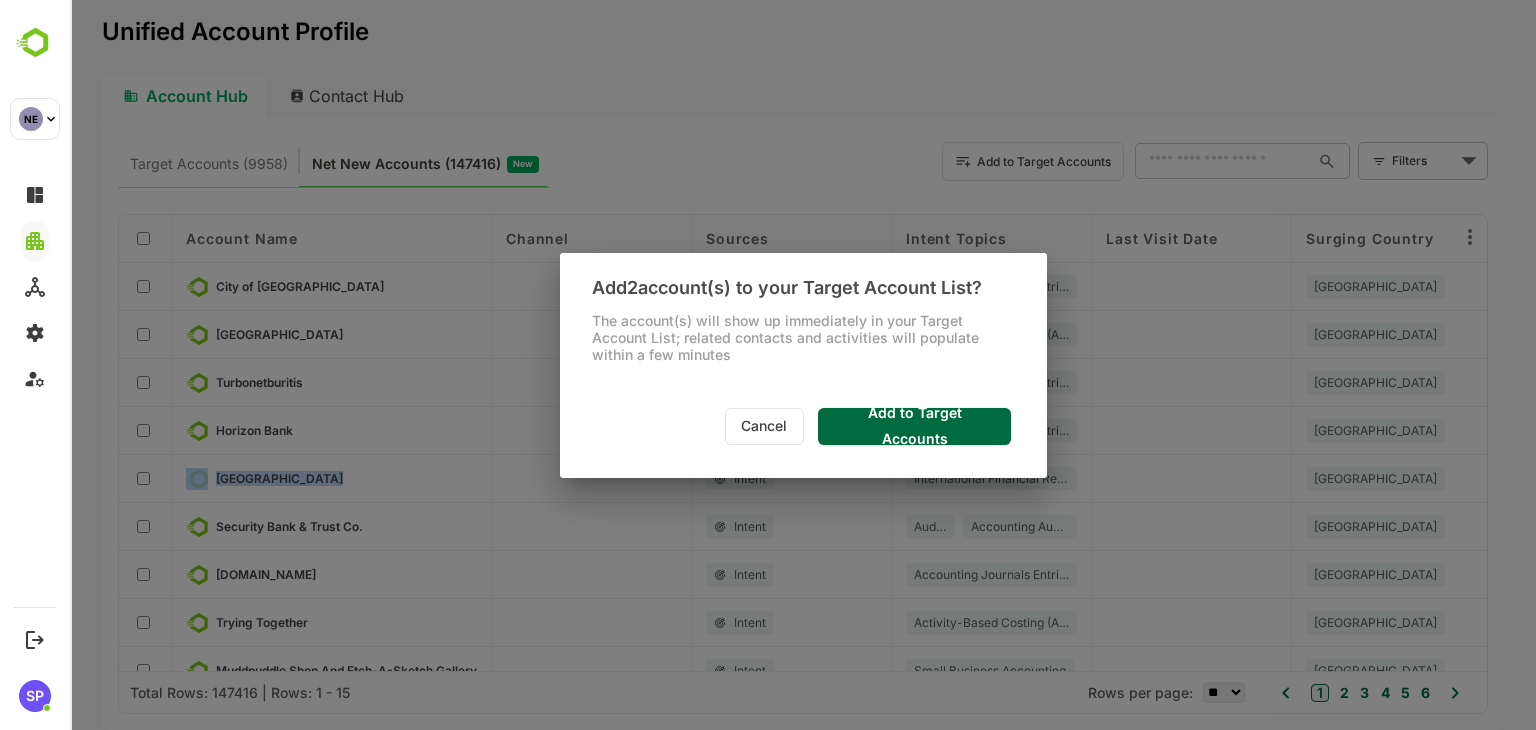 click on "Add to Target Accounts" at bounding box center [914, 426] 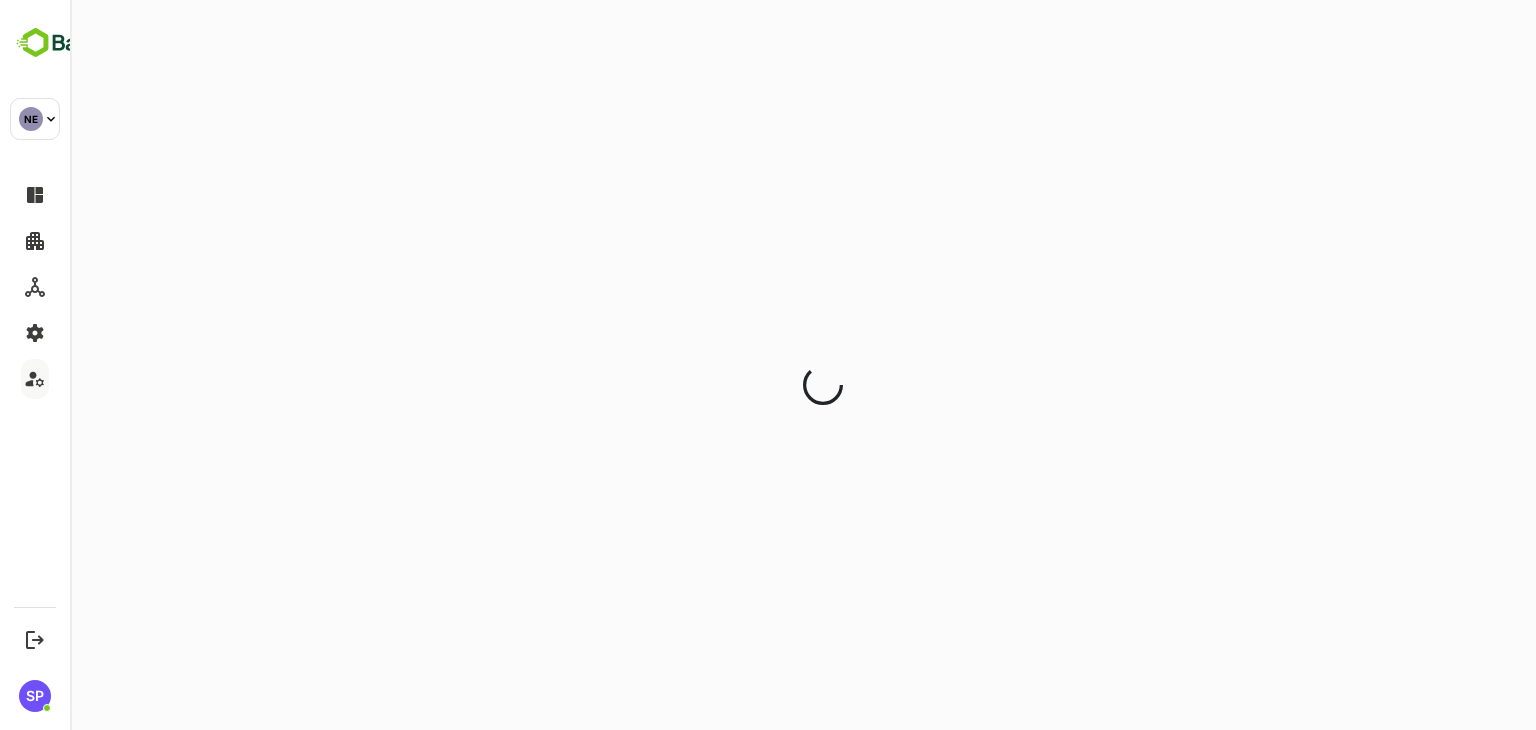 scroll, scrollTop: 0, scrollLeft: 0, axis: both 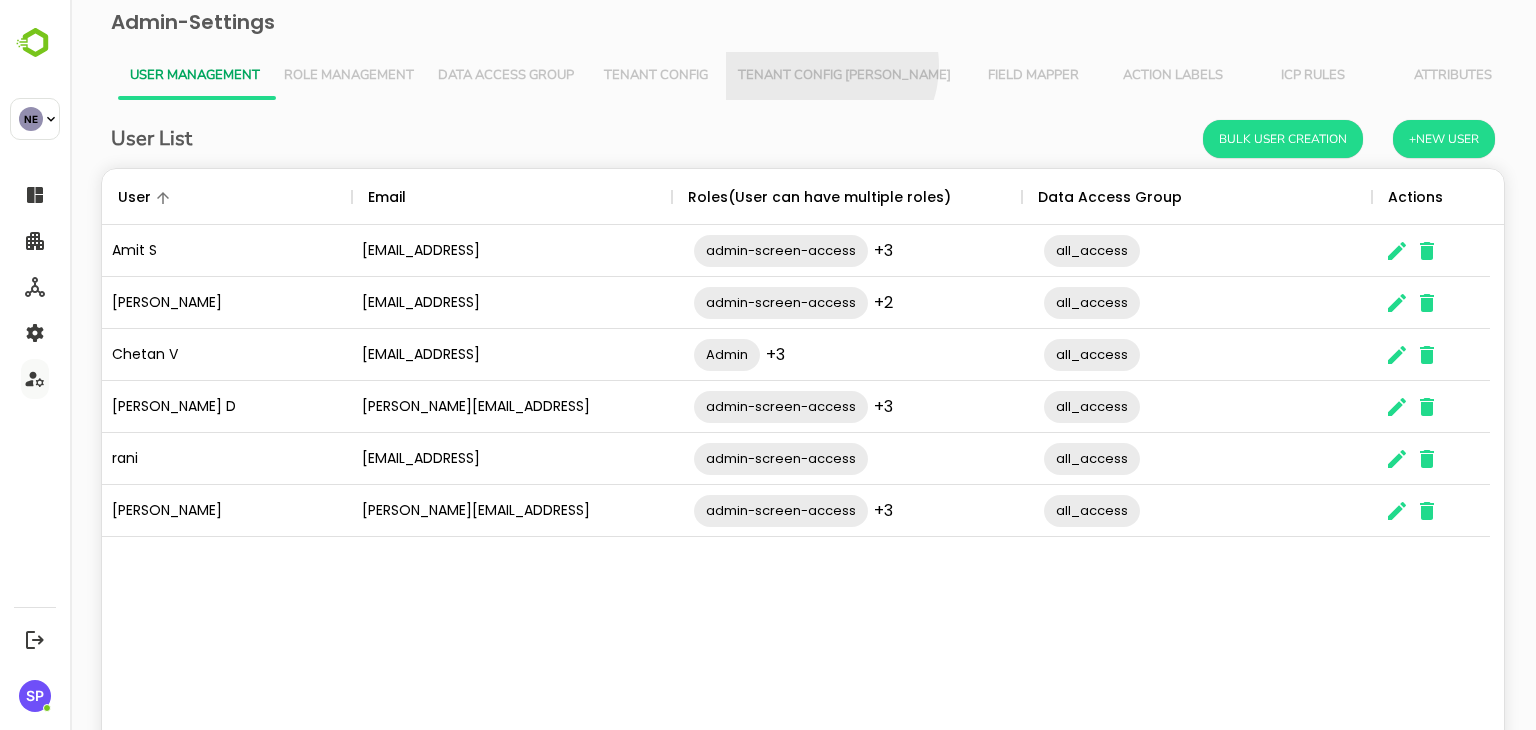 click on "Tenant Config [PERSON_NAME]" at bounding box center (844, 76) 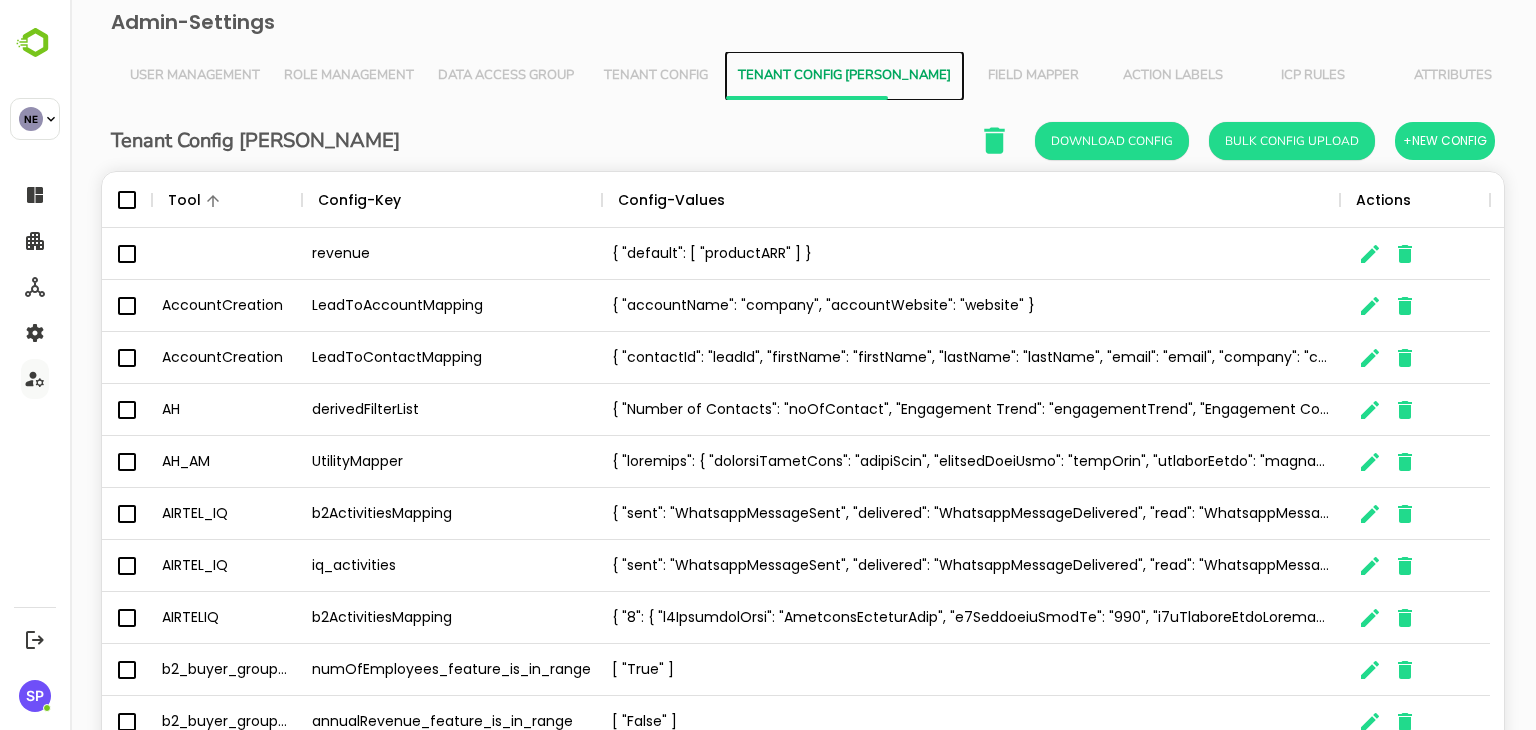 scroll, scrollTop: 16, scrollLeft: 16, axis: both 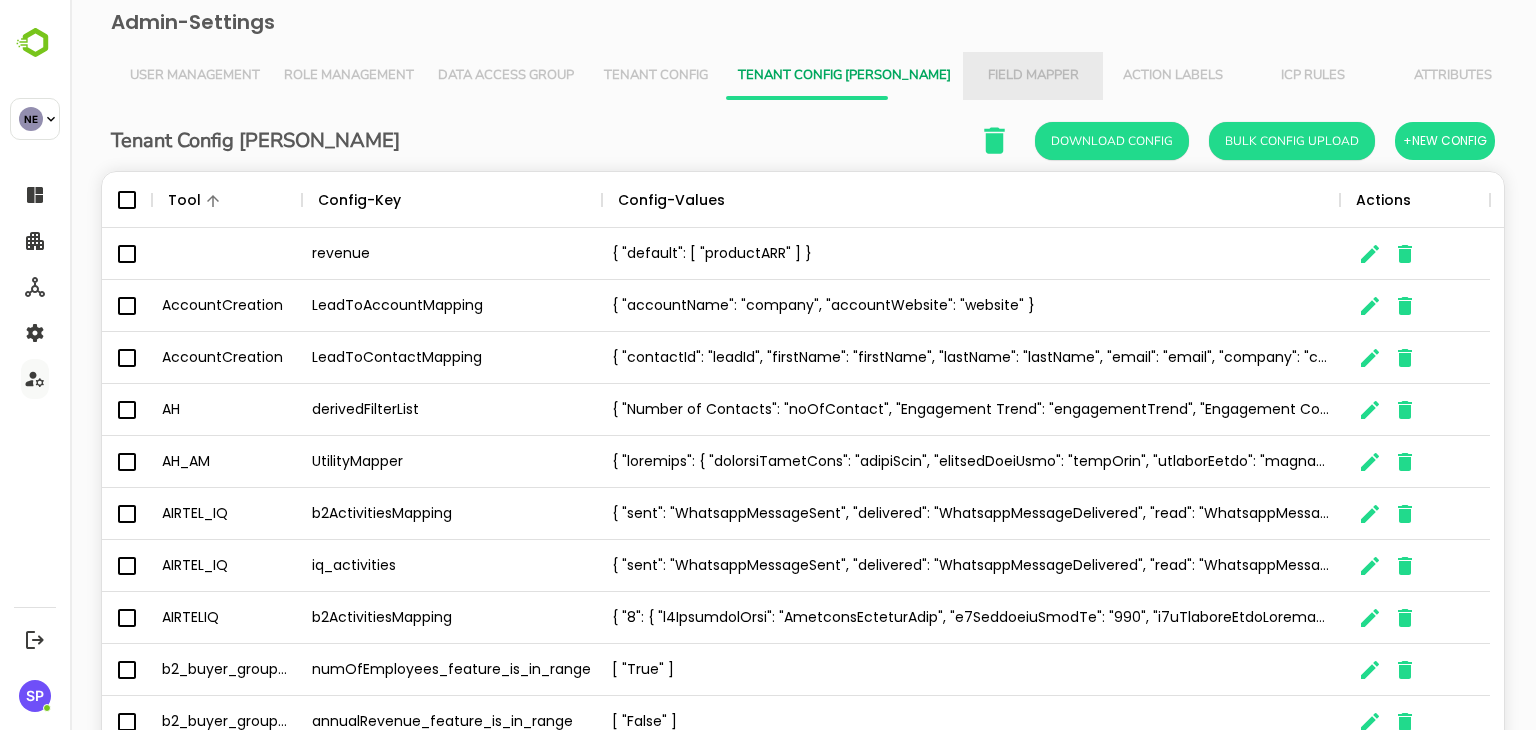click on "Field Mapper" at bounding box center [1033, 76] 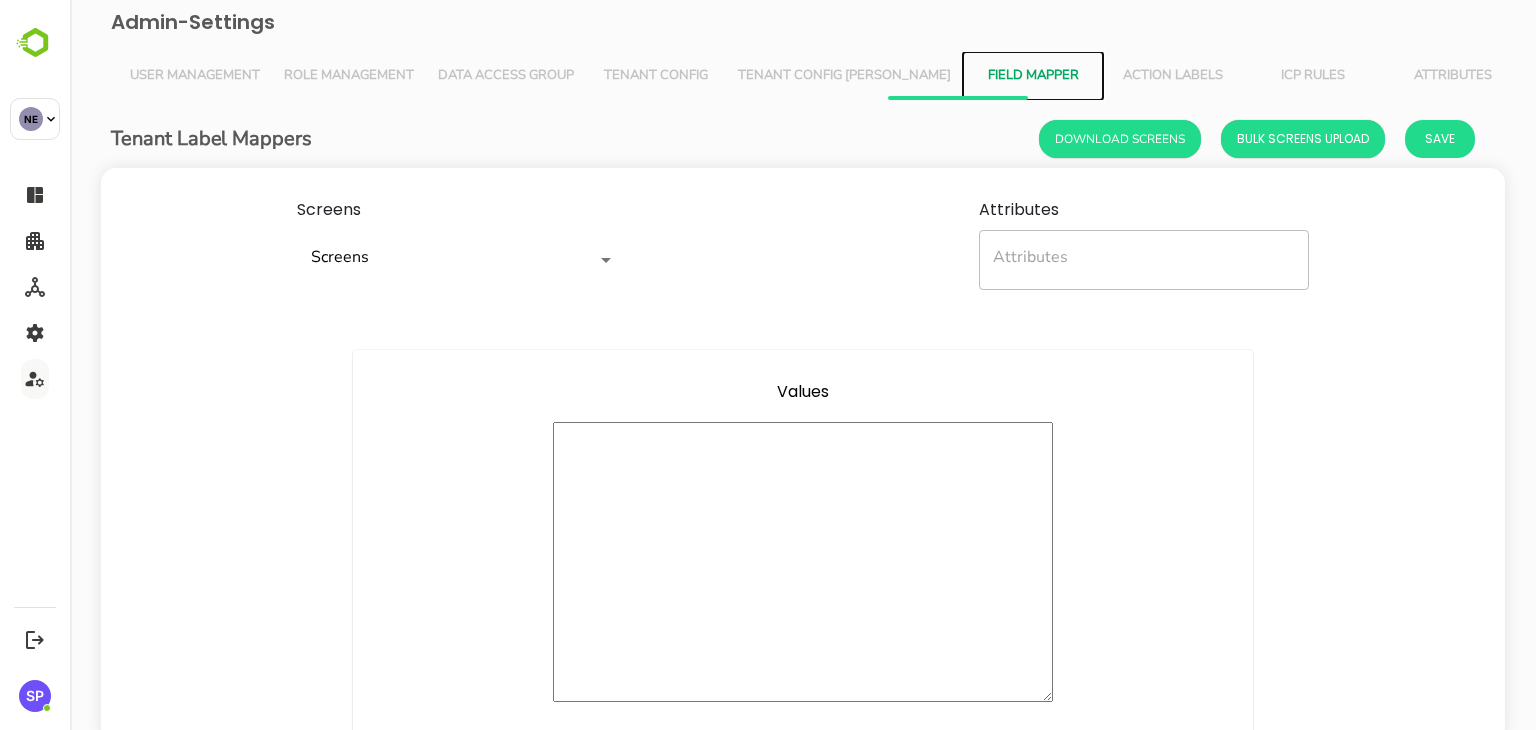 click on "Screens" at bounding box center [462, 260] 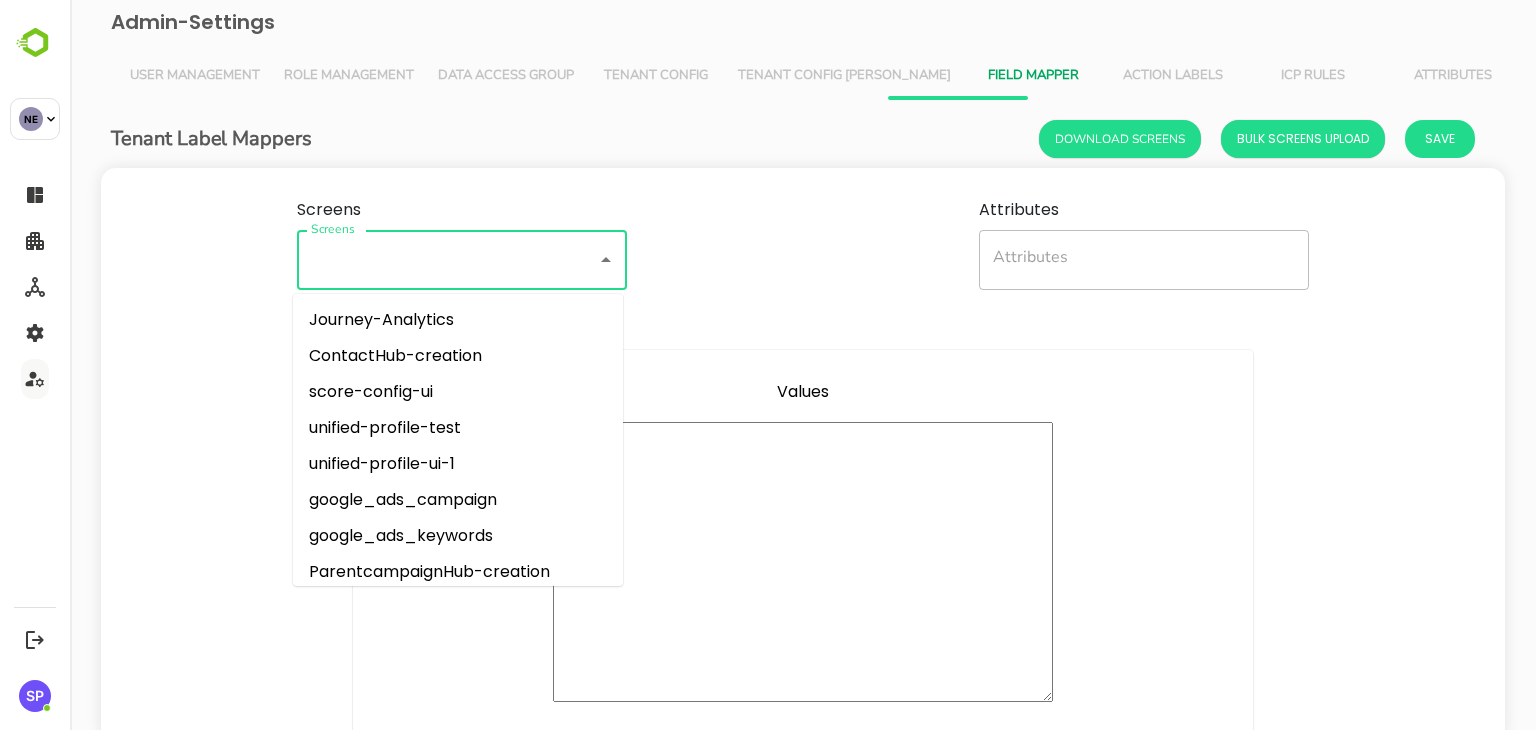 click on "Screens" at bounding box center [434, 260] 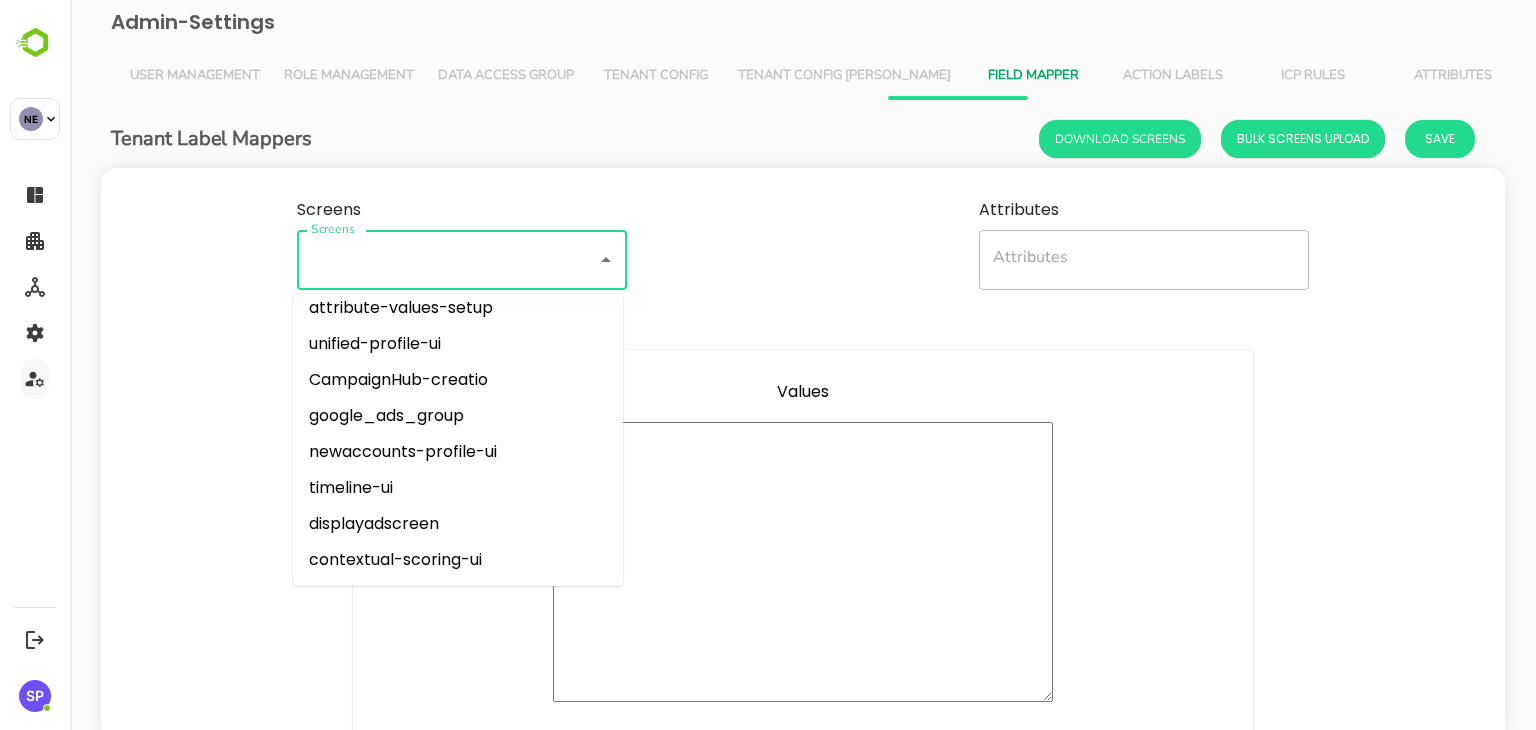 scroll, scrollTop: 0, scrollLeft: 0, axis: both 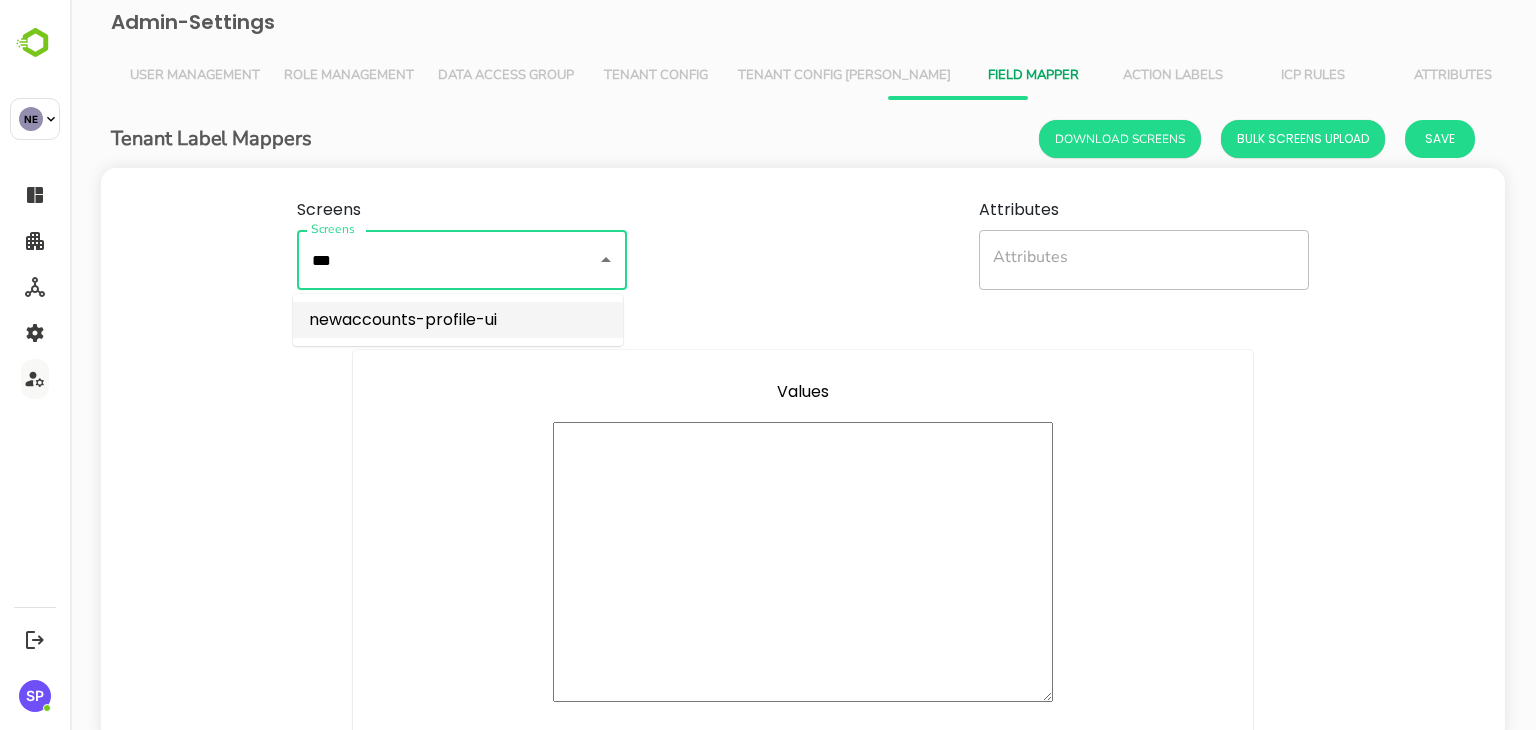 click on "newaccounts-profile-ui" at bounding box center [458, 320] 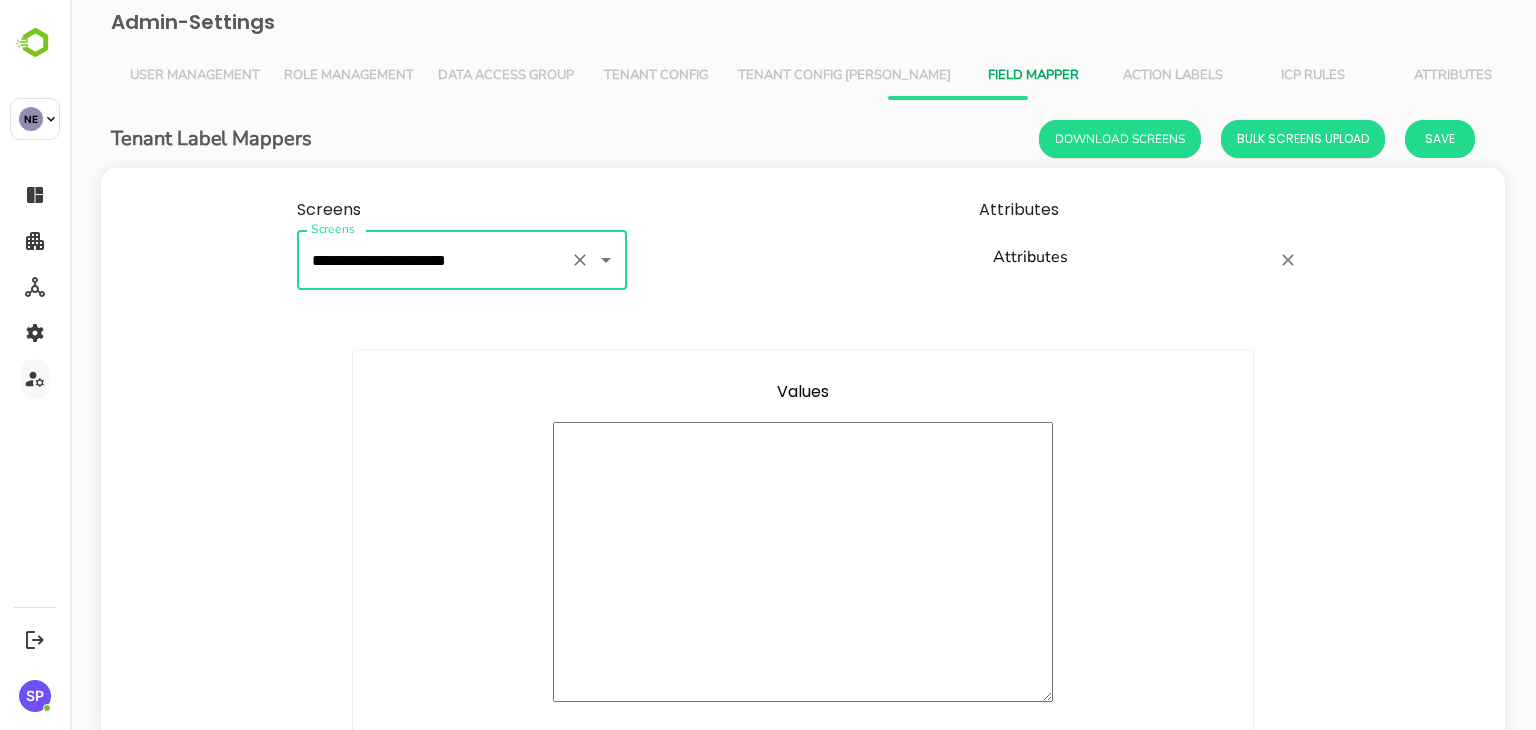 type on "**********" 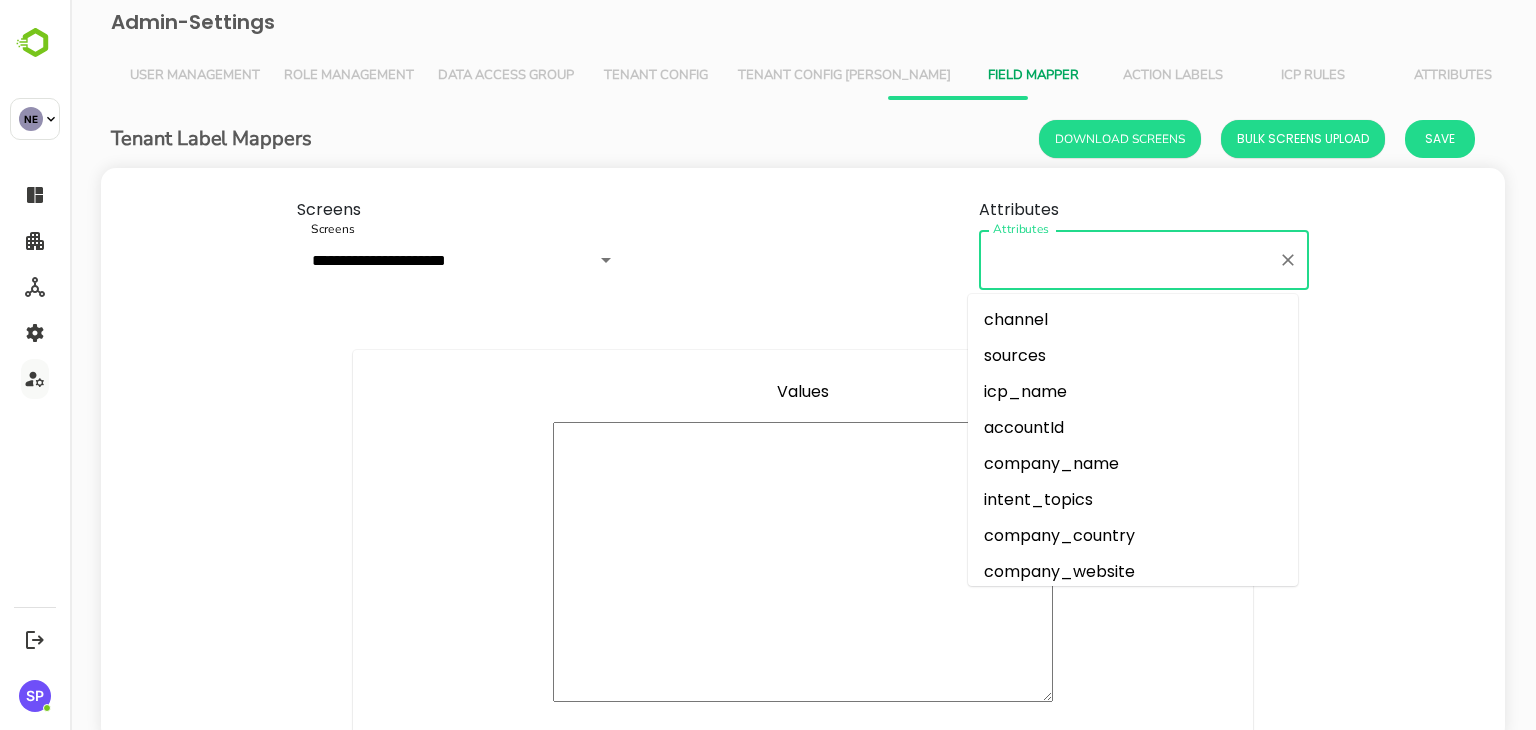 click on "Attributes" at bounding box center [1129, 260] 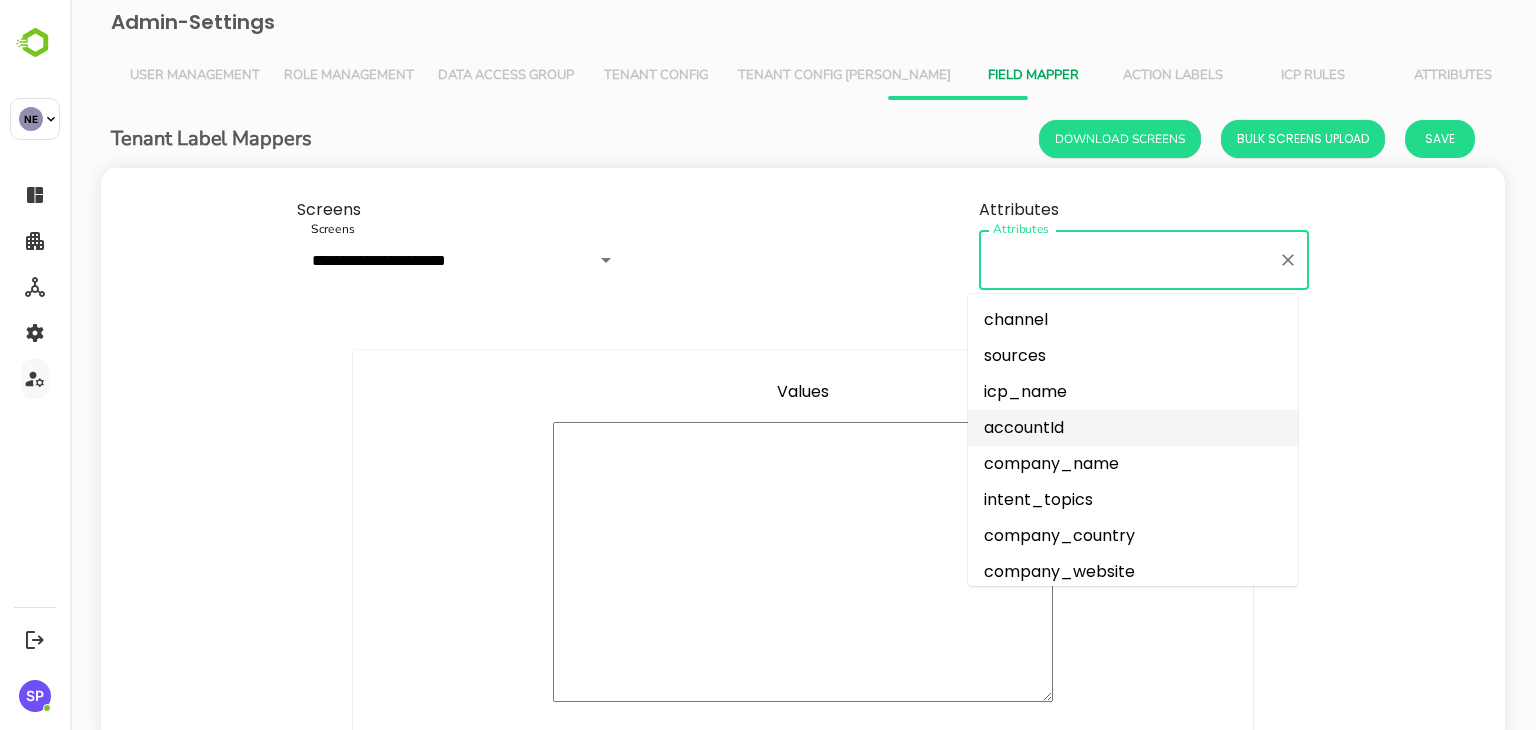 scroll, scrollTop: 372, scrollLeft: 0, axis: vertical 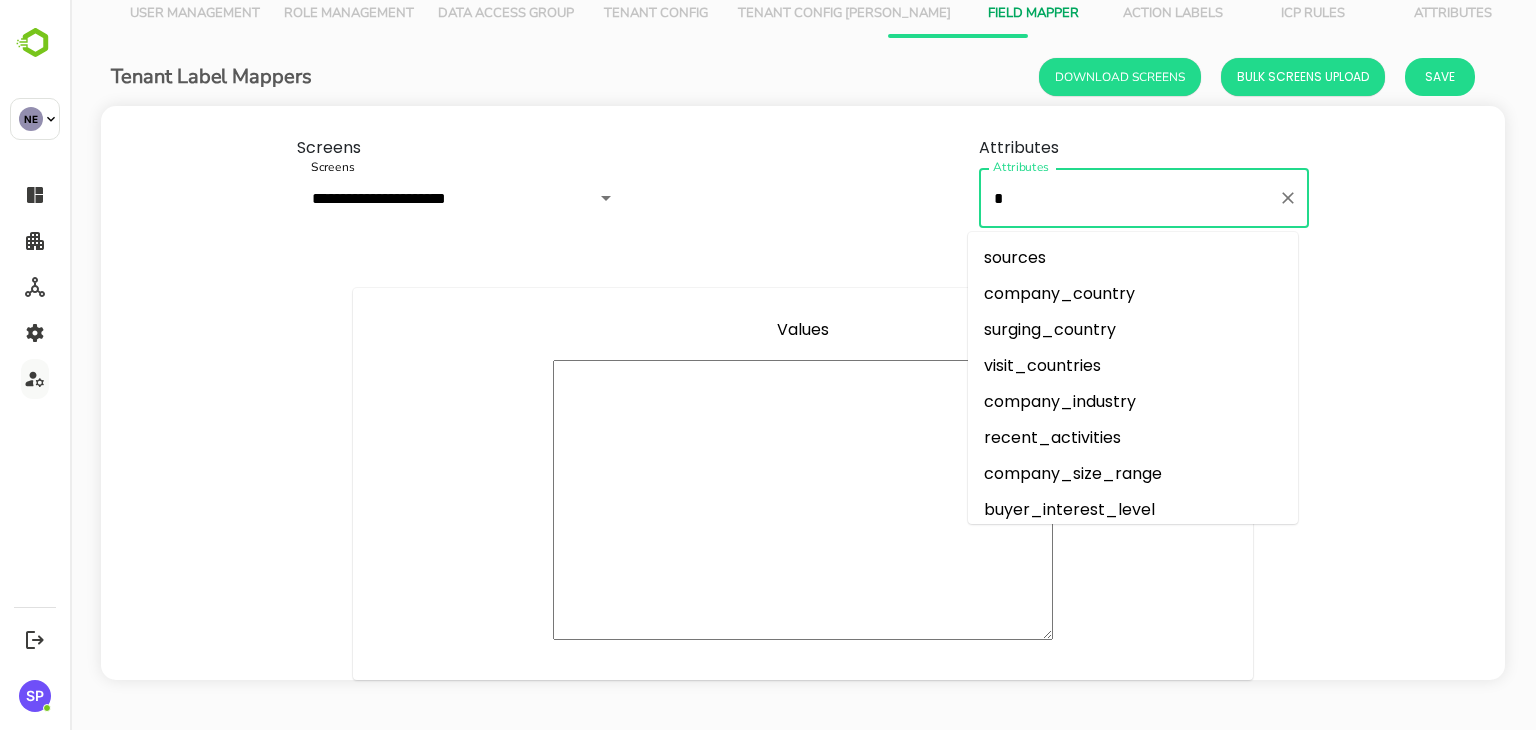 type on "**" 